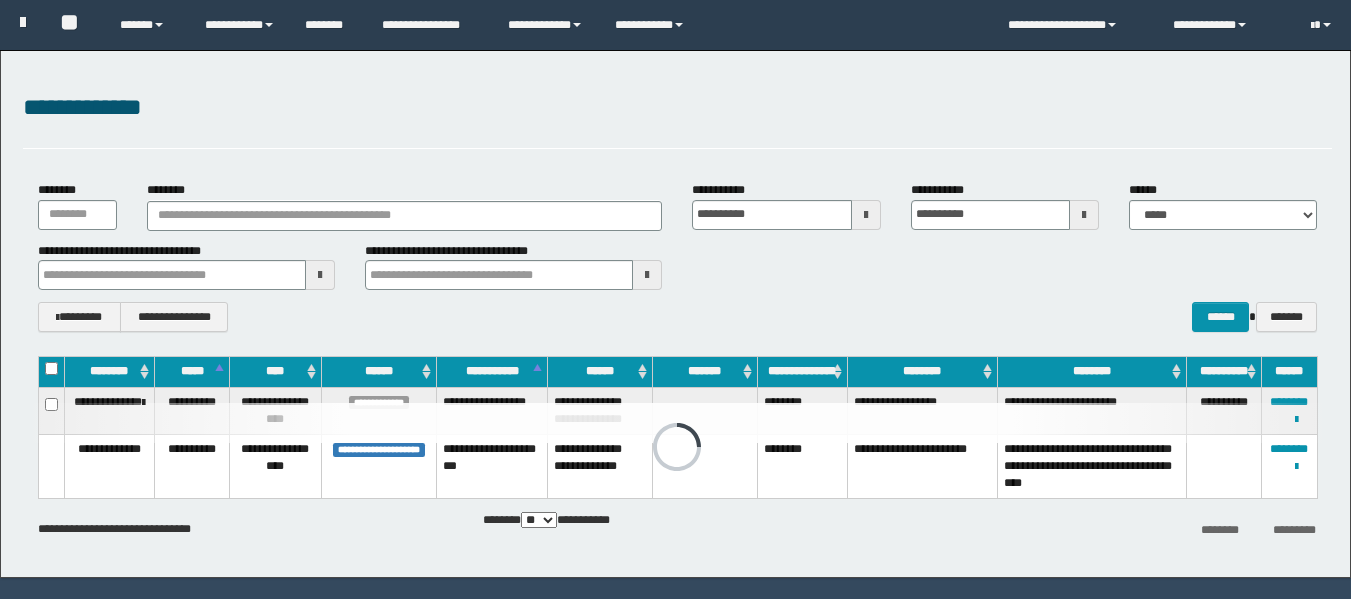 scroll, scrollTop: 57, scrollLeft: 0, axis: vertical 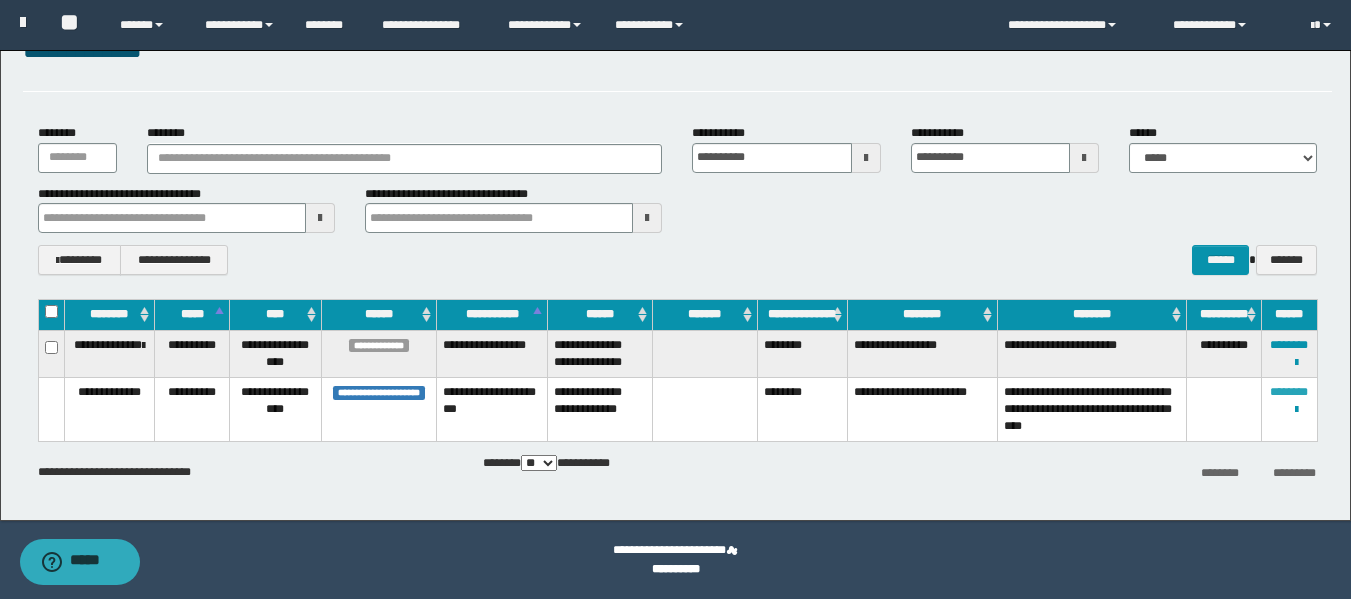 click on "********" at bounding box center (1289, 392) 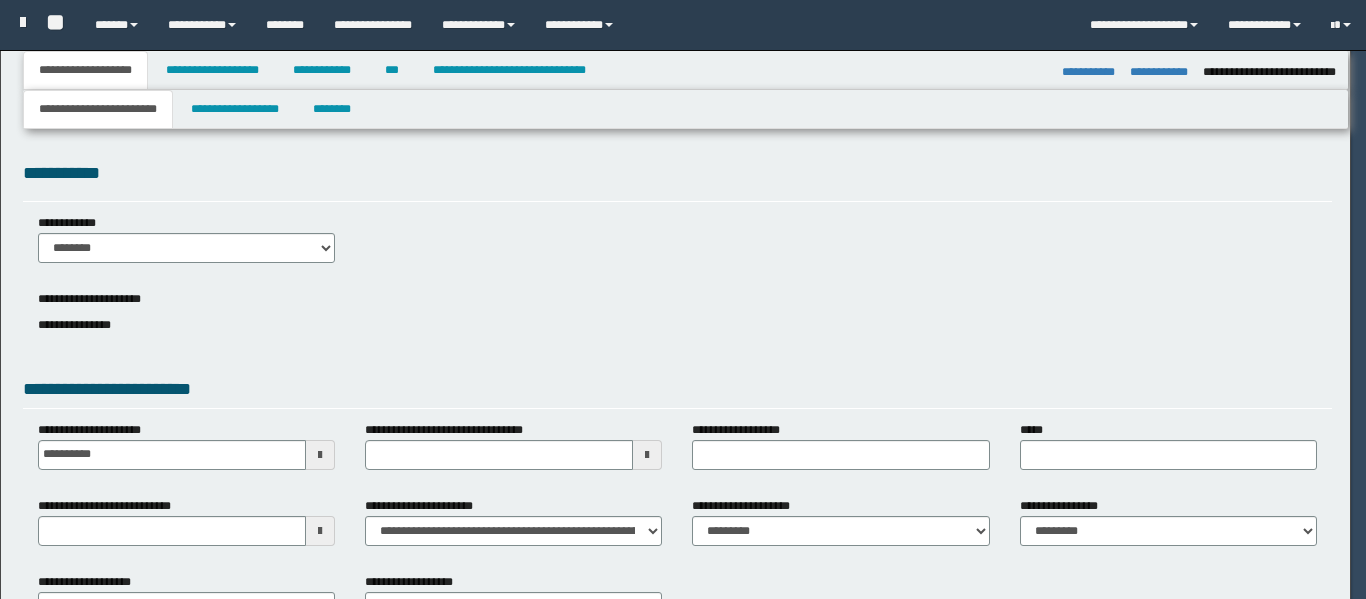 select on "*" 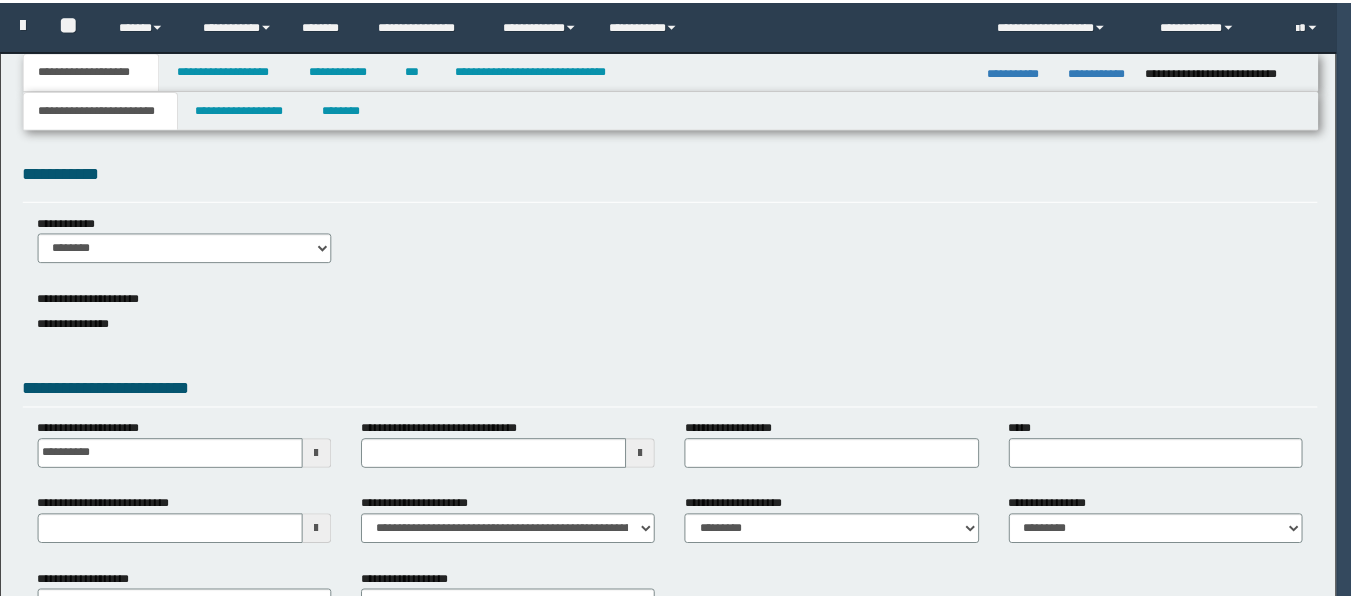 scroll, scrollTop: 0, scrollLeft: 0, axis: both 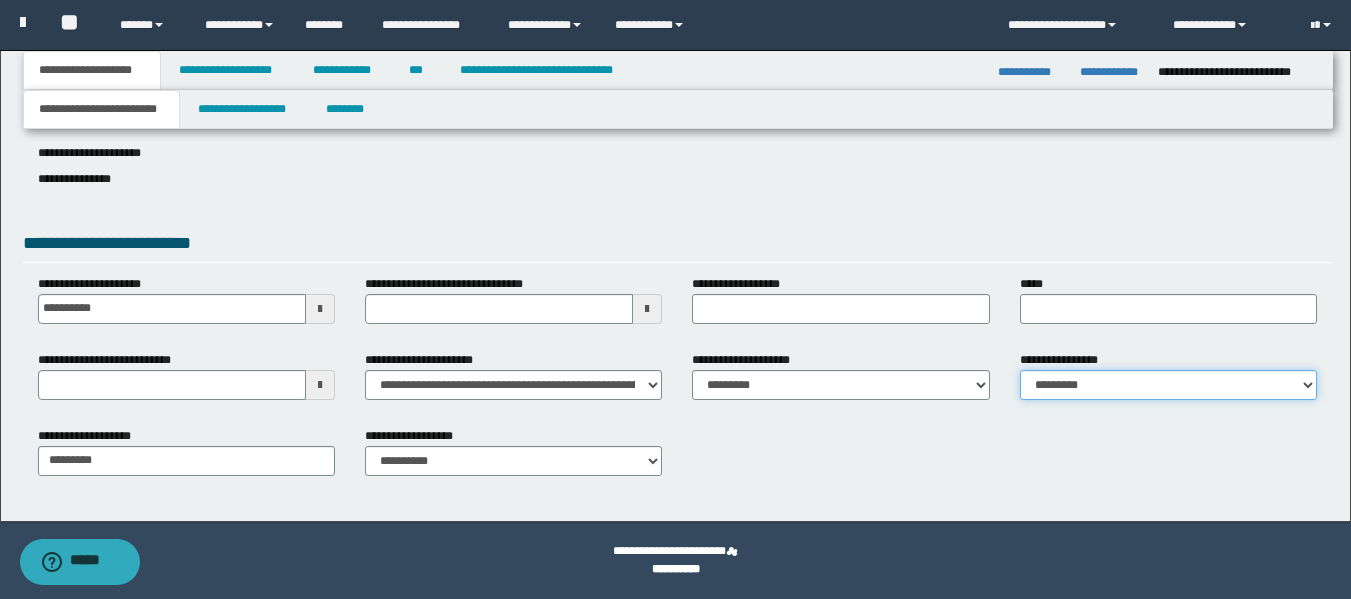 click on "**********" at bounding box center [1168, 385] 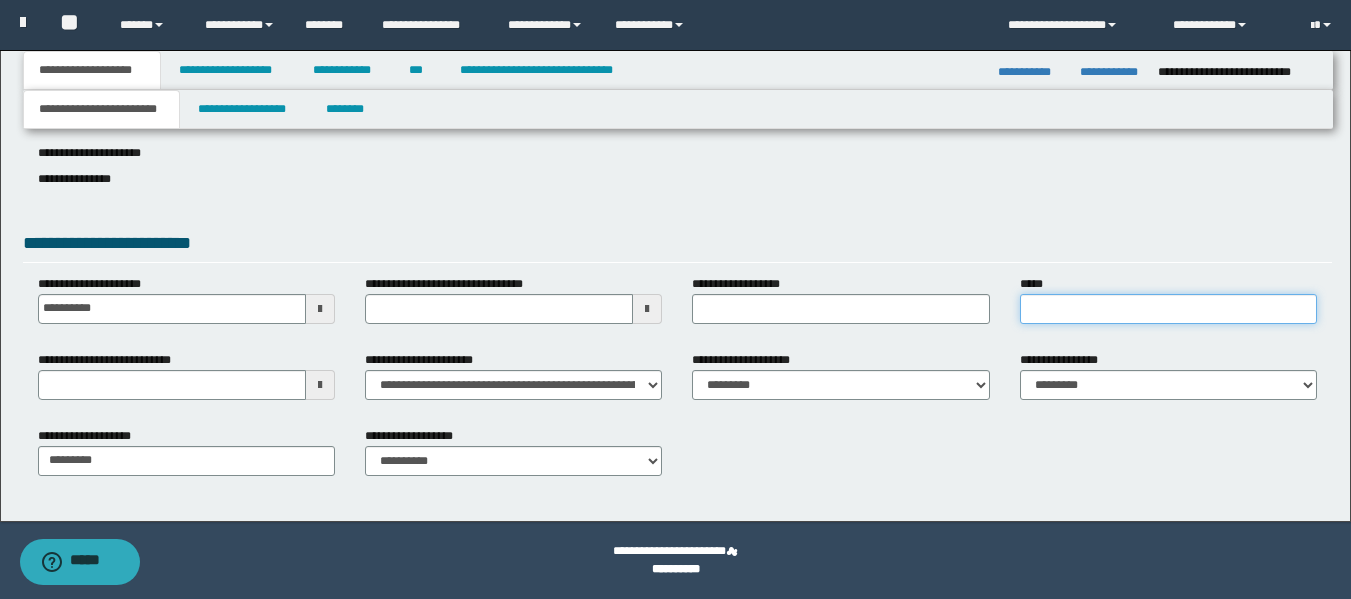 click on "*****" at bounding box center (1168, 309) 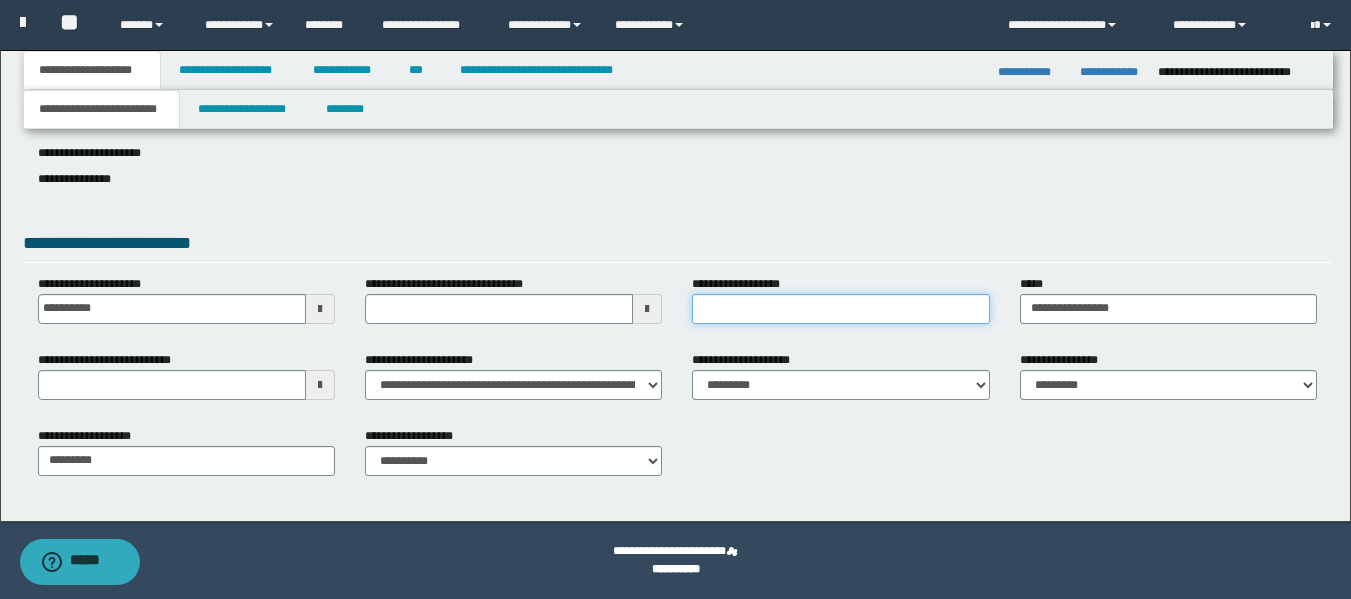 click on "**********" at bounding box center [840, 309] 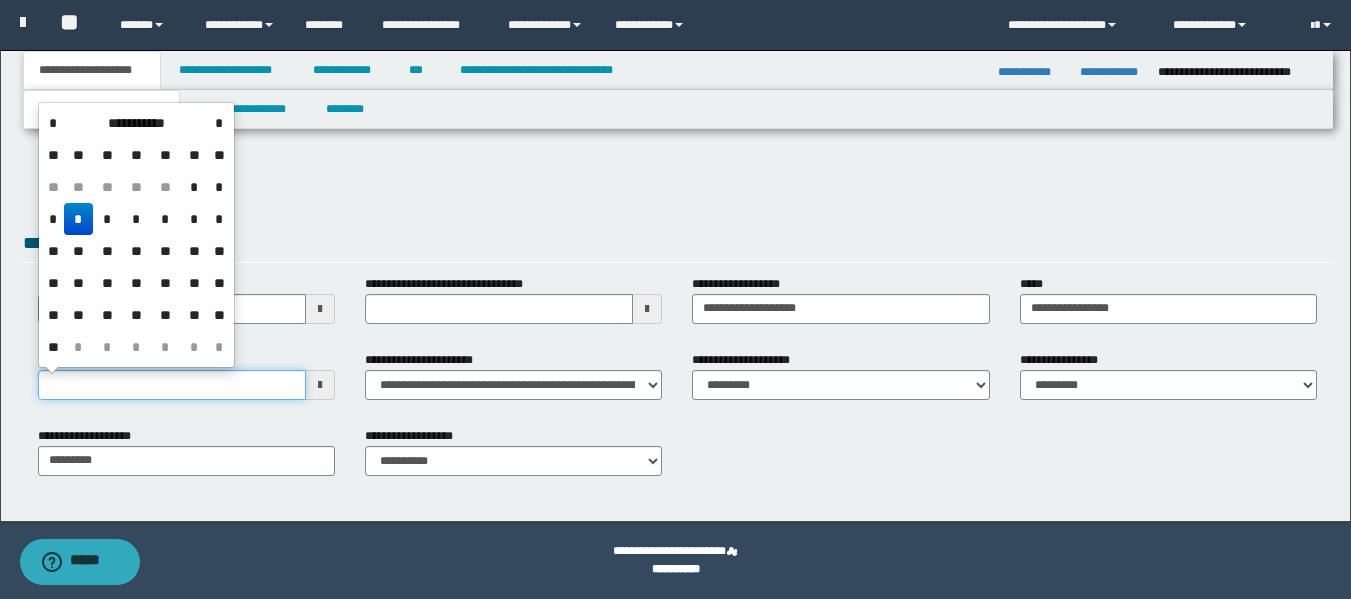 click on "**********" at bounding box center (172, 385) 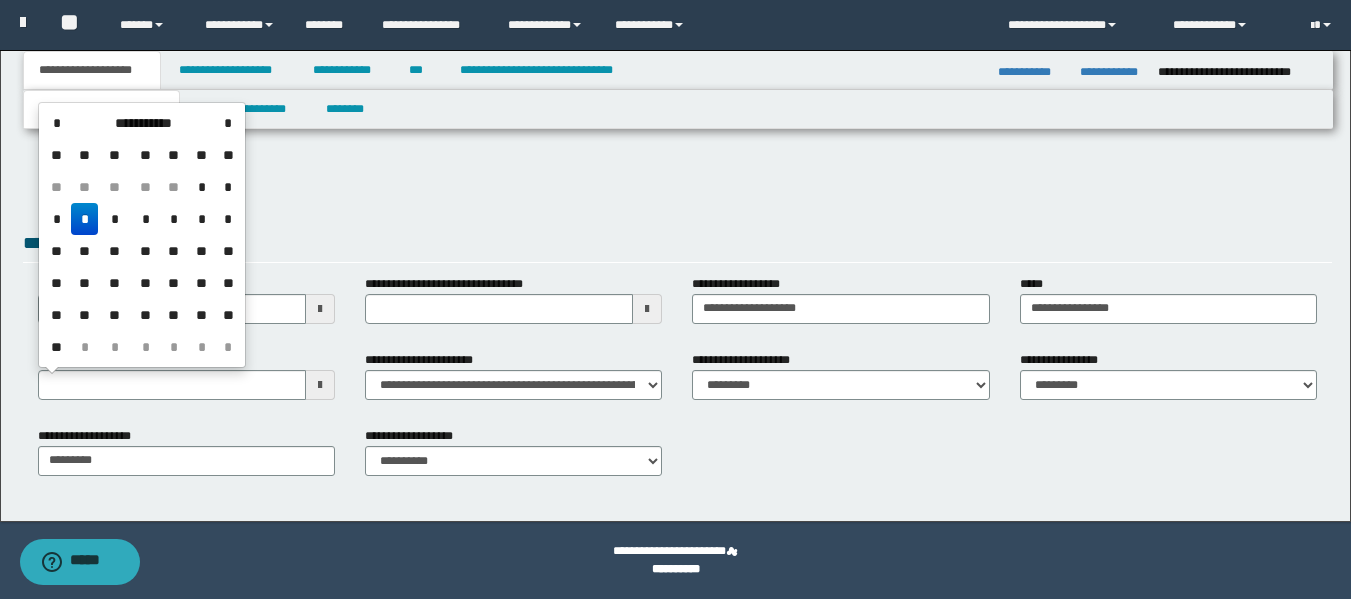 click on "*" at bounding box center [85, 219] 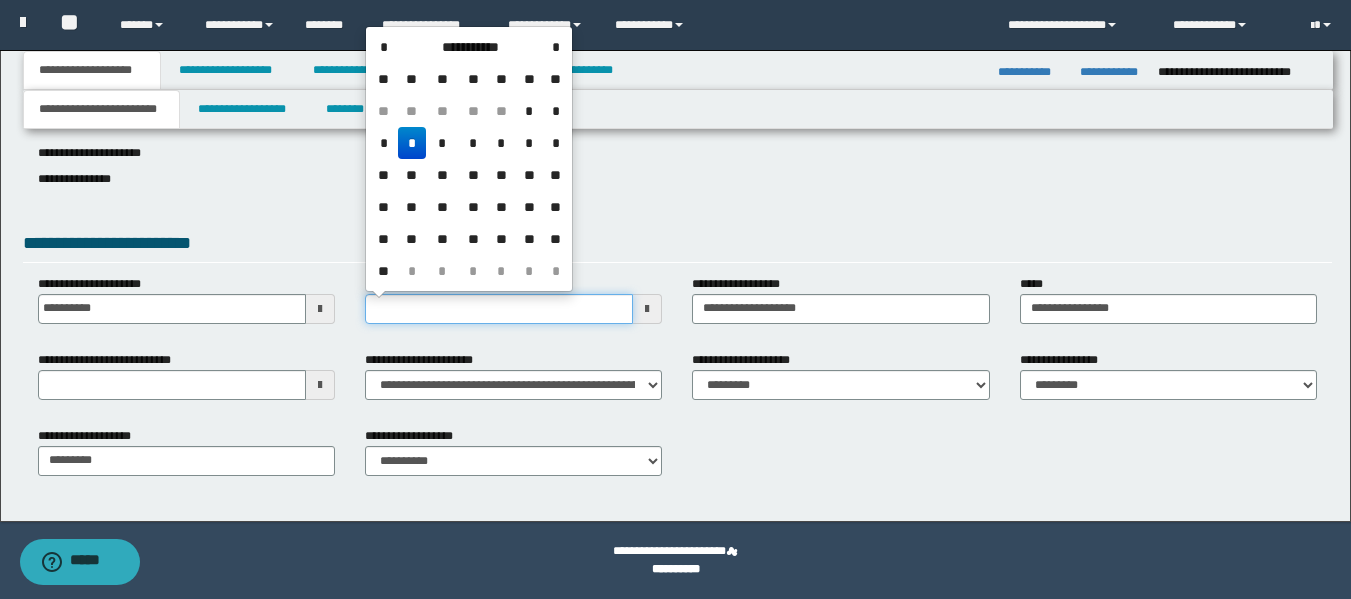 click on "**********" at bounding box center [499, 309] 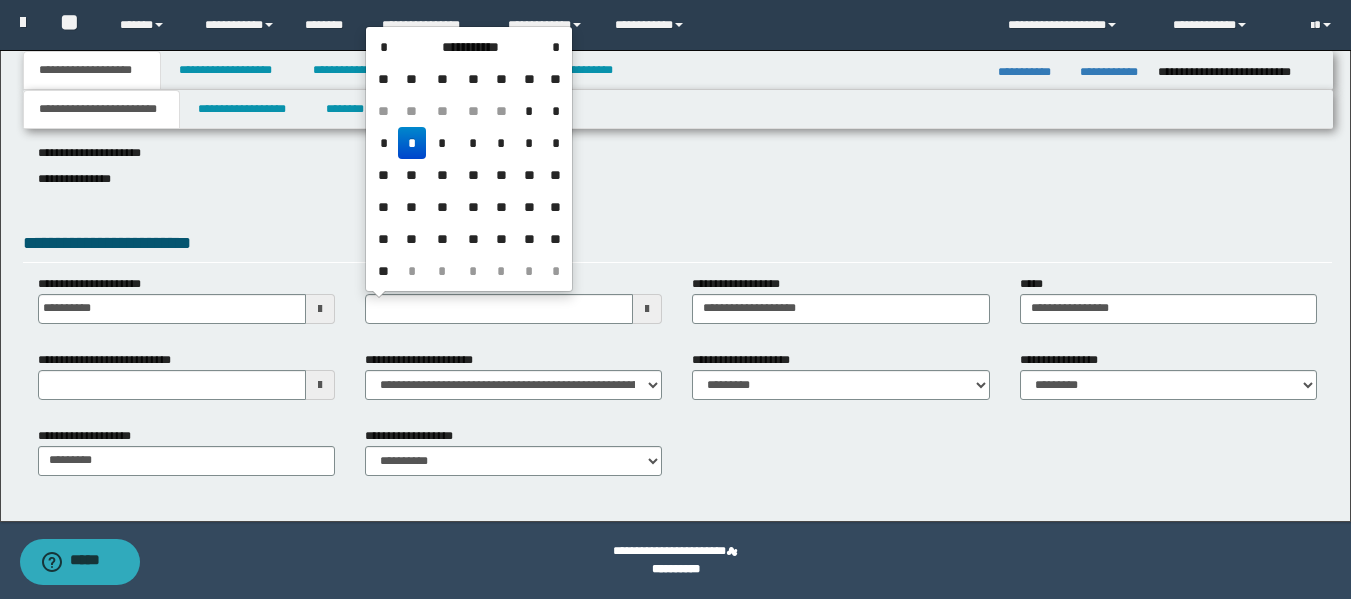 click on "*" at bounding box center [412, 143] 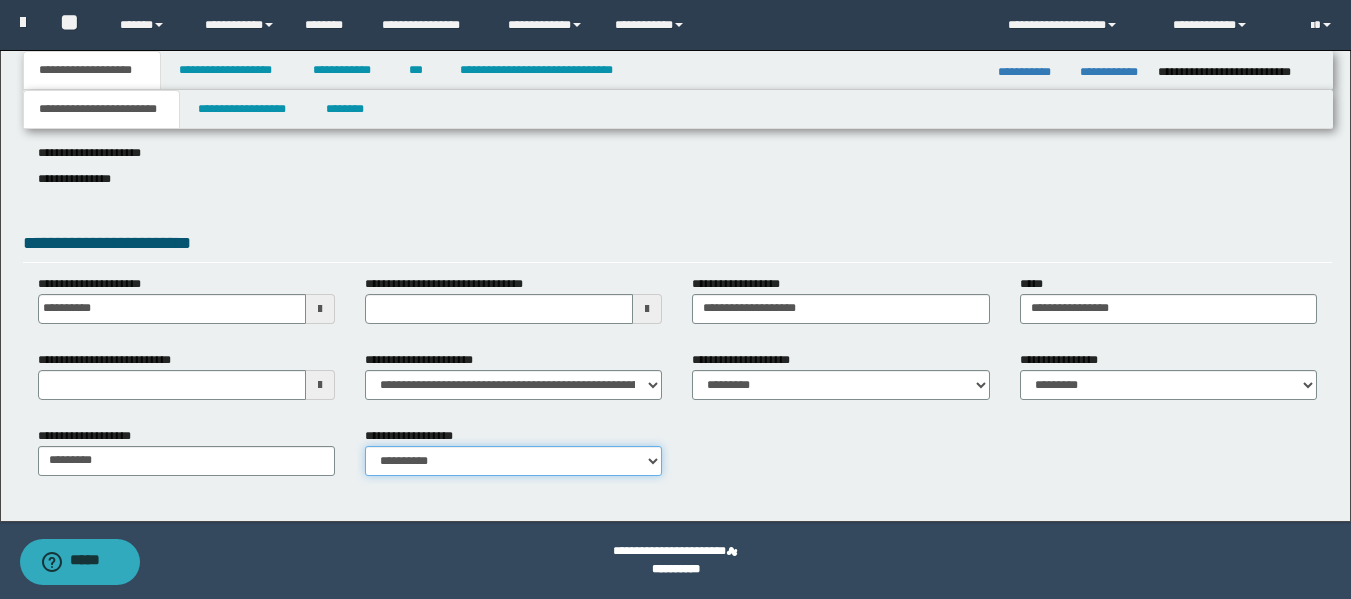 click on "**********" at bounding box center [513, 461] 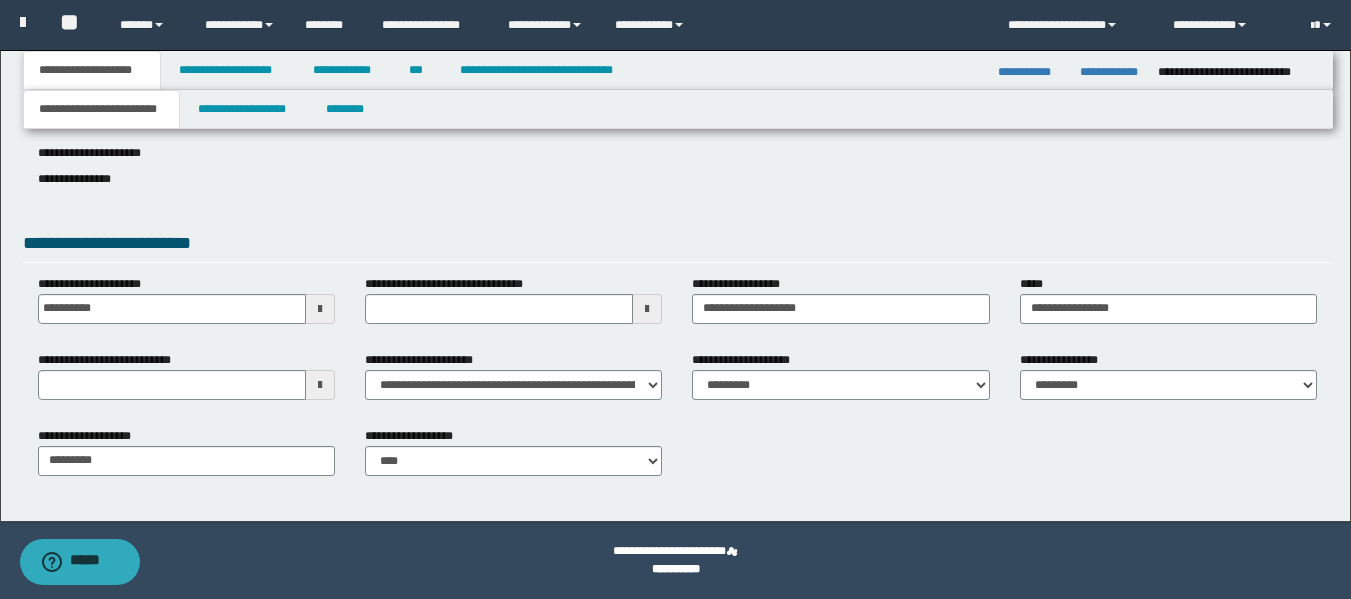 click on "**********" at bounding box center [677, 459] 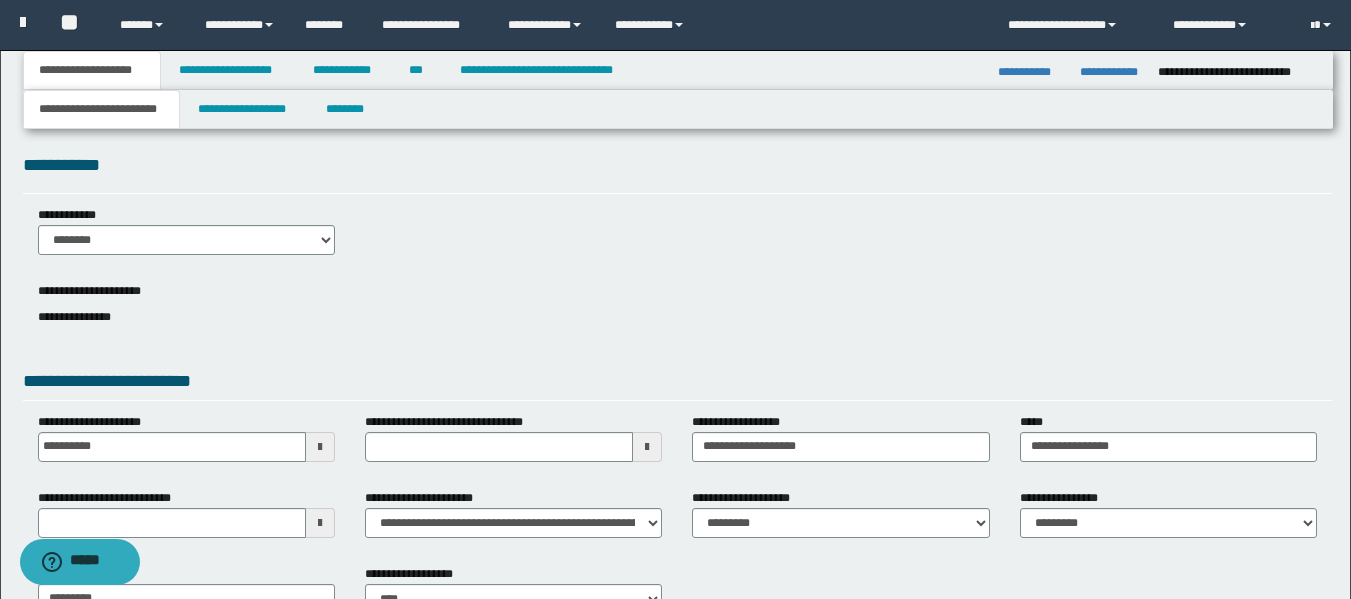 scroll, scrollTop: 0, scrollLeft: 0, axis: both 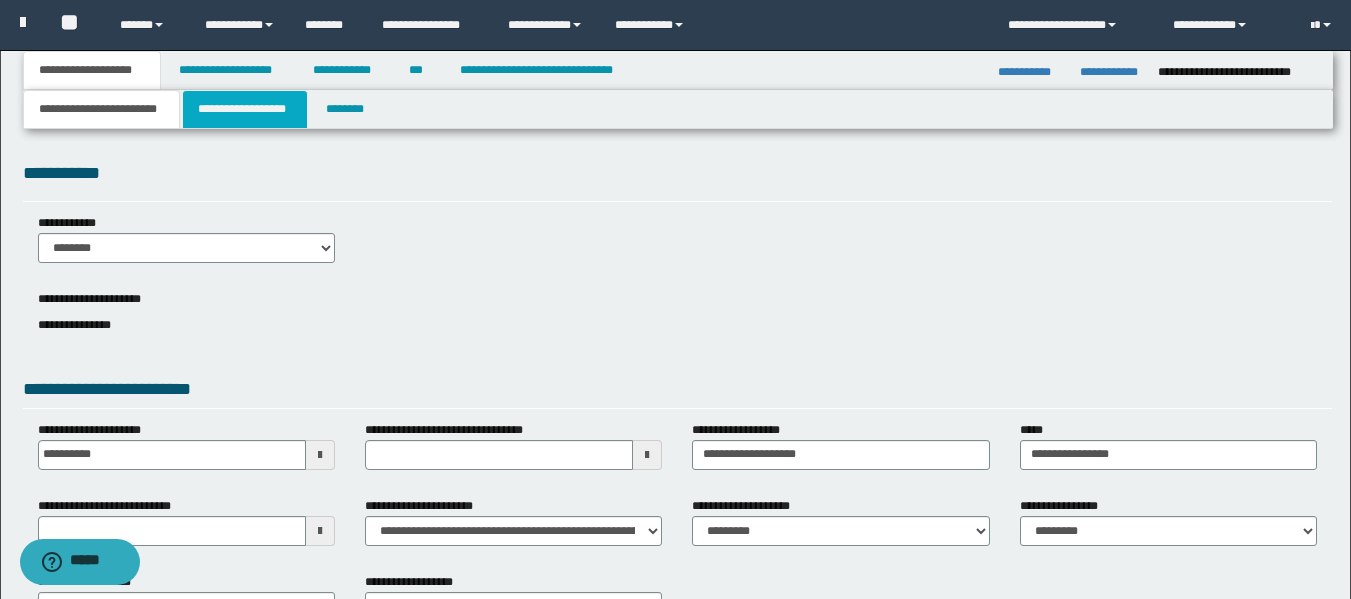 click on "**********" at bounding box center [245, 109] 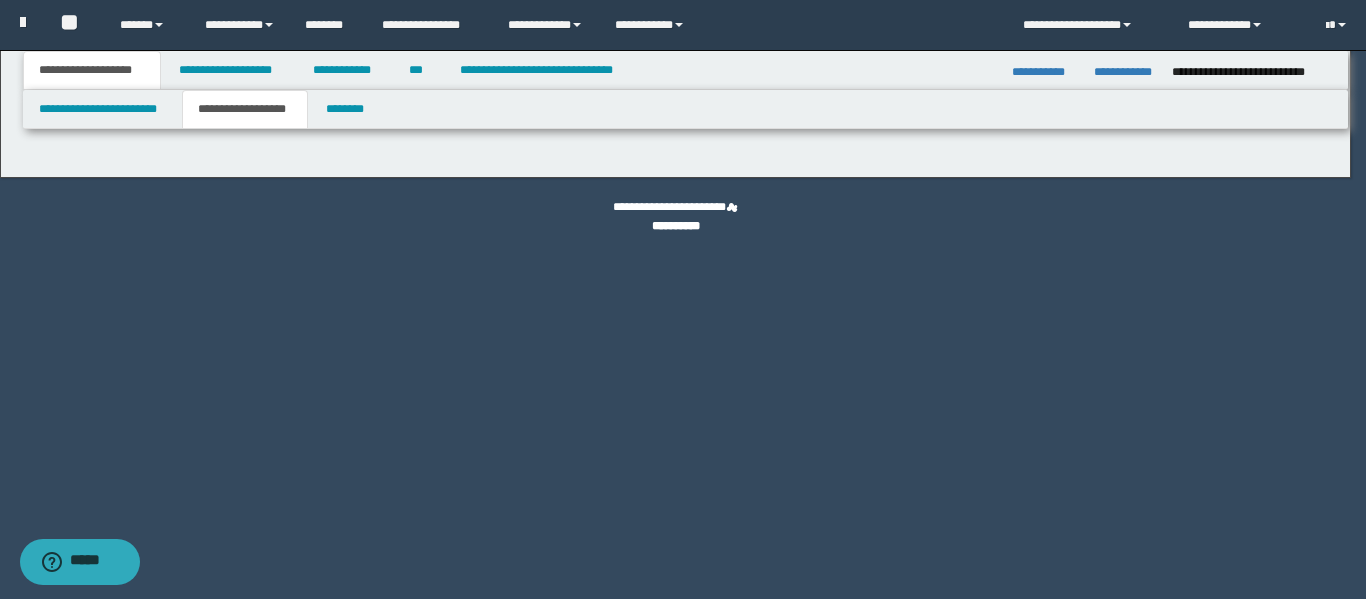 type on "********" 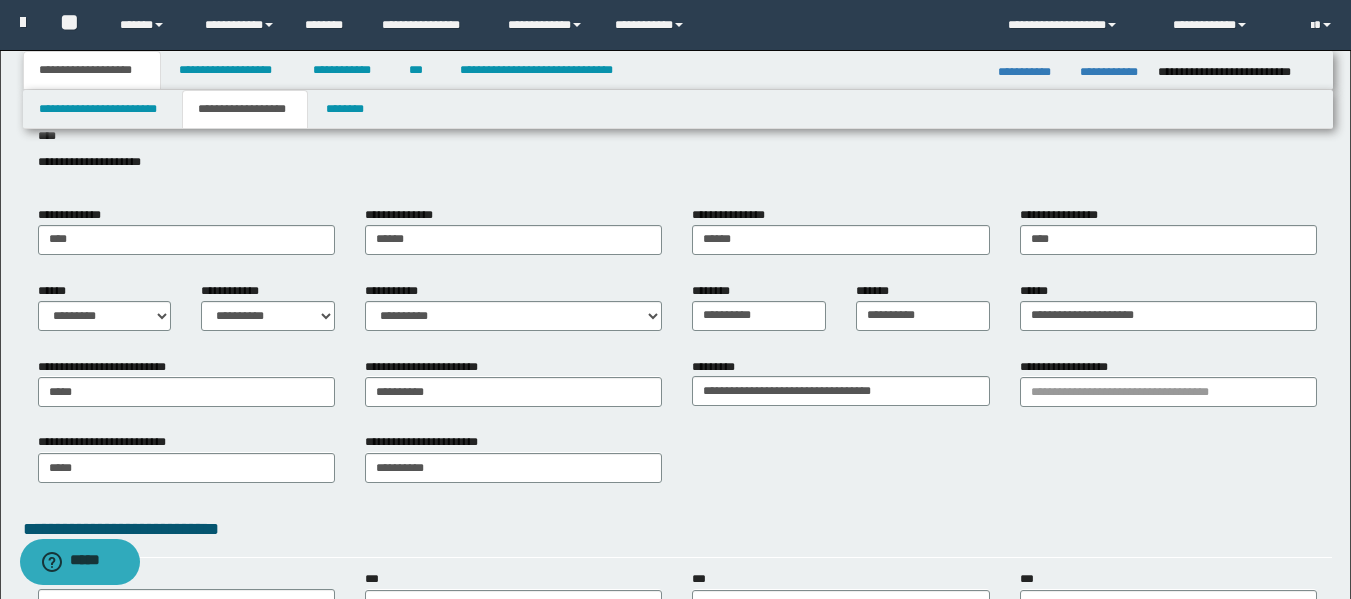 scroll, scrollTop: 200, scrollLeft: 0, axis: vertical 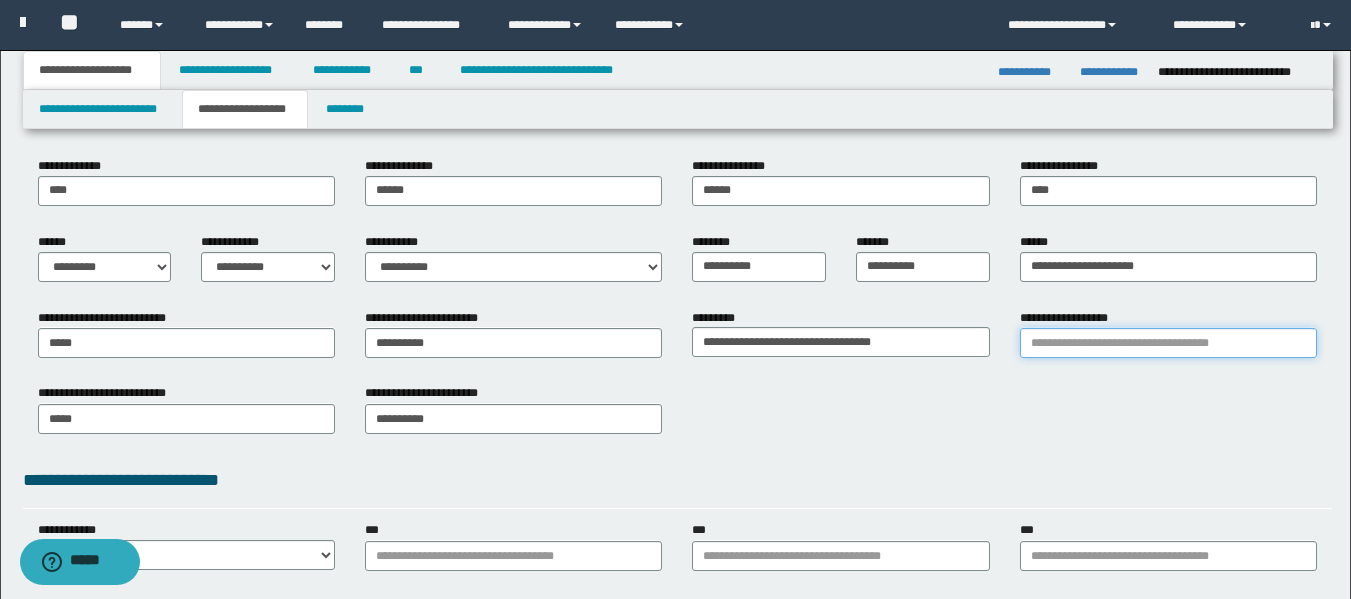 click on "**********" at bounding box center (1168, 343) 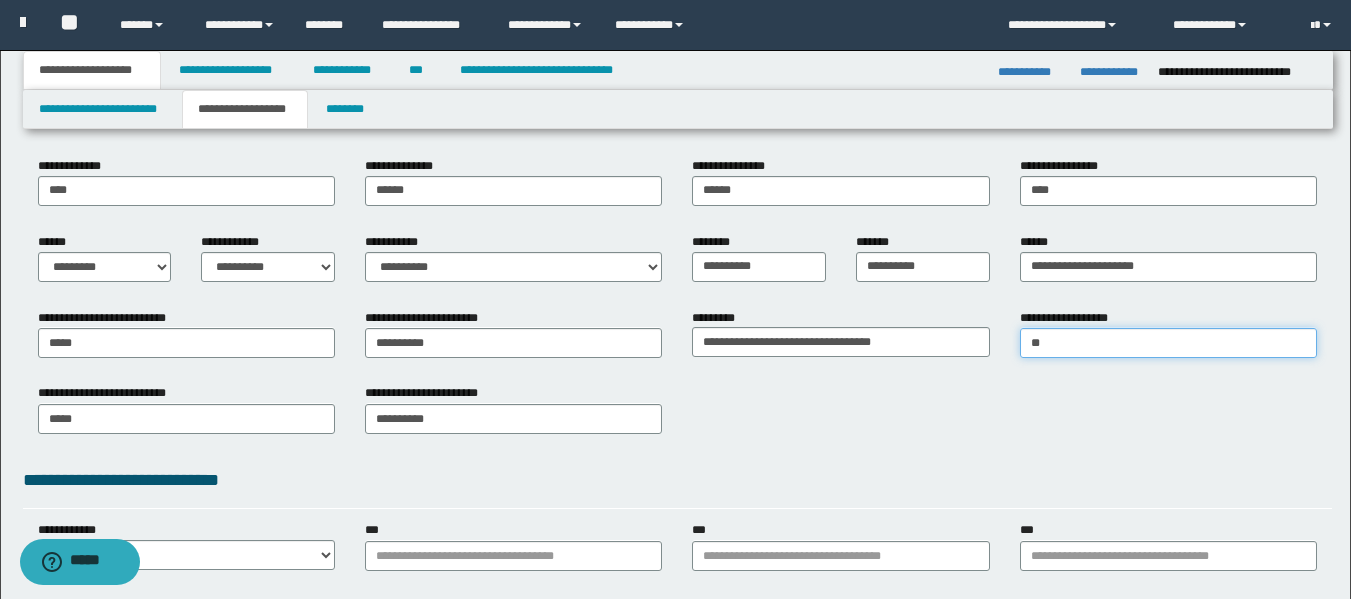 type on "***" 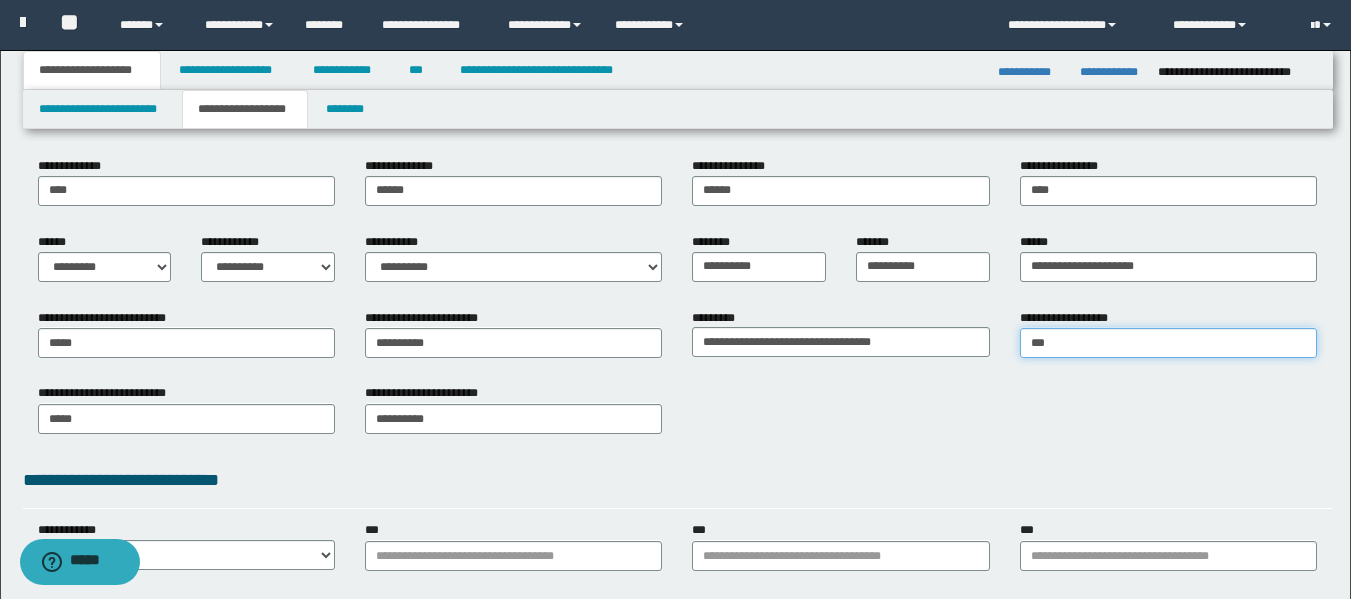 type on "********" 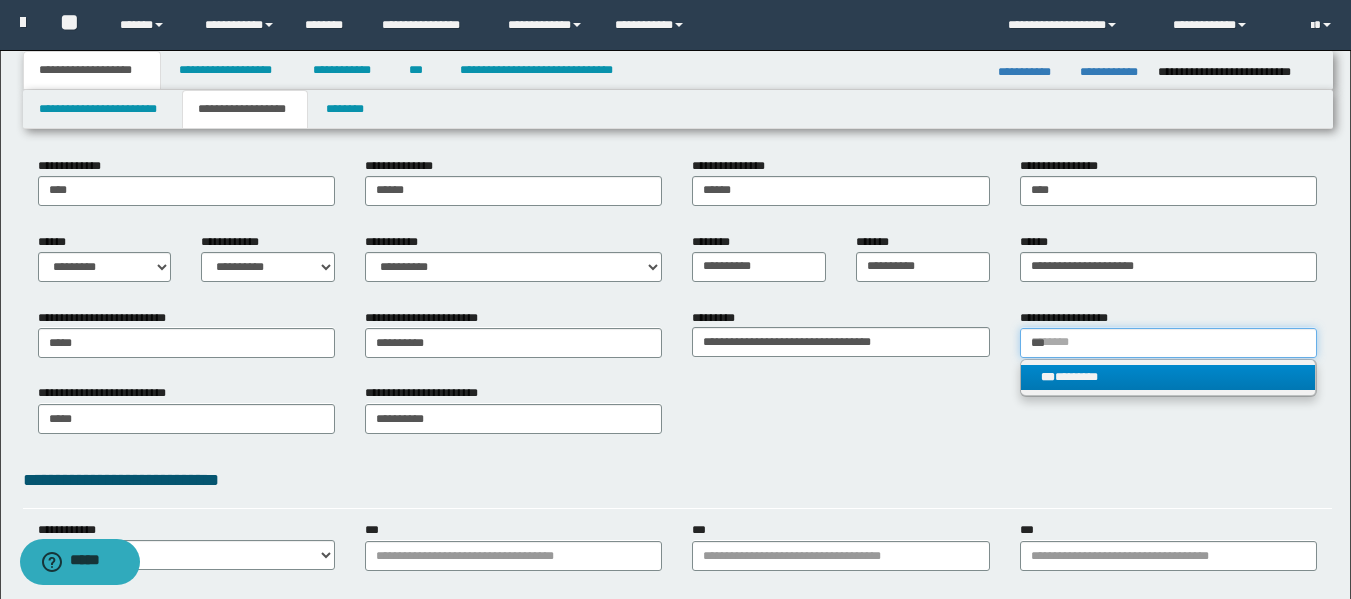 type on "***" 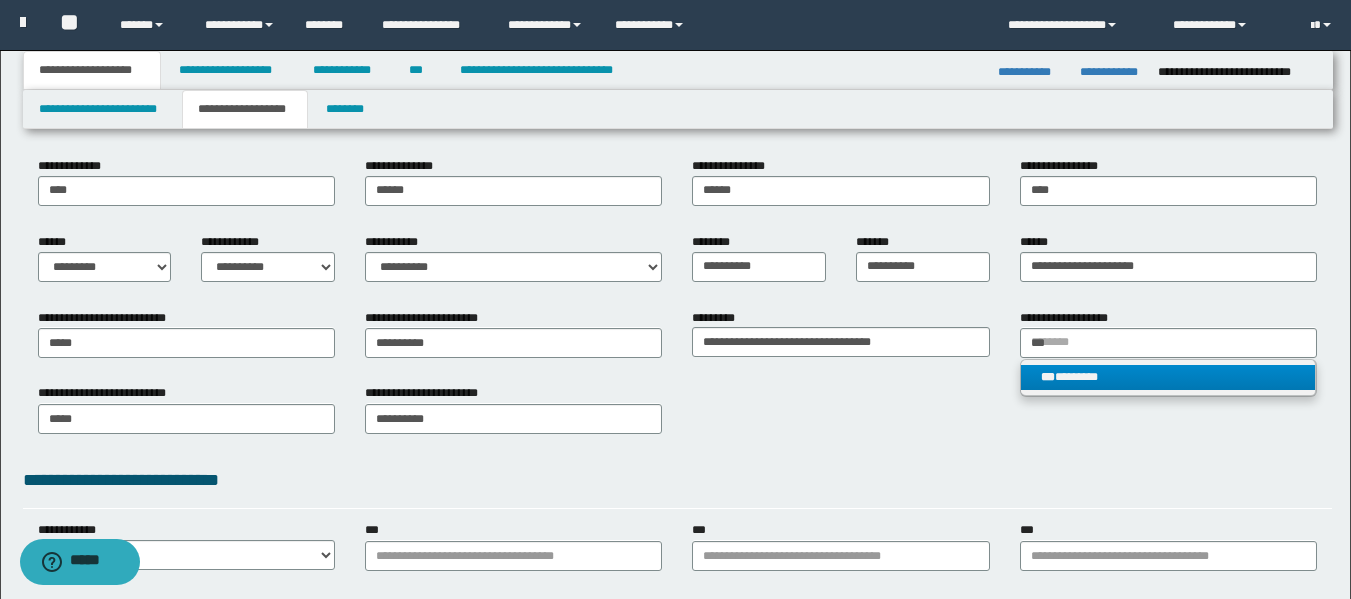 type 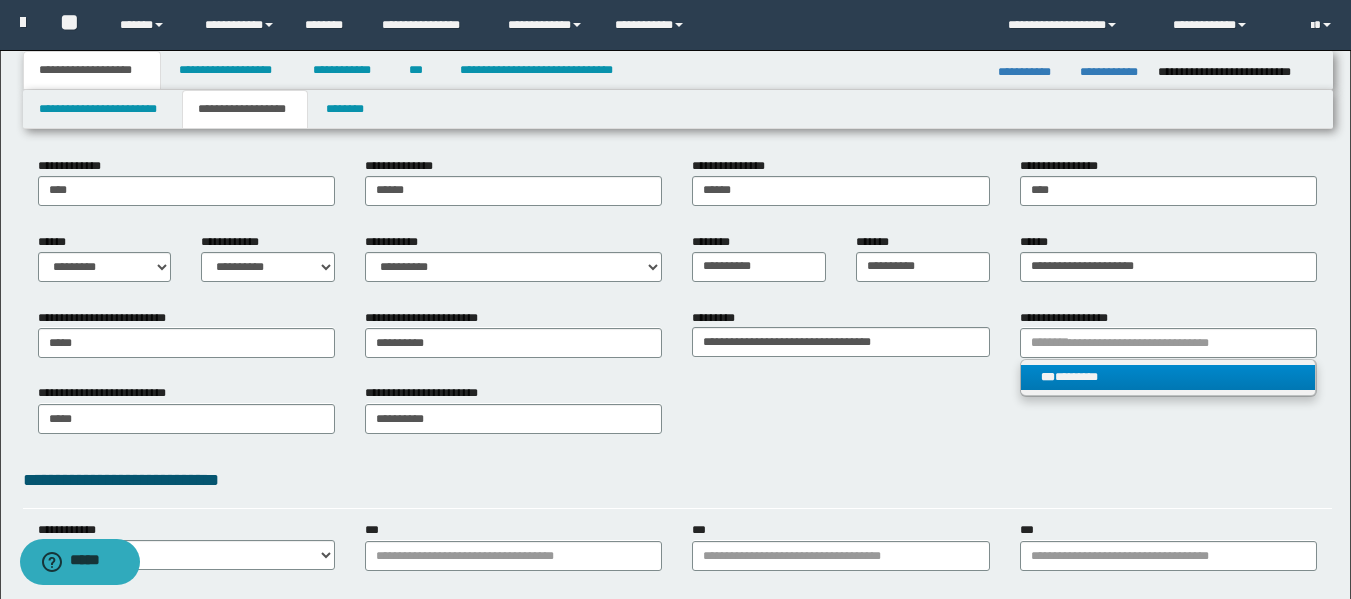 click on "*** ********" at bounding box center (1168, 377) 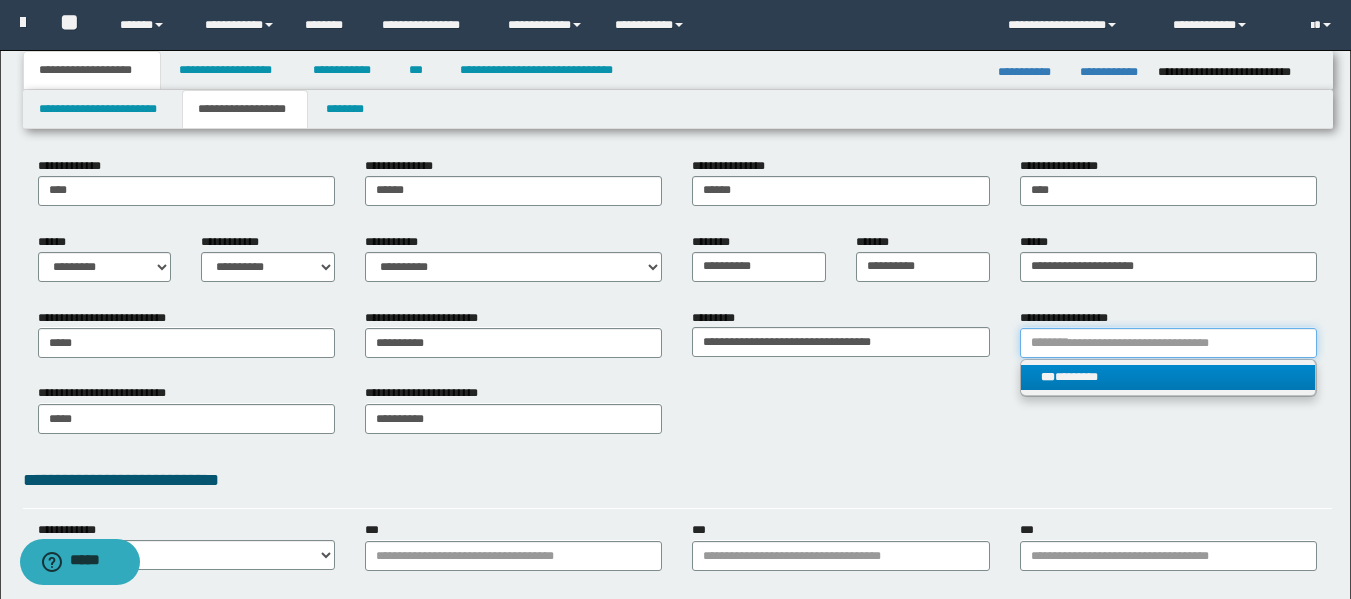 type 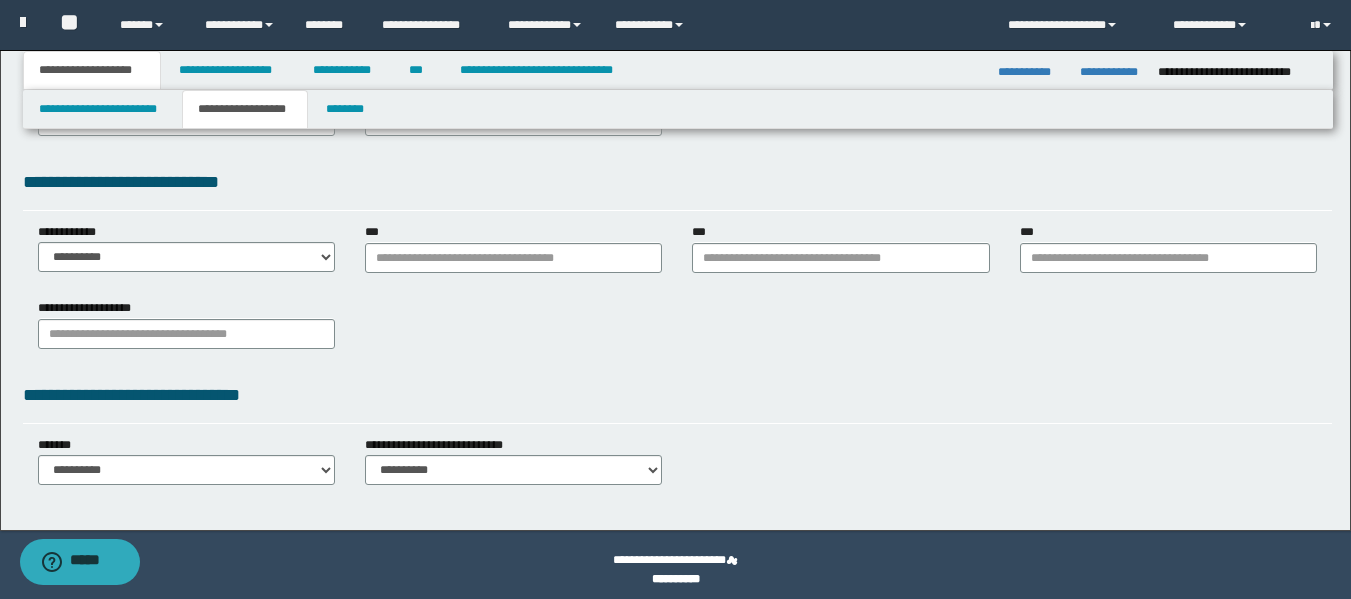 scroll, scrollTop: 500, scrollLeft: 0, axis: vertical 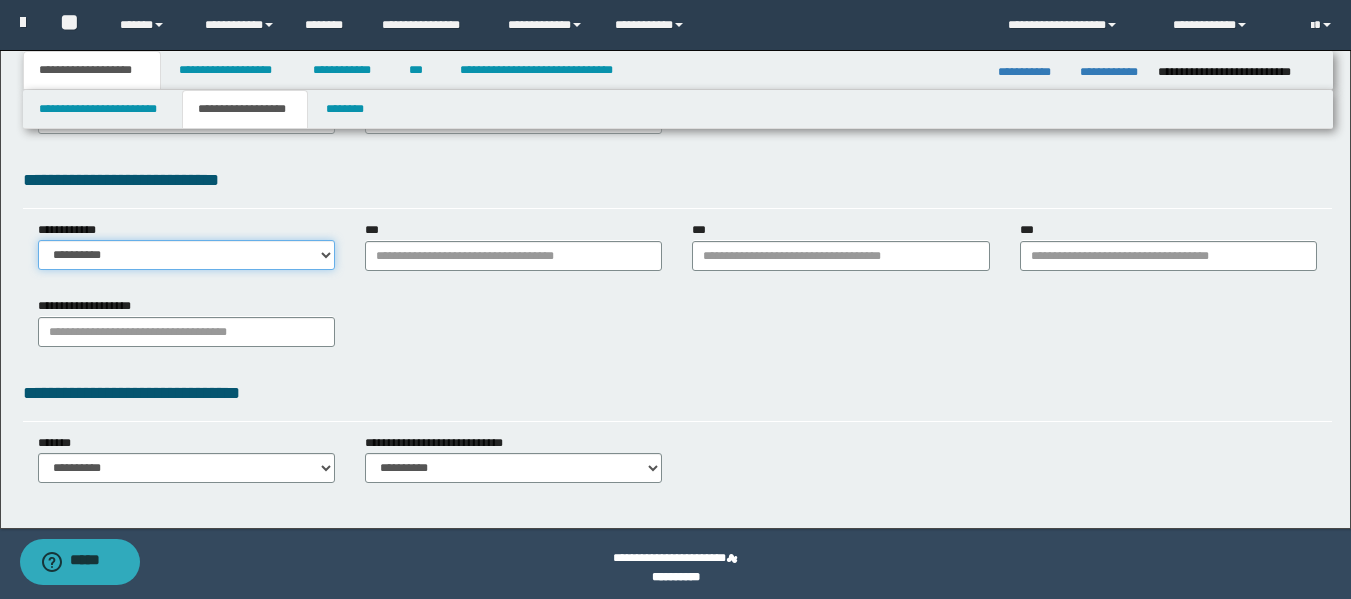 click on "**********" at bounding box center [186, 255] 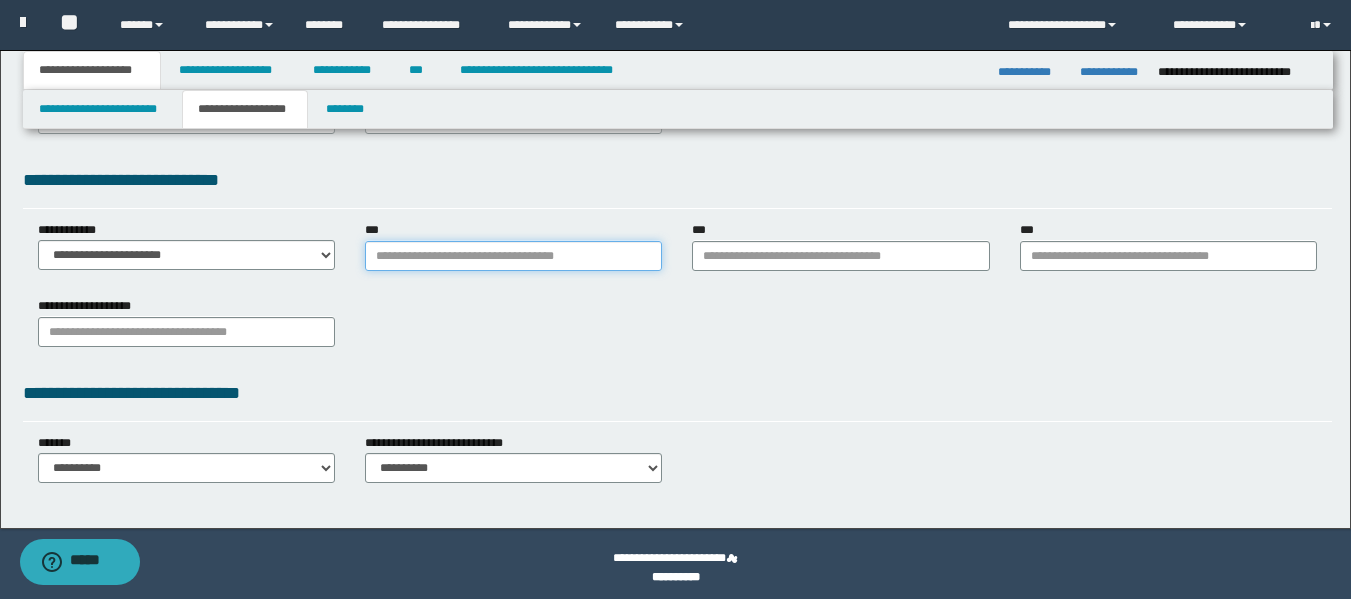 click on "***" at bounding box center (513, 256) 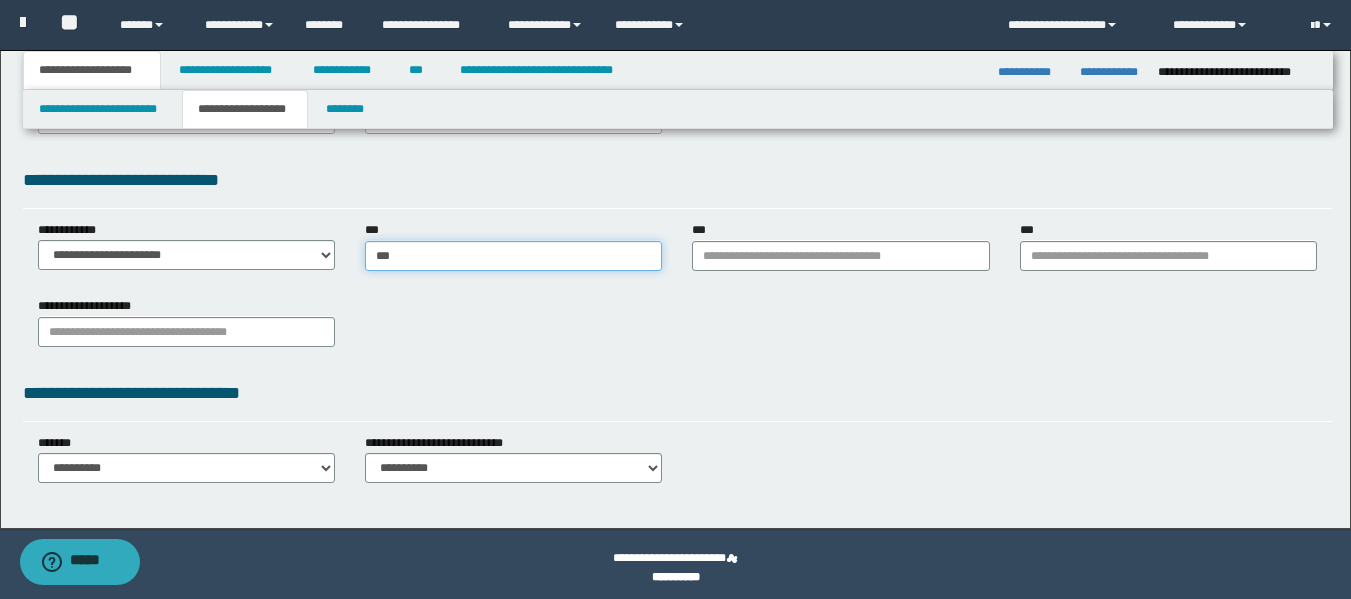 type on "****" 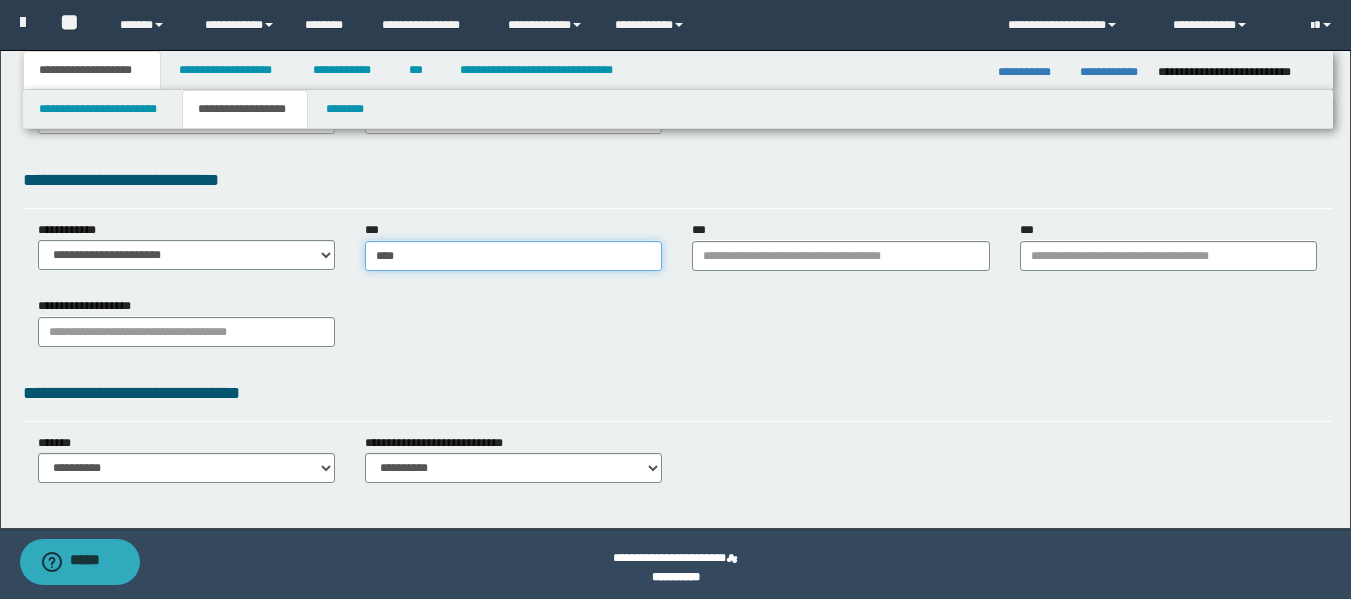 type on "****" 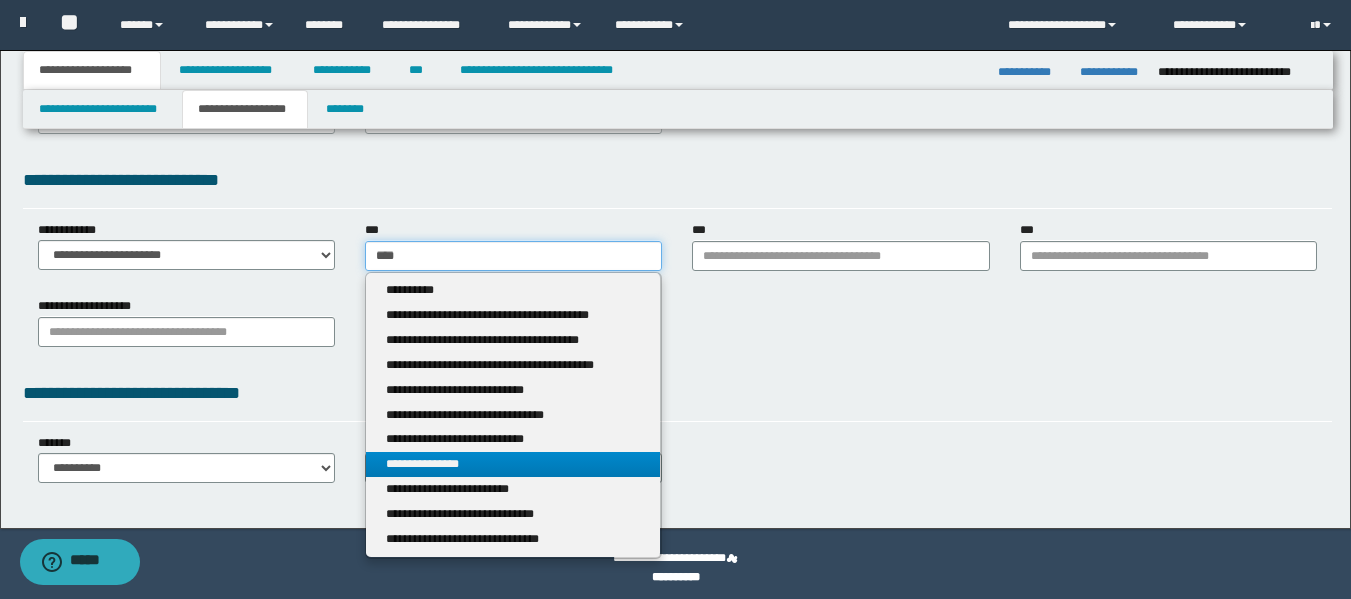 type on "****" 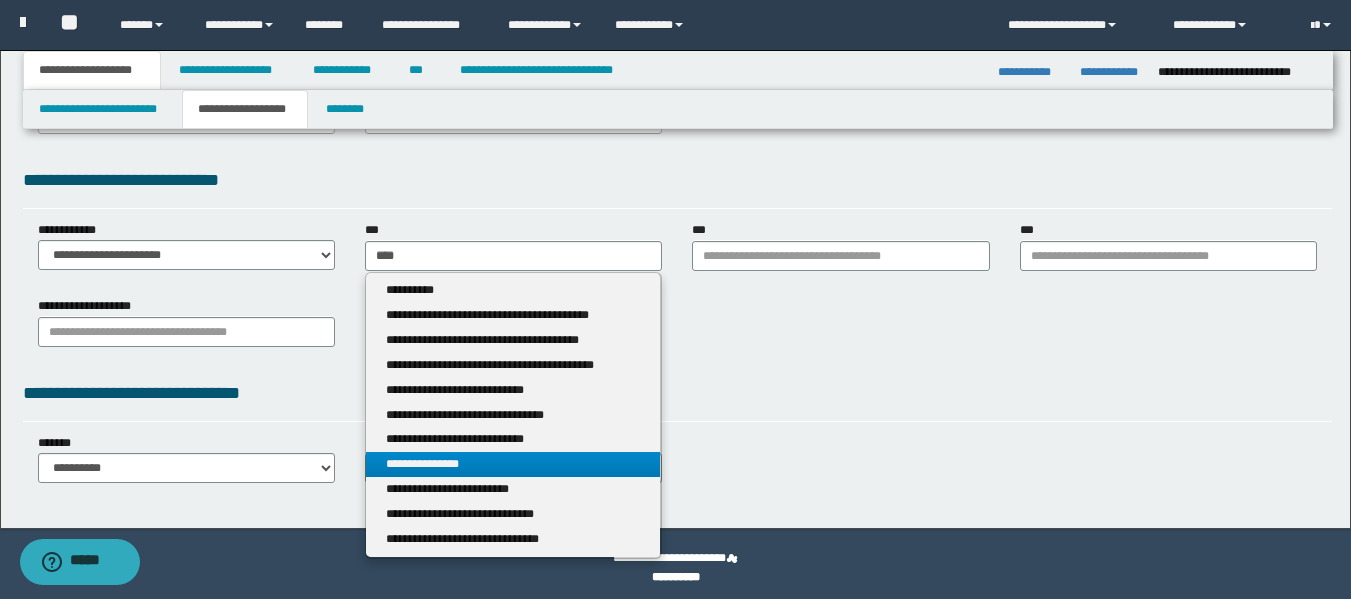 type 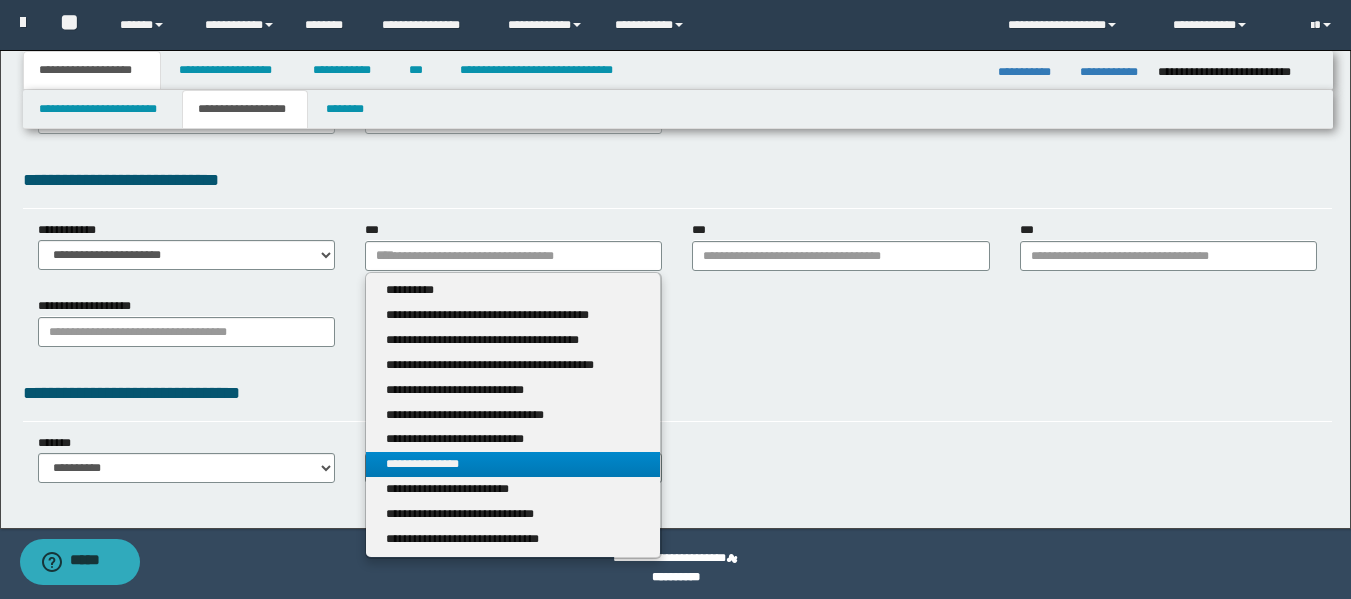 click on "**********" at bounding box center [513, 464] 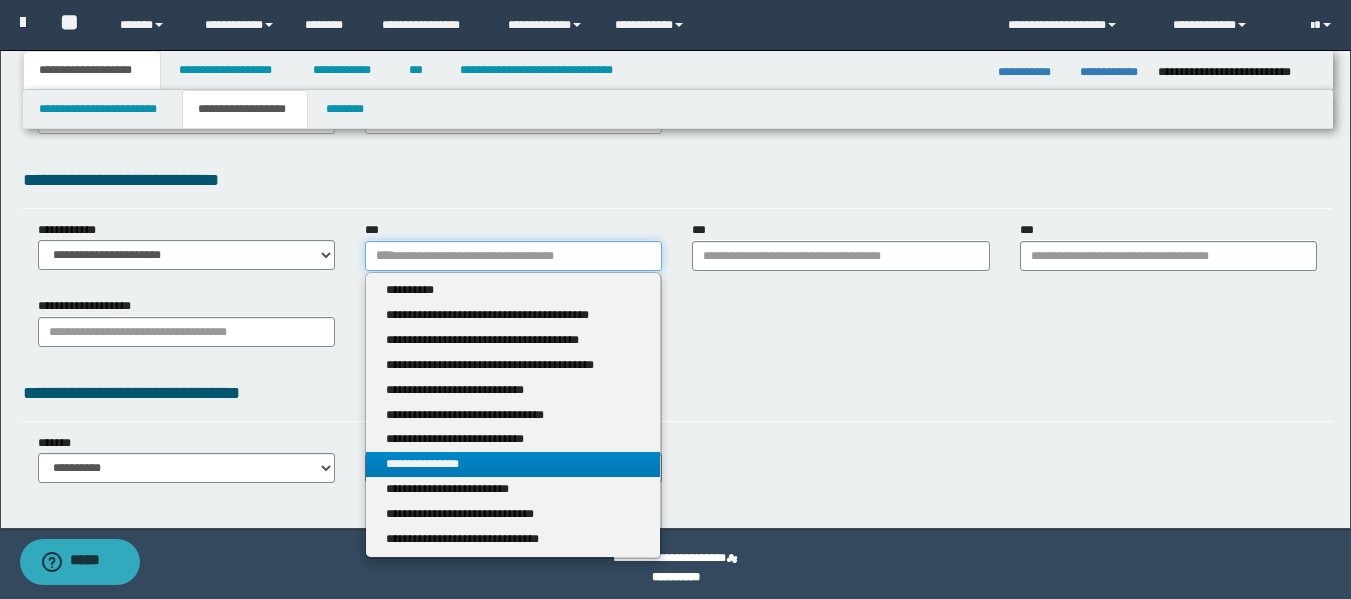 type 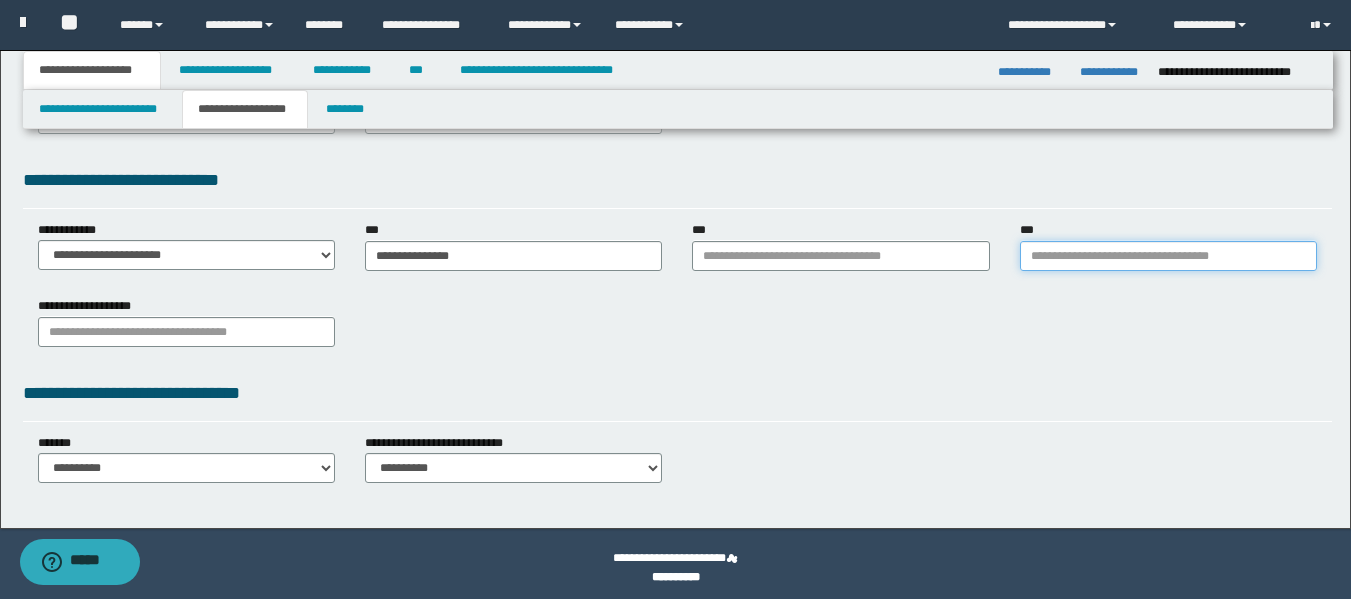 click on "***" at bounding box center (1168, 256) 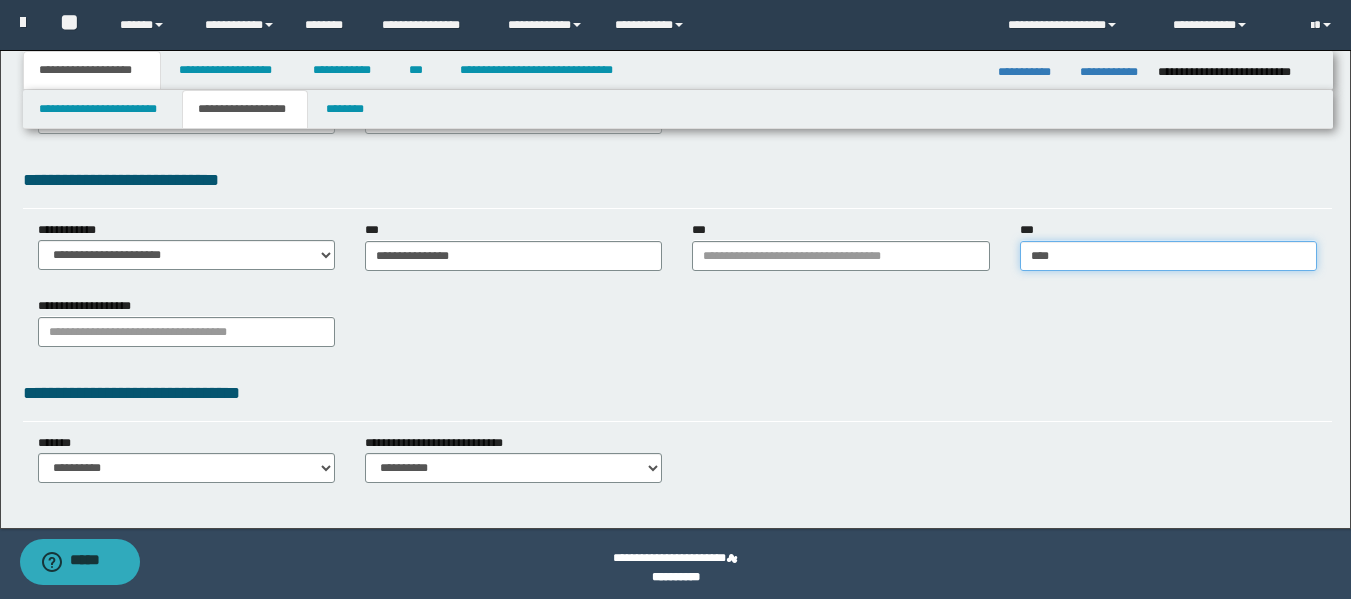 type on "*****" 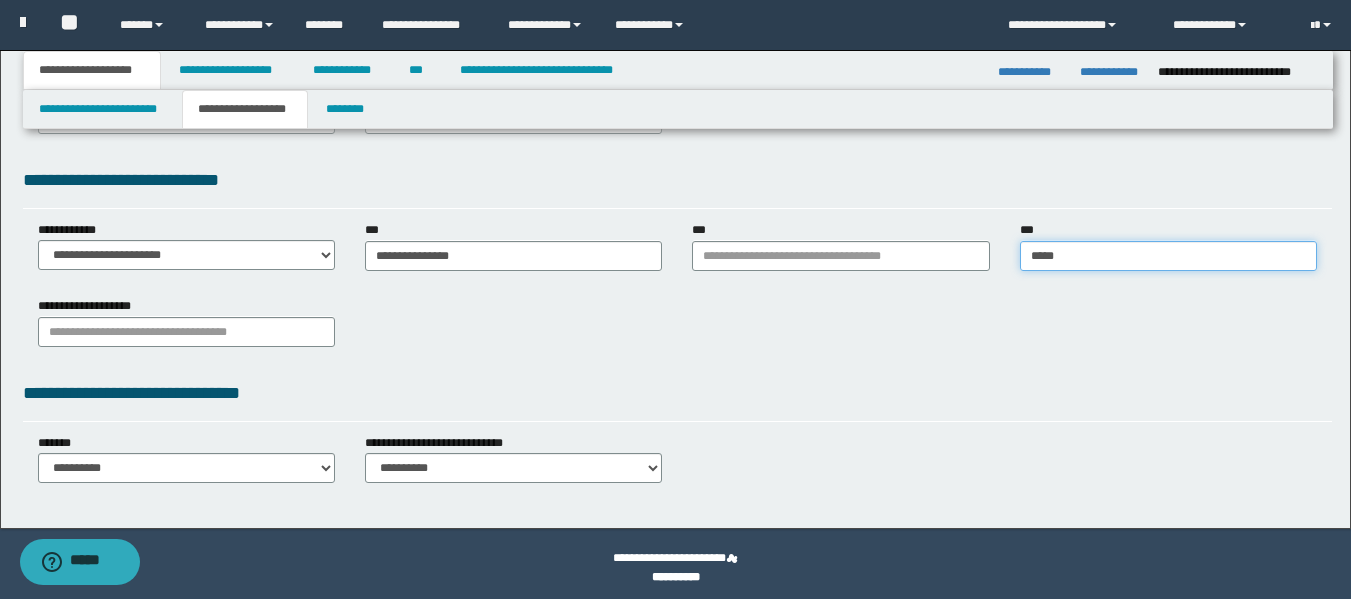 type on "*****" 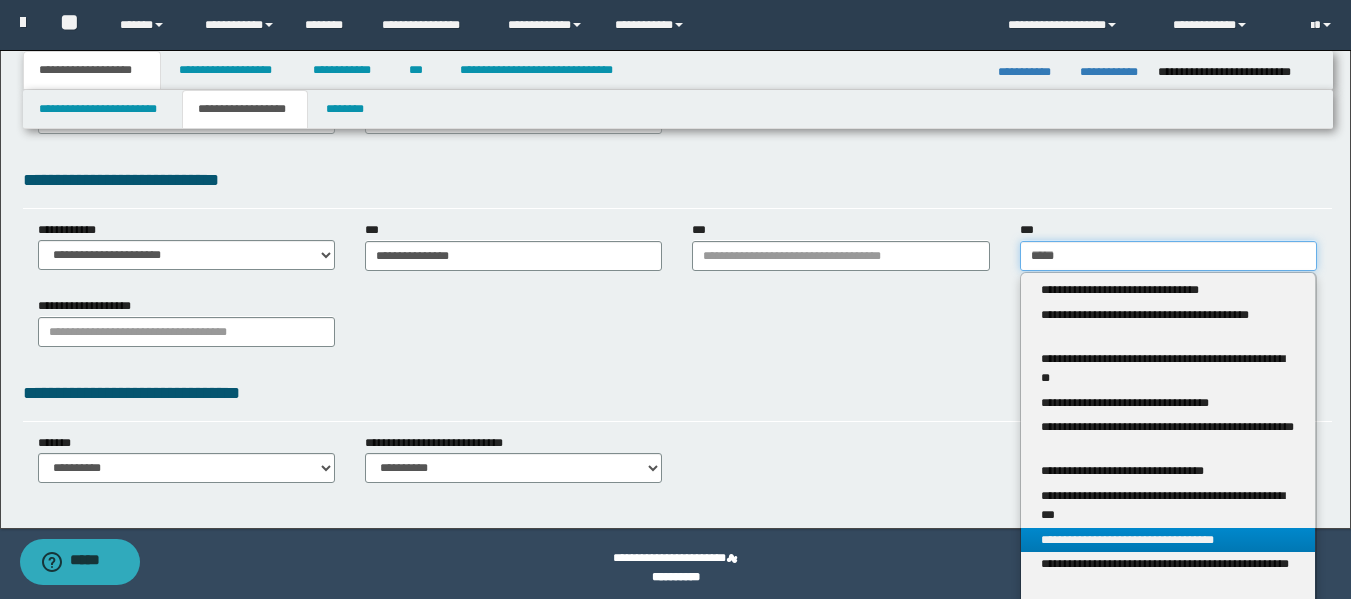type on "*****" 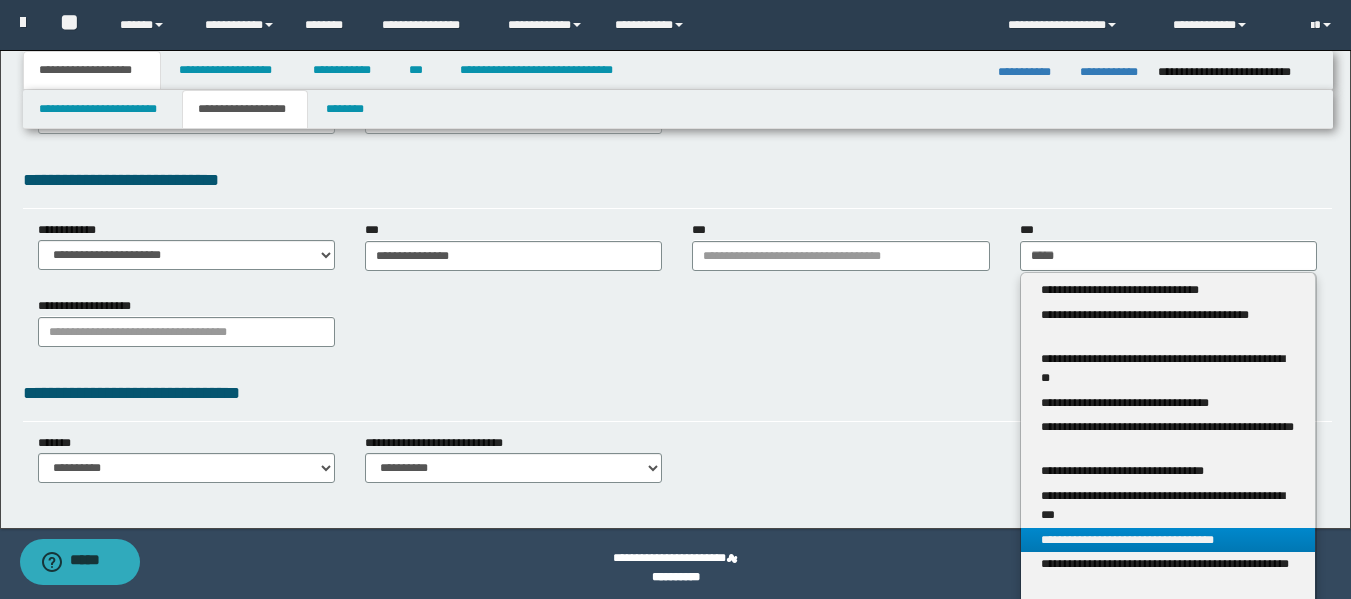 type 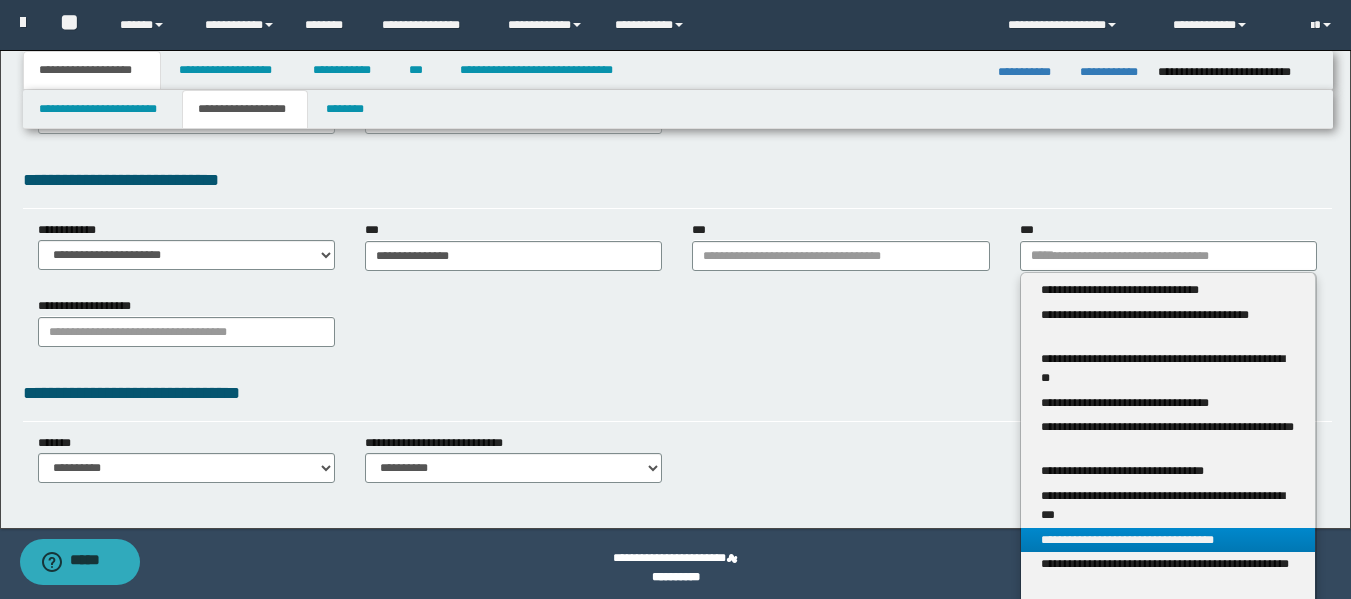 click on "**********" at bounding box center [1168, 540] 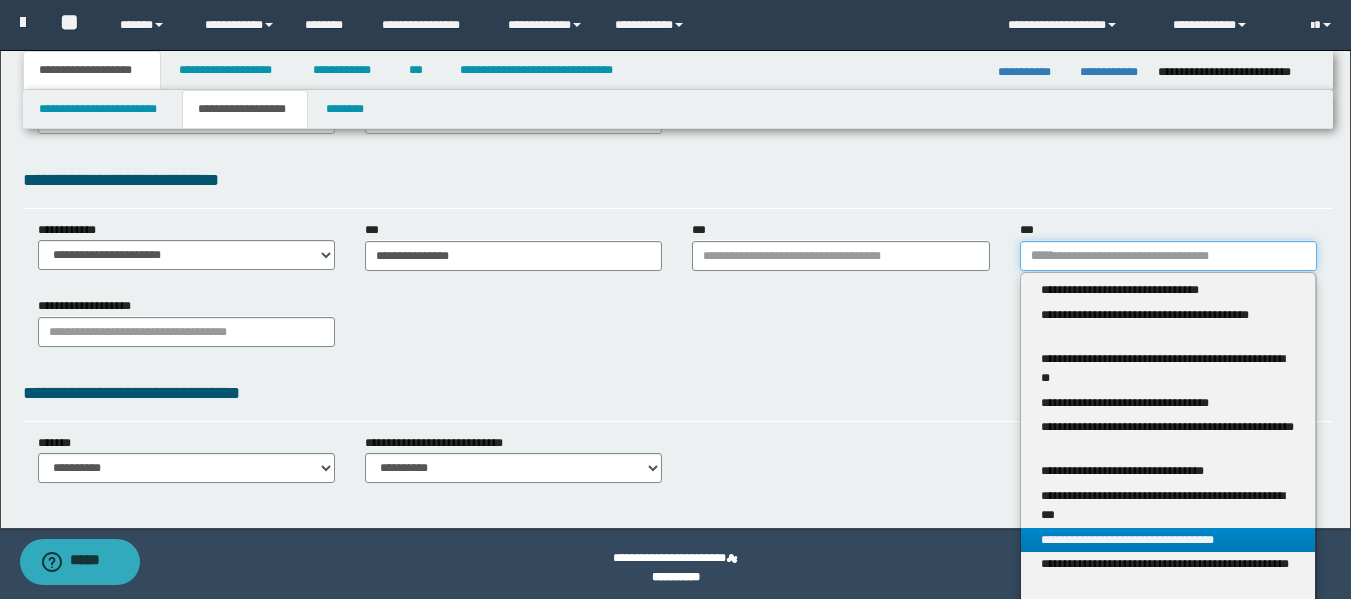 type 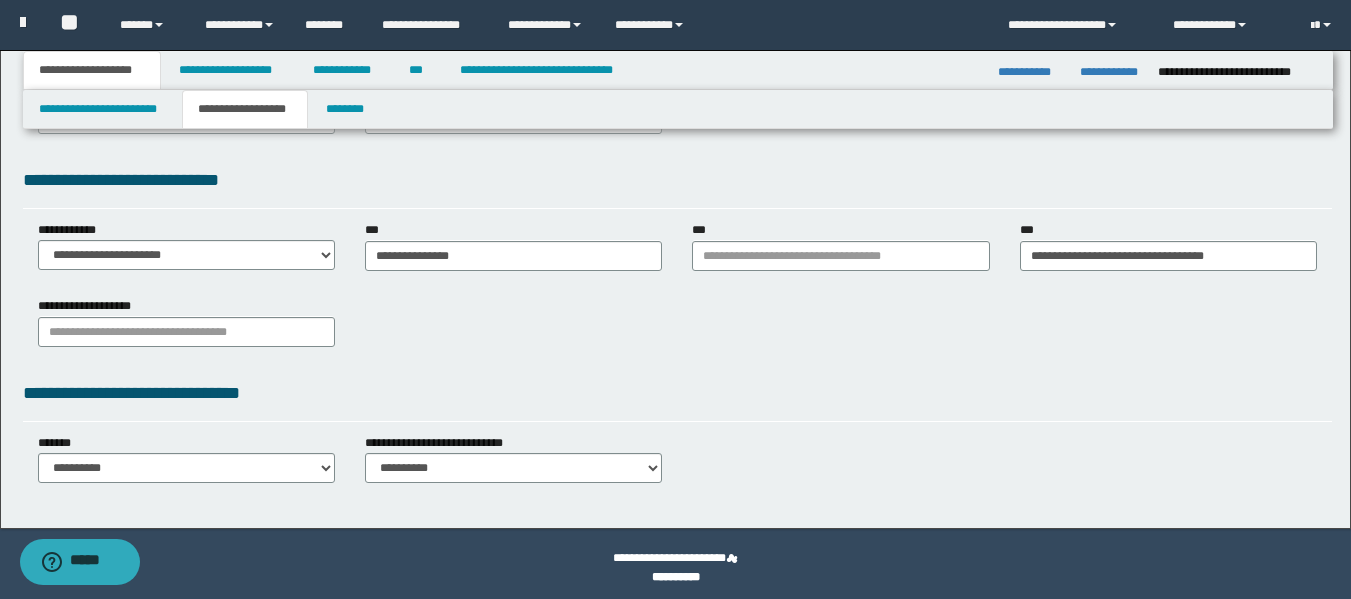 click on "**********" at bounding box center (677, 78) 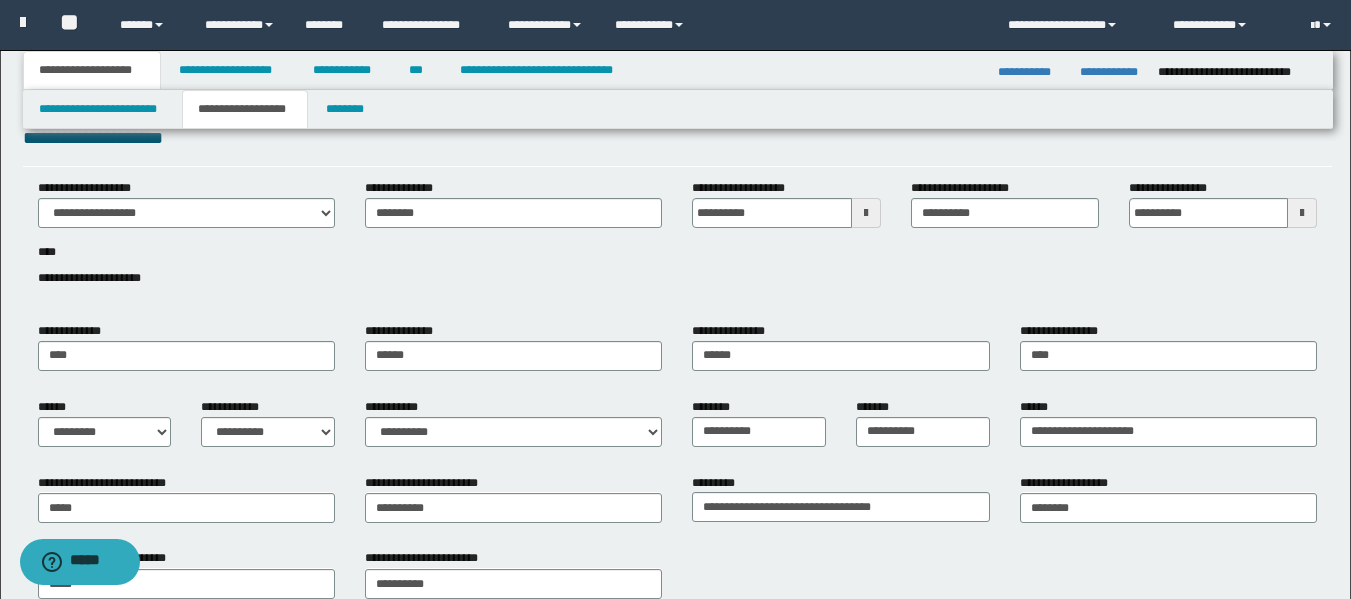 scroll, scrollTop: 0, scrollLeft: 0, axis: both 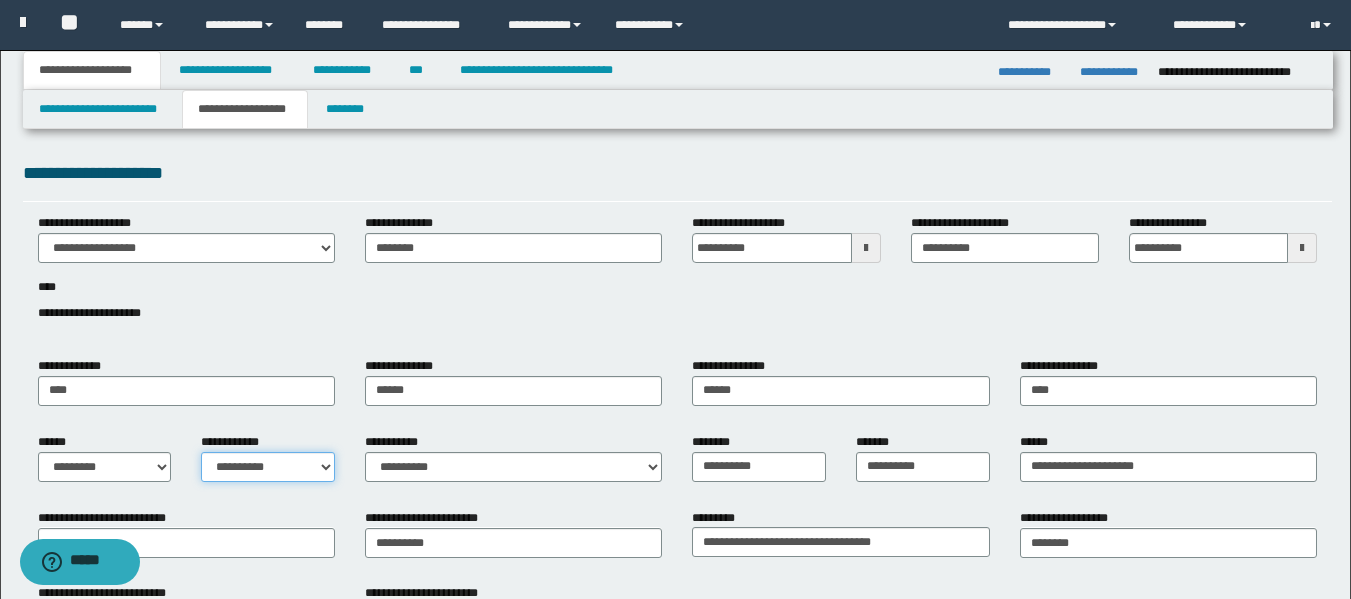 click on "**********" at bounding box center (268, 467) 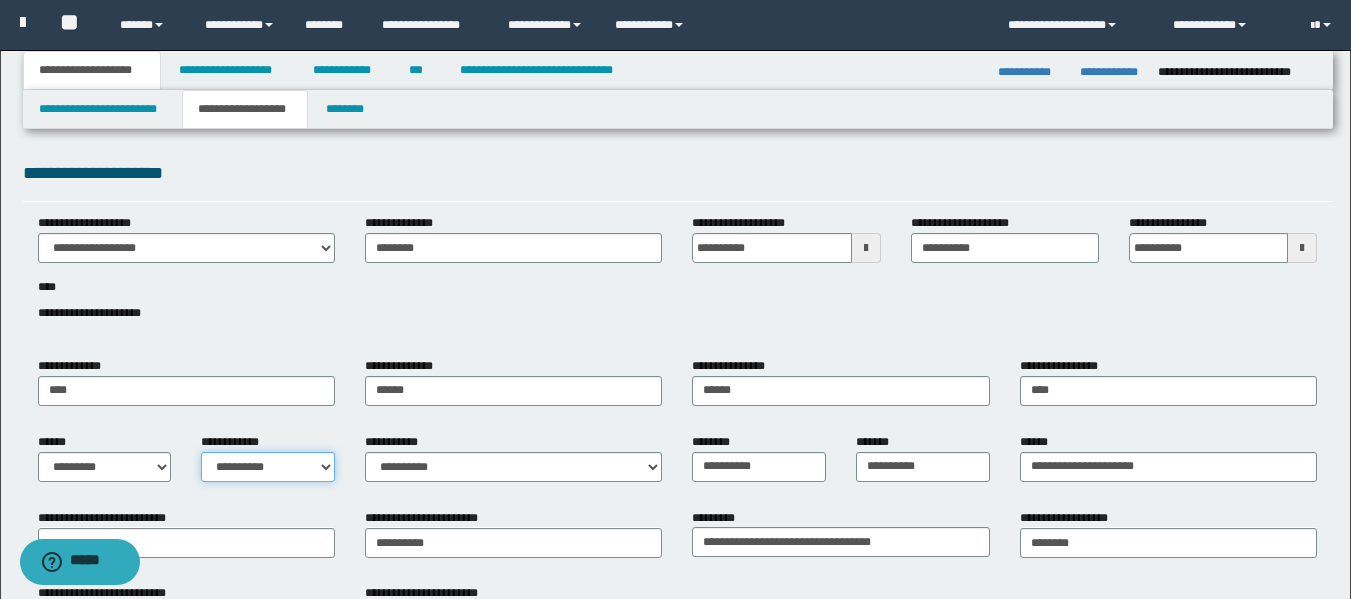 select on "*" 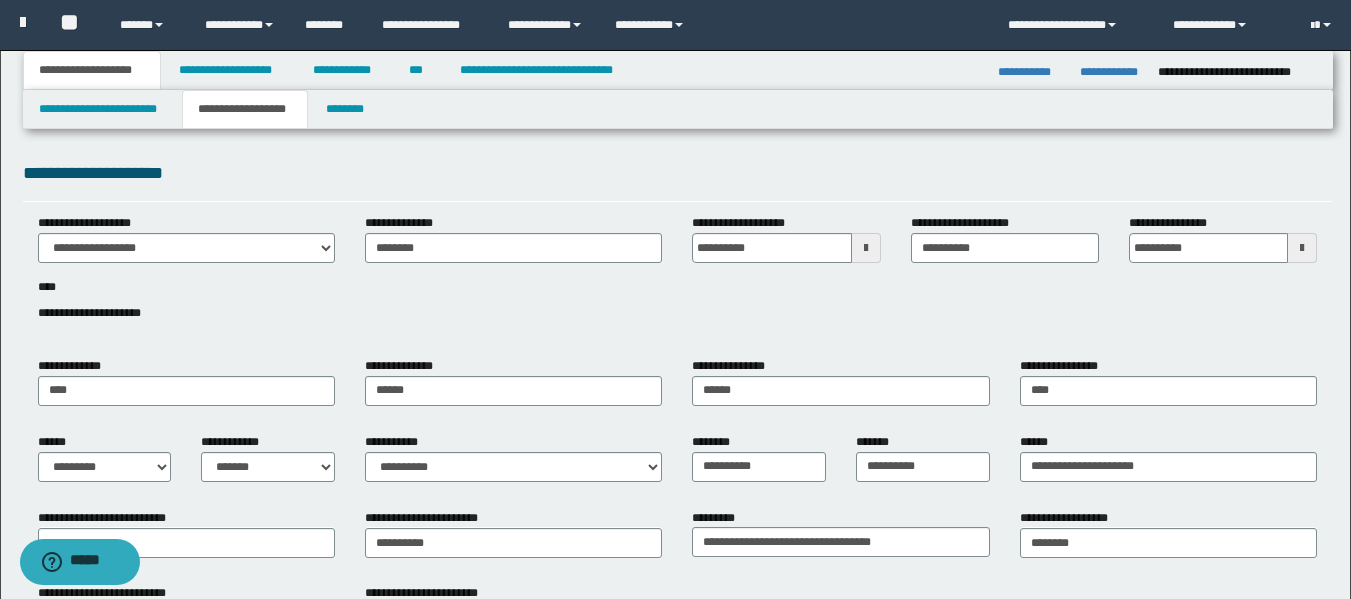 click on "**********" at bounding box center (677, 279) 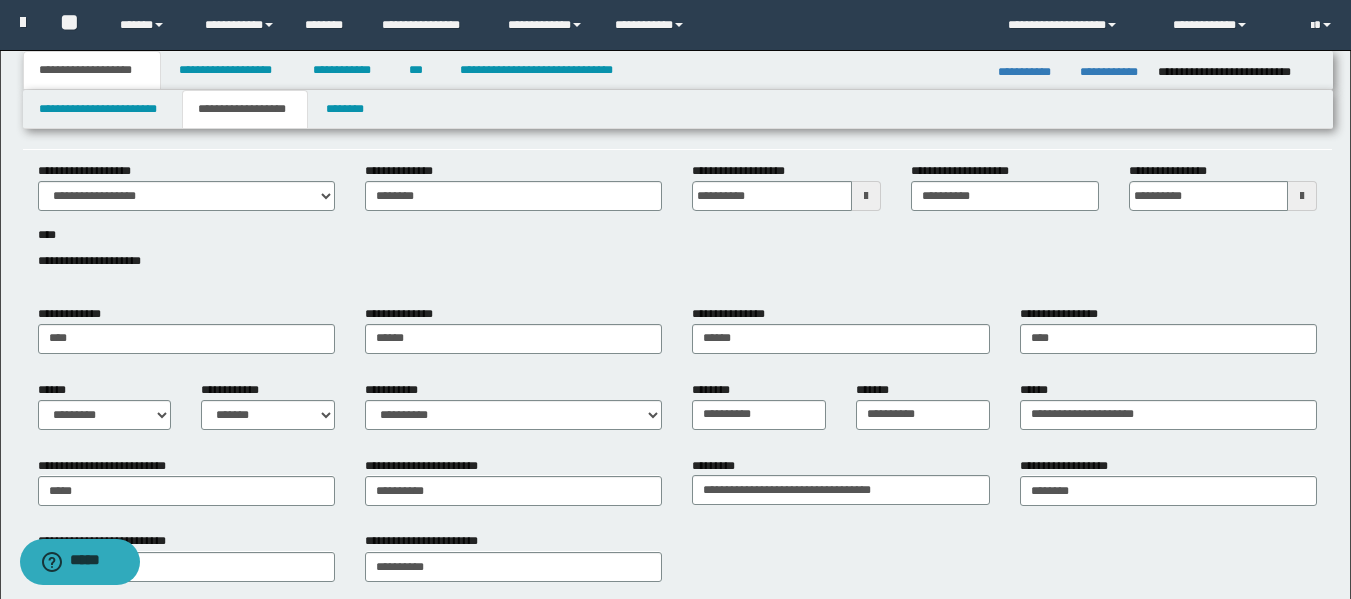 scroll, scrollTop: 100, scrollLeft: 0, axis: vertical 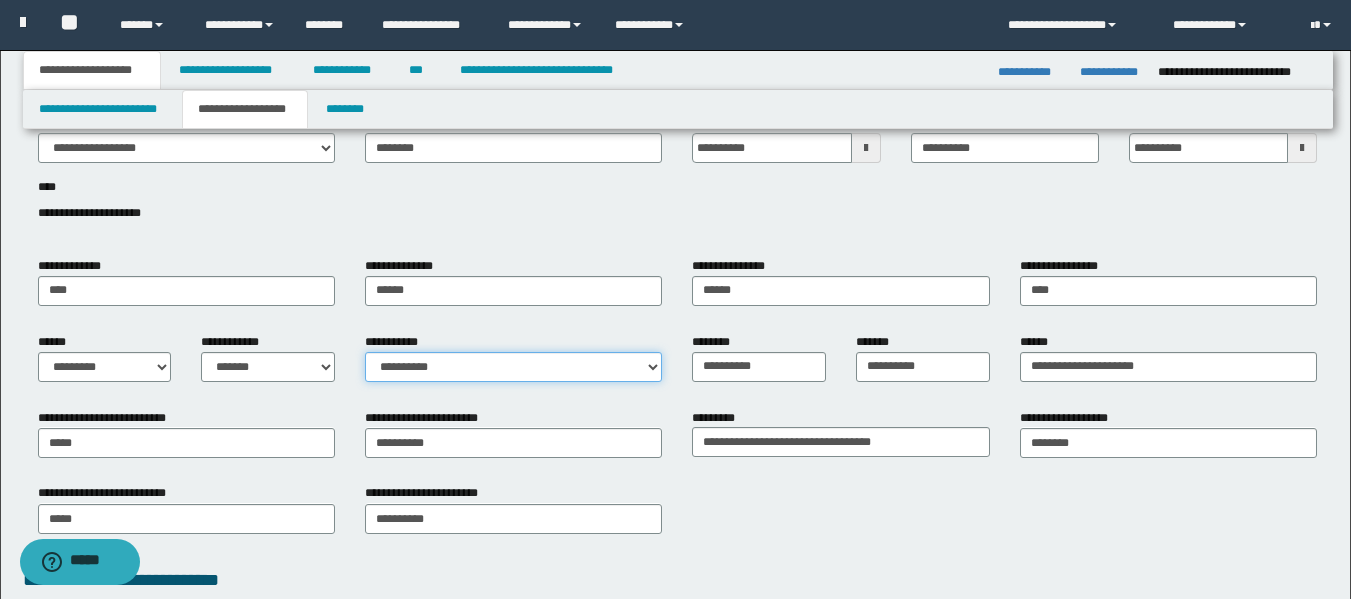 click on "**********" at bounding box center [513, 367] 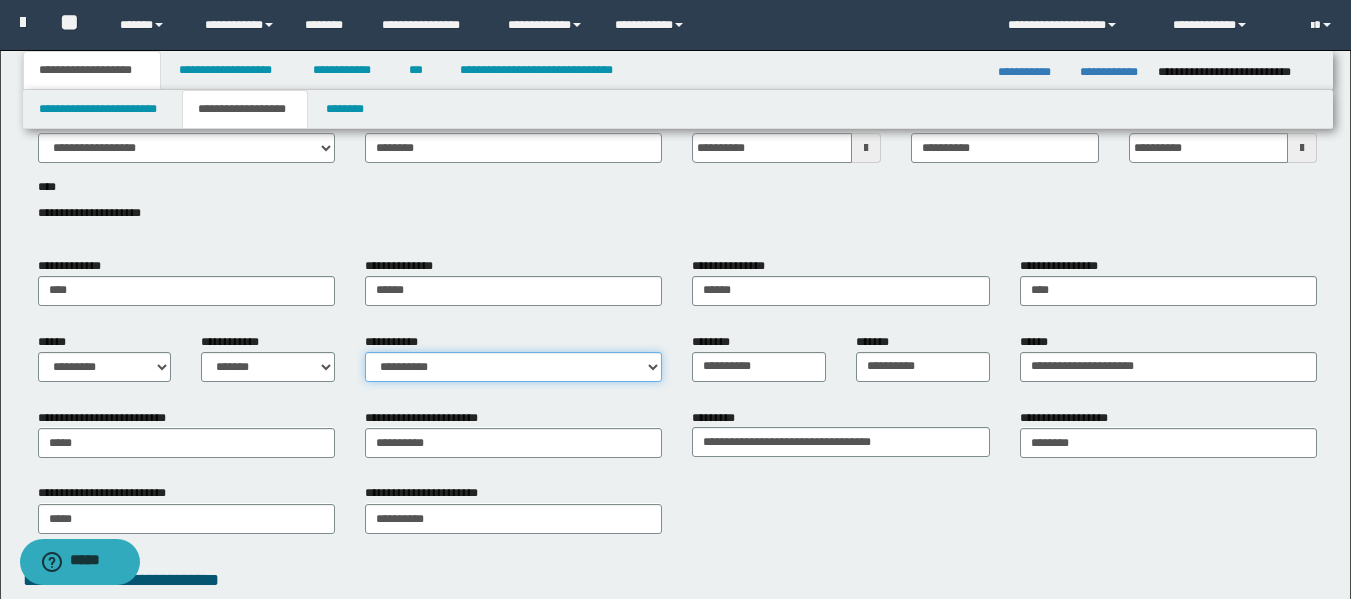 select on "*" 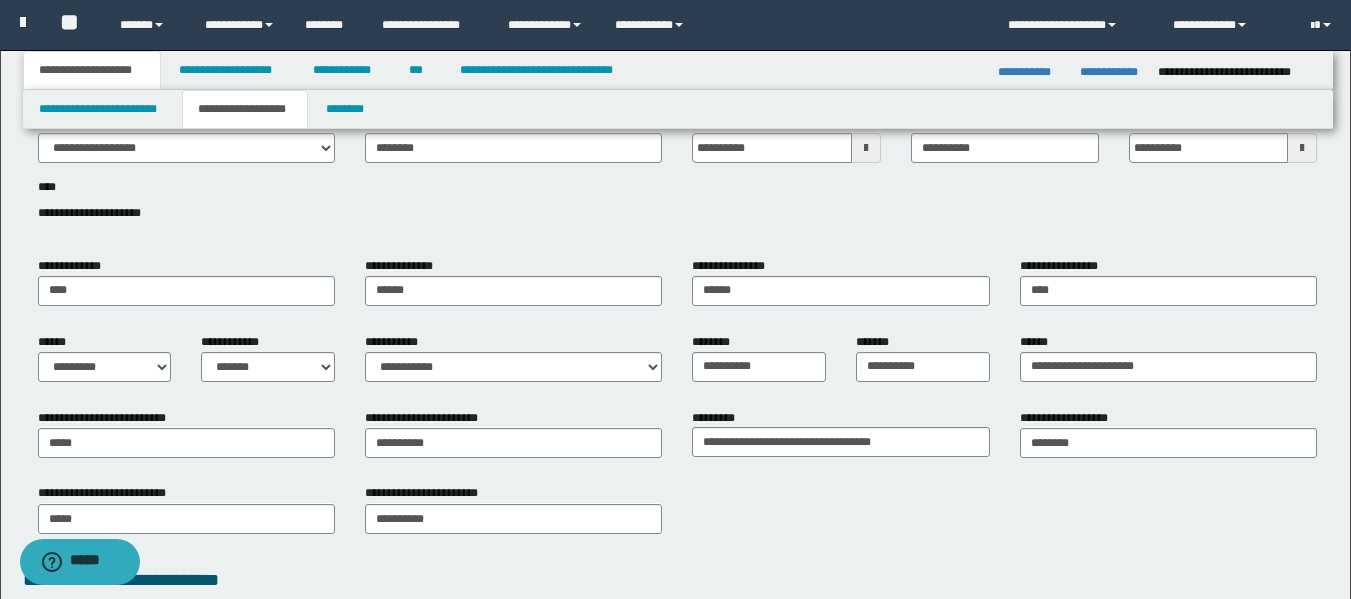 click on "**********" at bounding box center [677, 516] 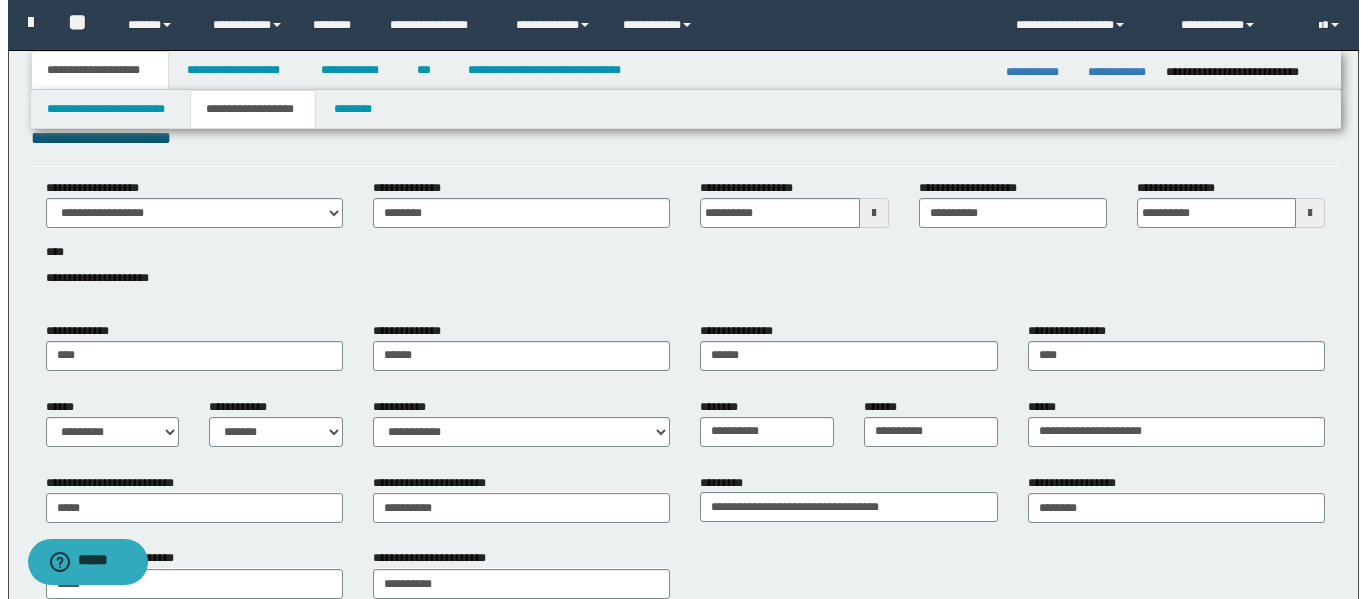 scroll, scrollTop: 0, scrollLeft: 0, axis: both 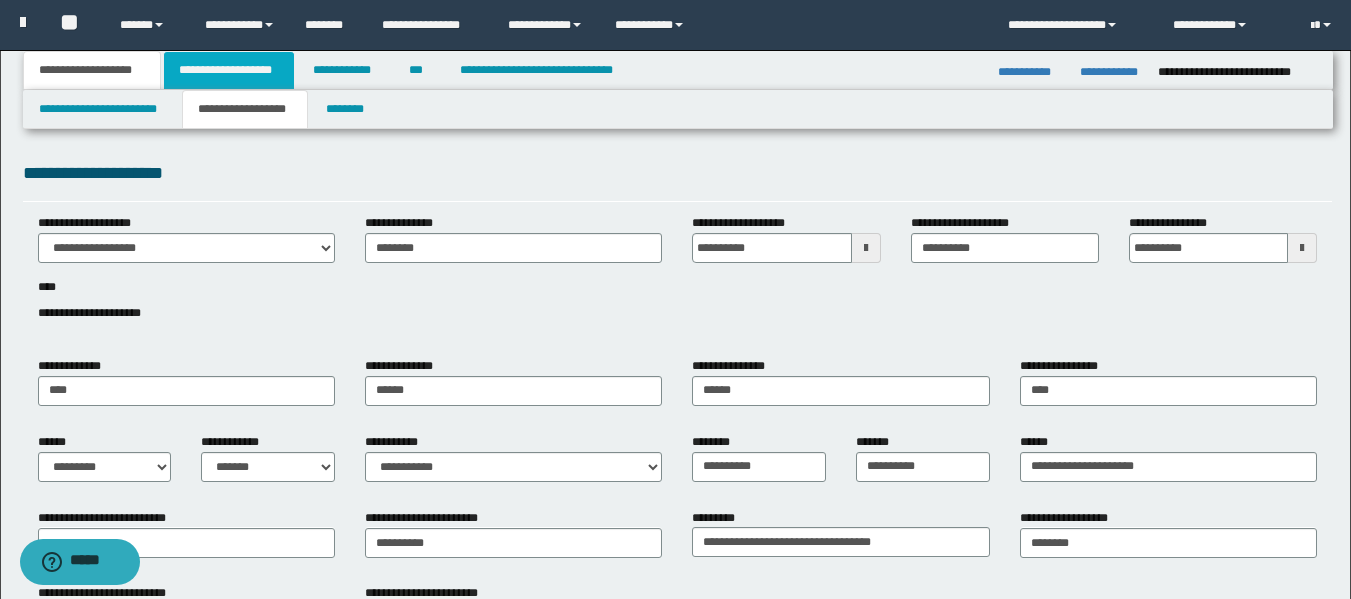 click on "**********" at bounding box center (229, 70) 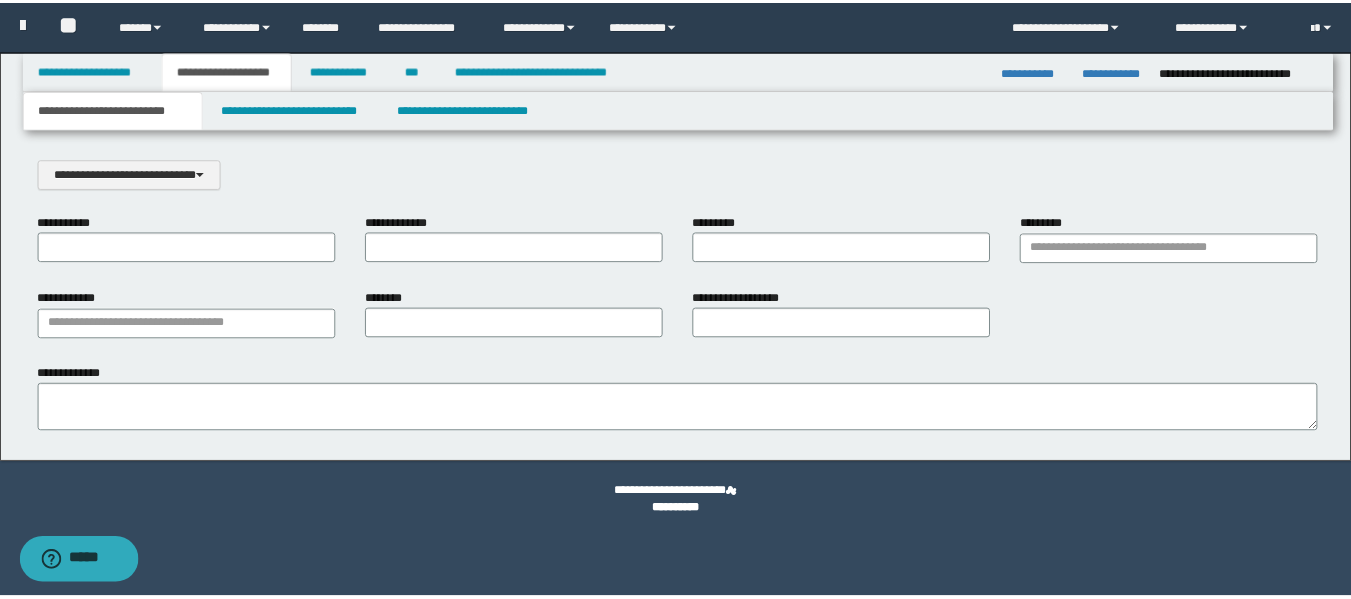 scroll, scrollTop: 0, scrollLeft: 0, axis: both 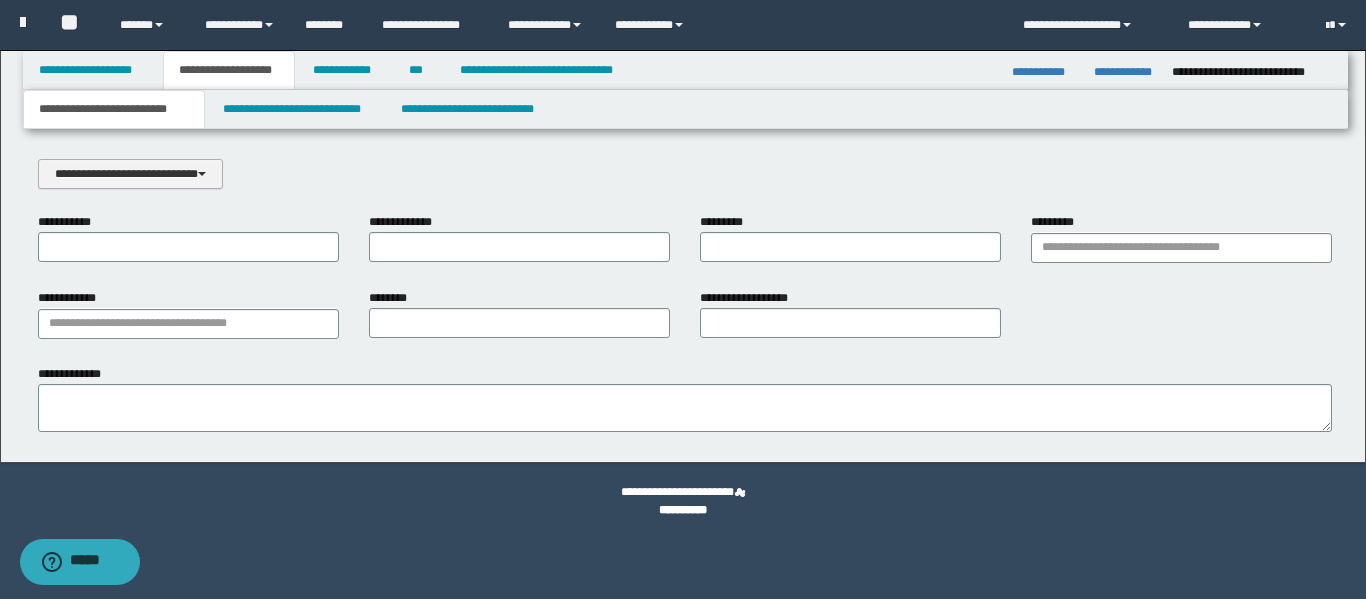 click at bounding box center (202, 174) 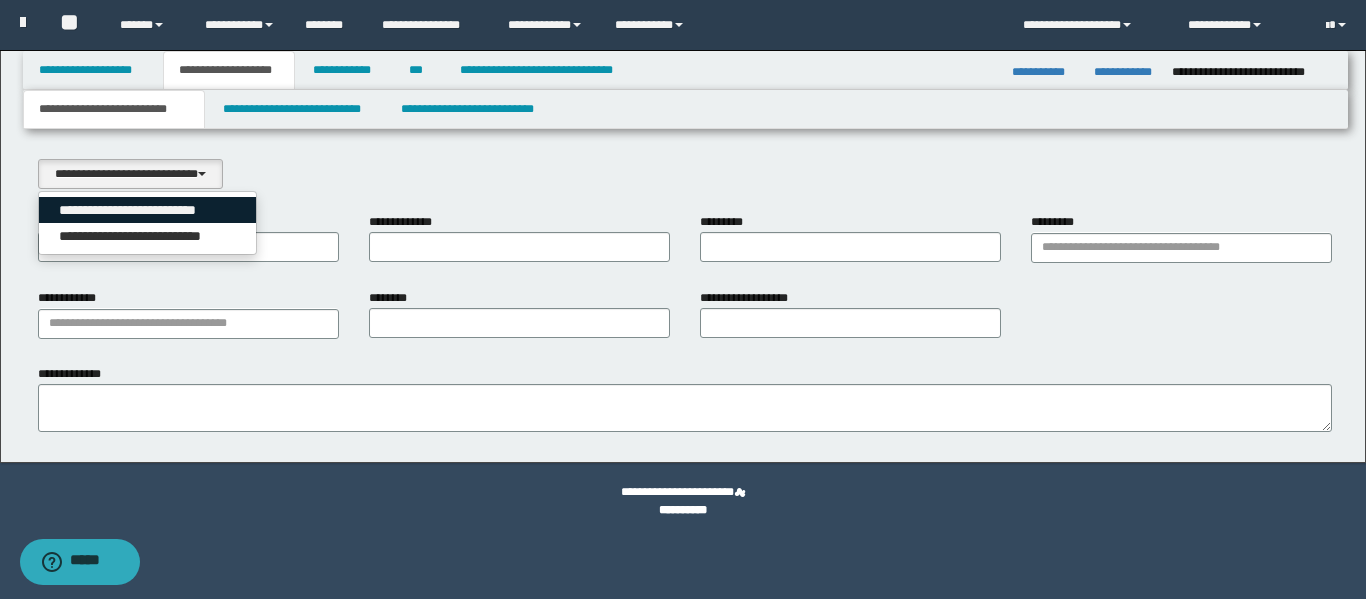 click on "**********" at bounding box center (148, 210) 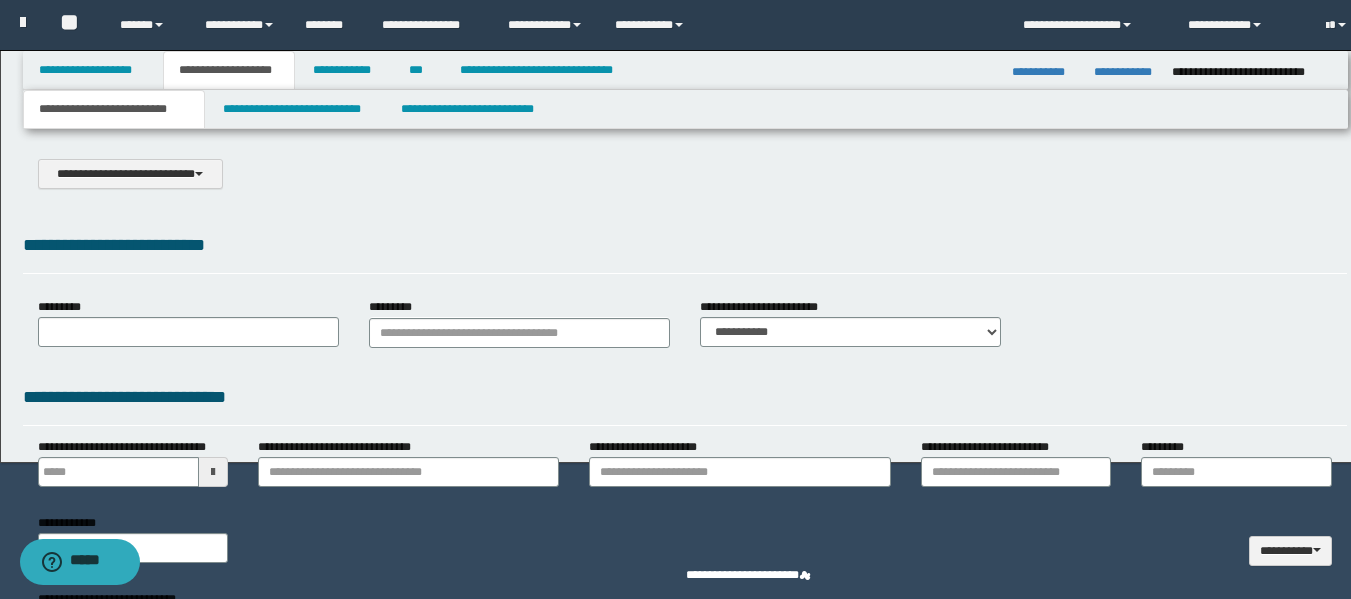 select on "*" 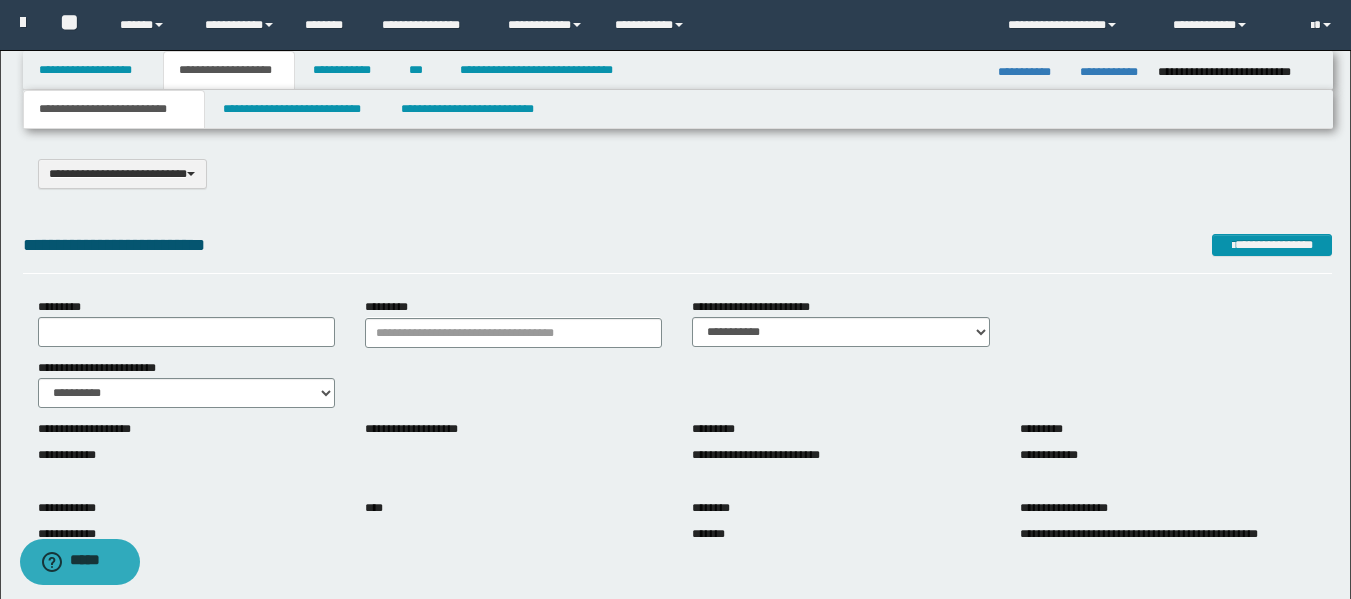 scroll, scrollTop: 100, scrollLeft: 0, axis: vertical 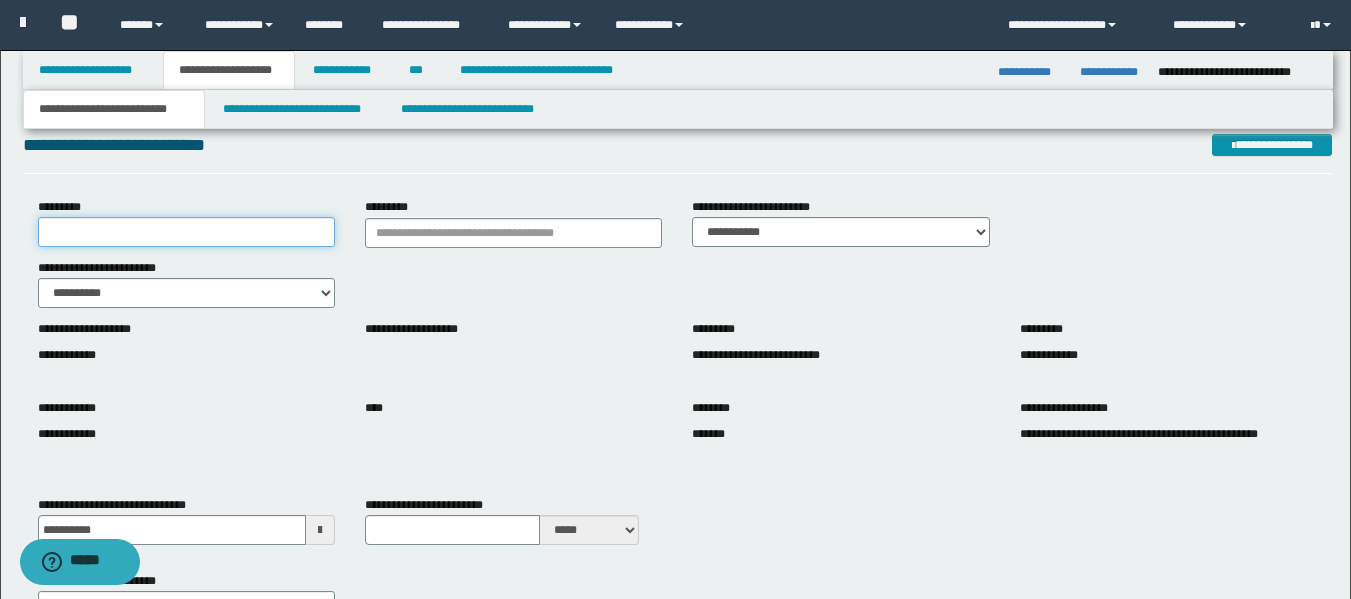 click on "*********" at bounding box center [186, 232] 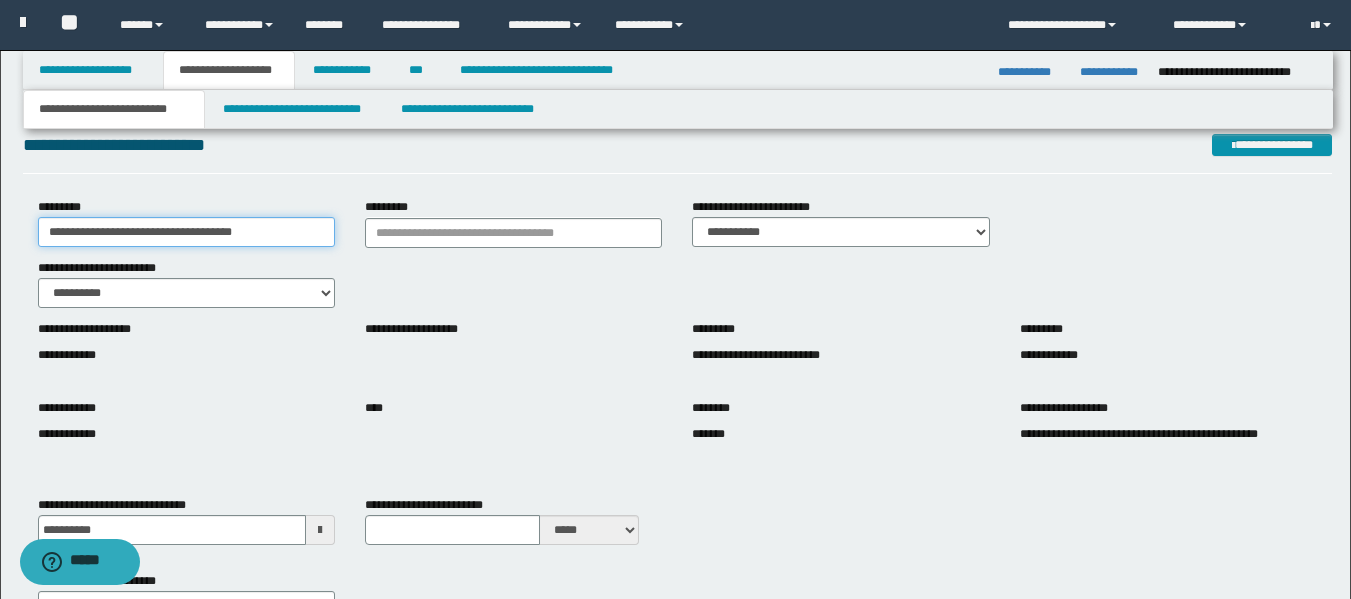 type on "**********" 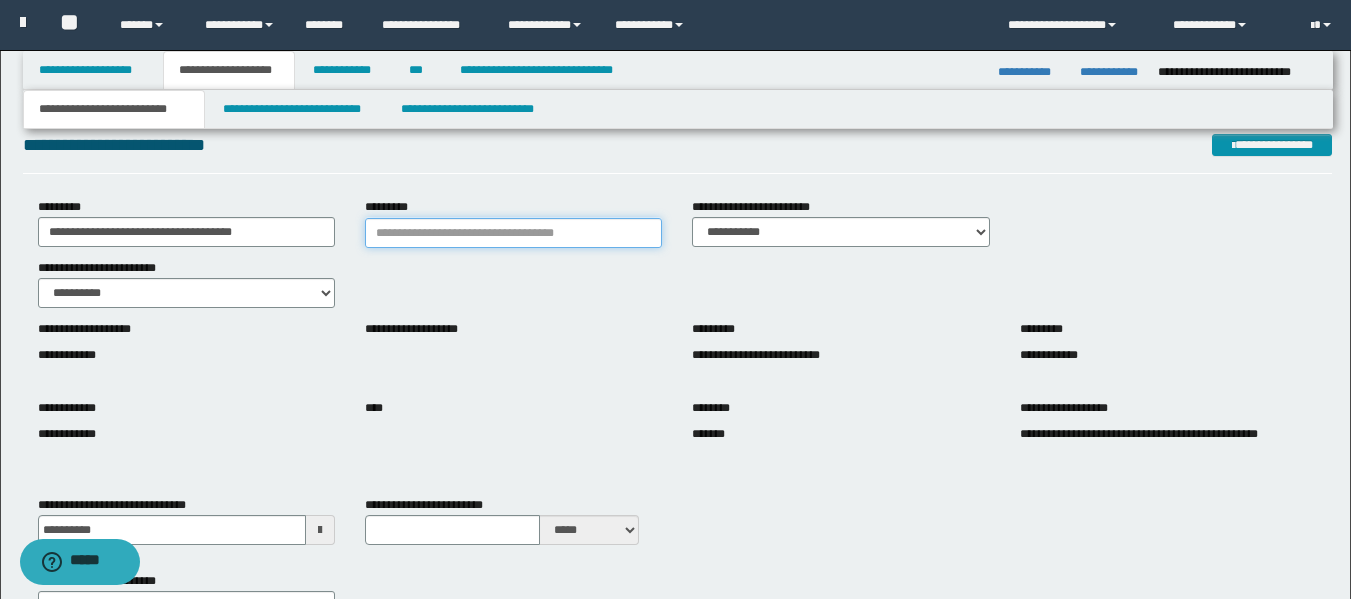 click on "*********" at bounding box center [513, 233] 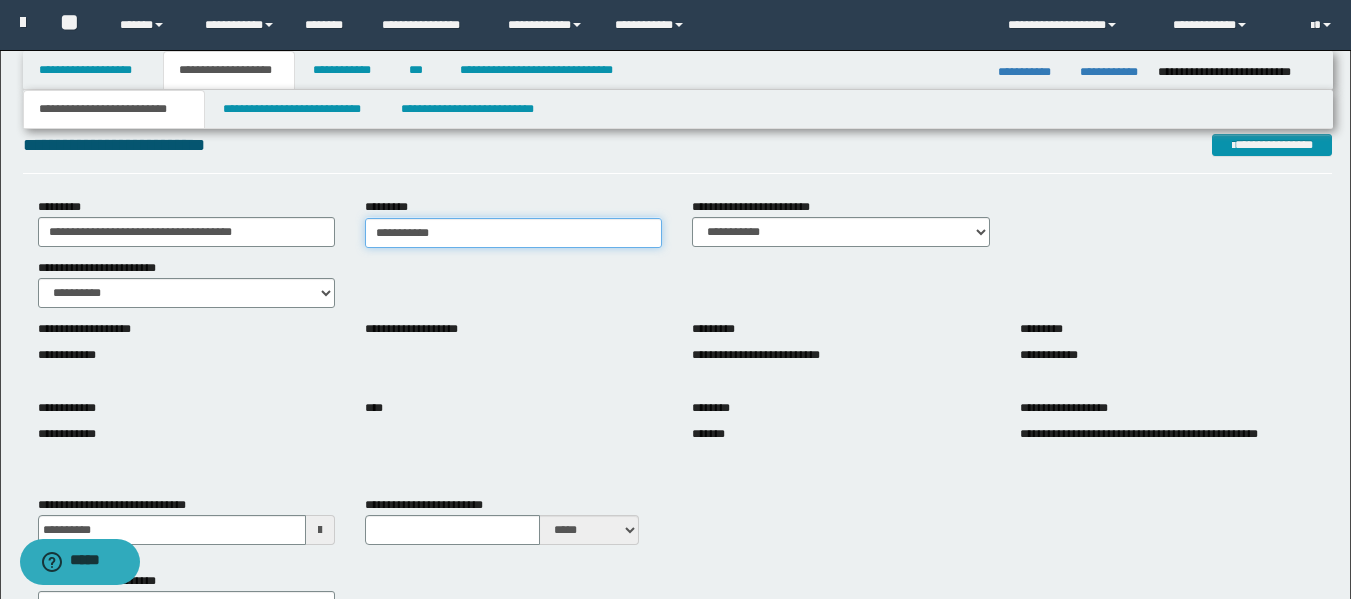 type on "**********" 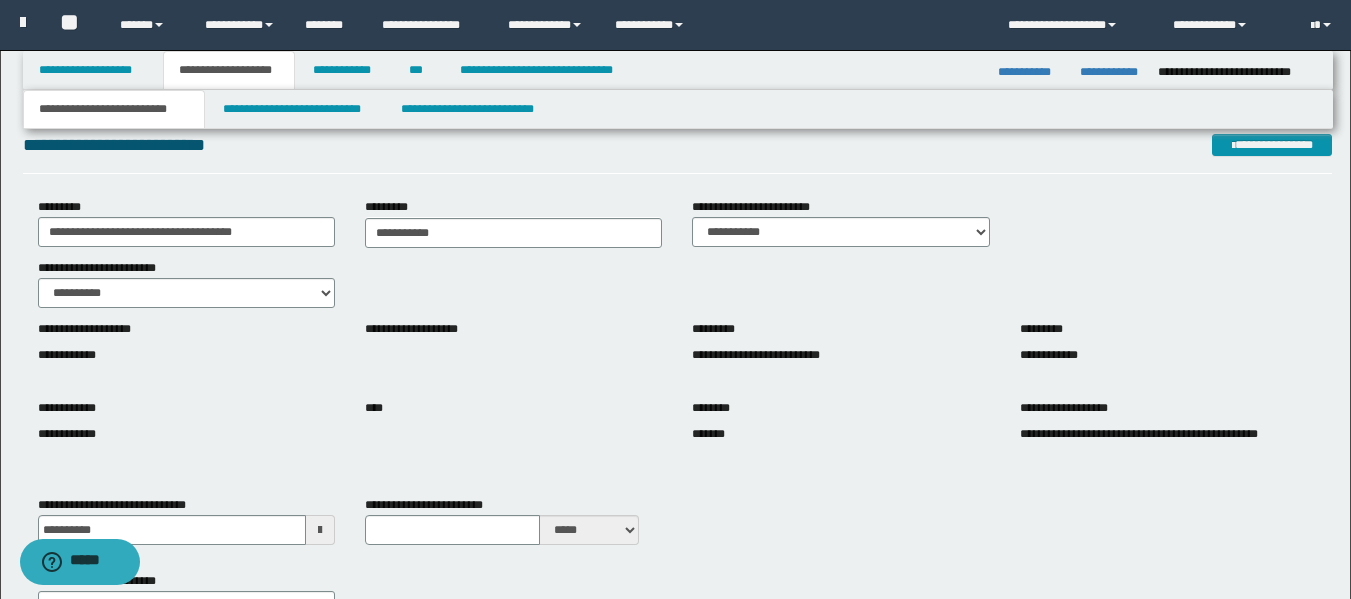 click on "**********" at bounding box center [677, 283] 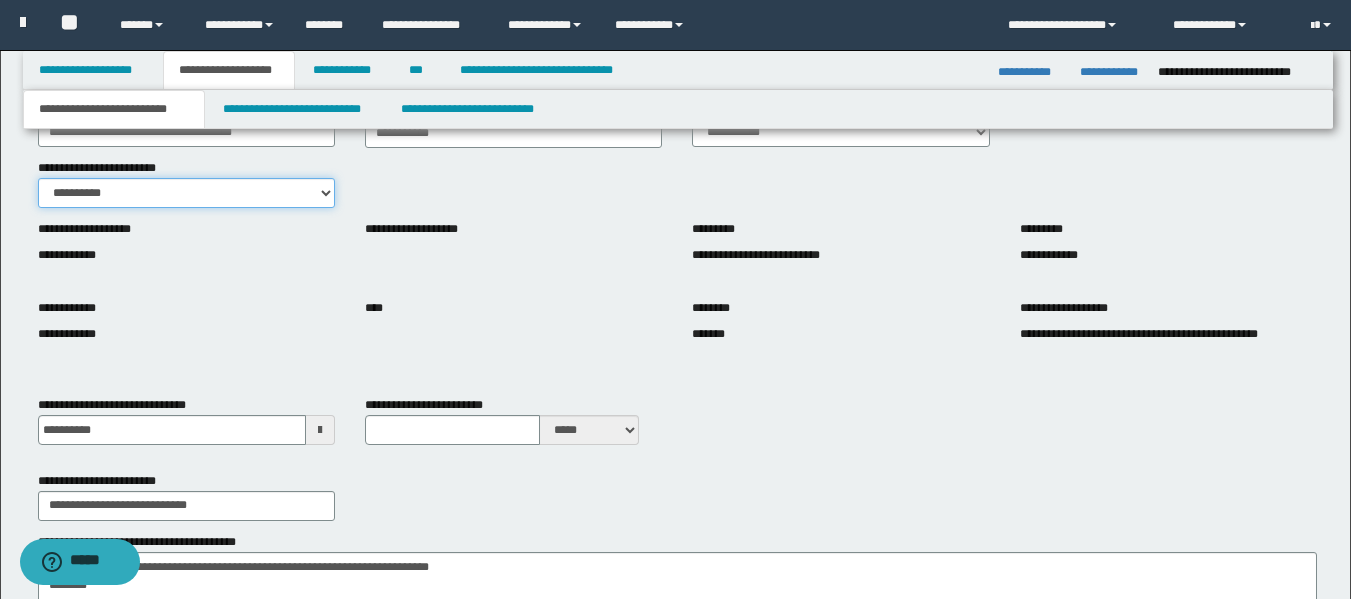 click on "**********" at bounding box center [186, 193] 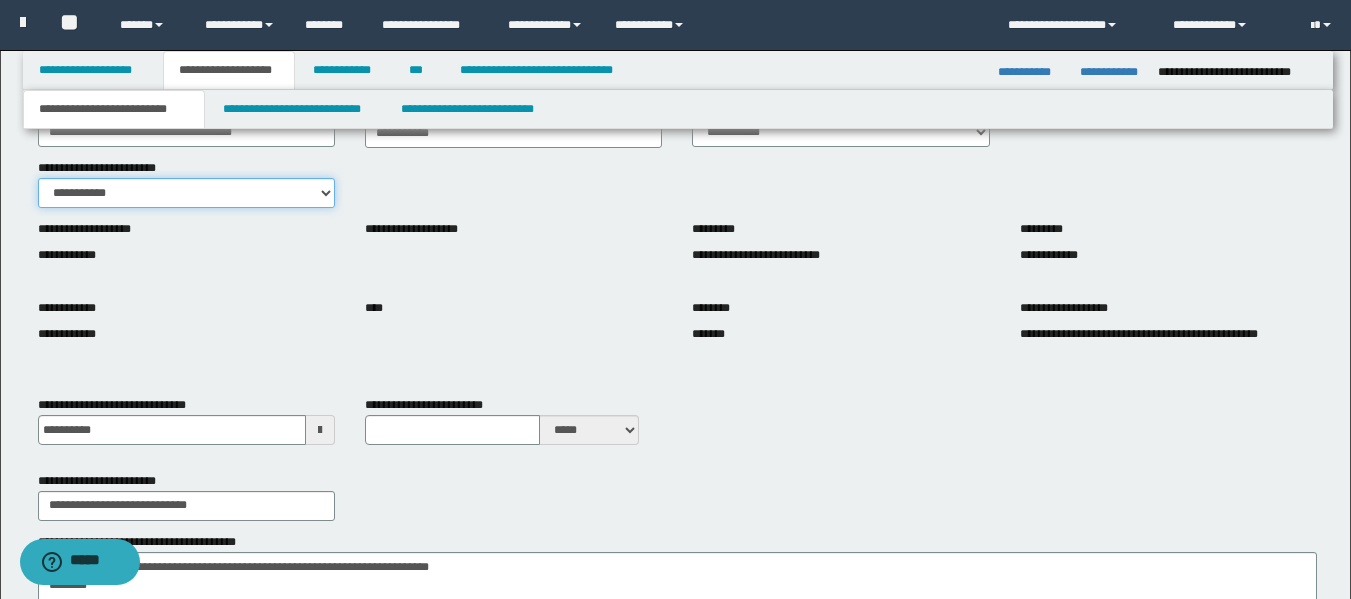 click on "**********" at bounding box center (186, 193) 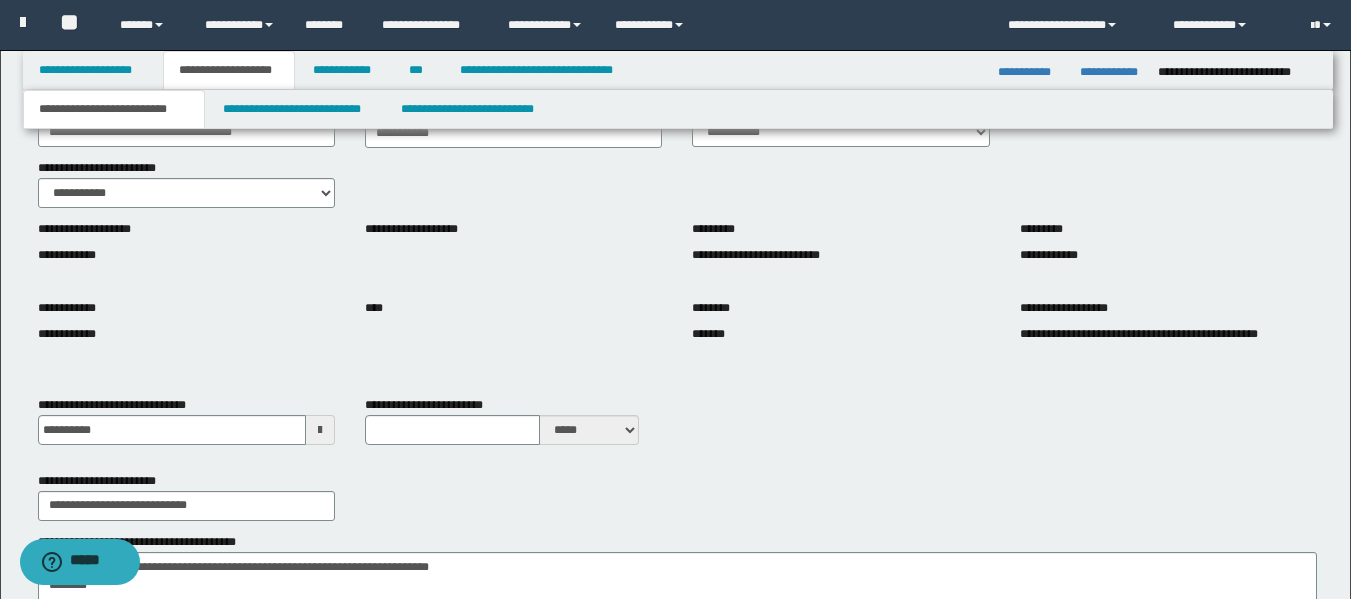 click on "**********" at bounding box center (677, 342) 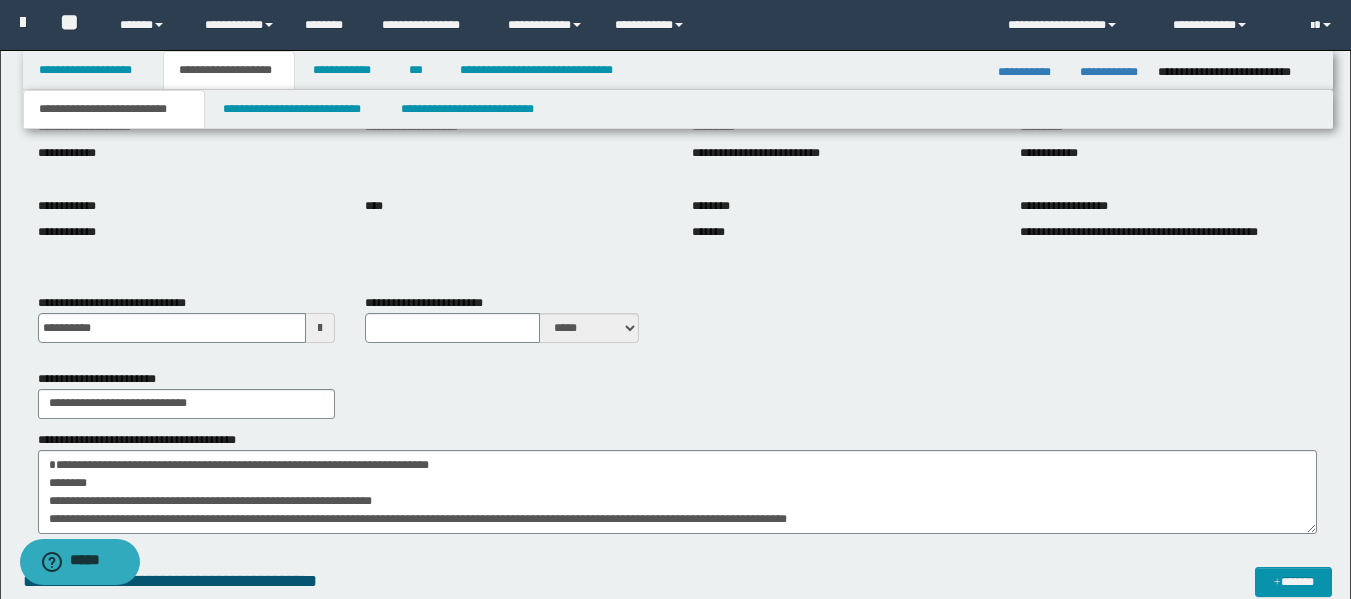 scroll, scrollTop: 400, scrollLeft: 0, axis: vertical 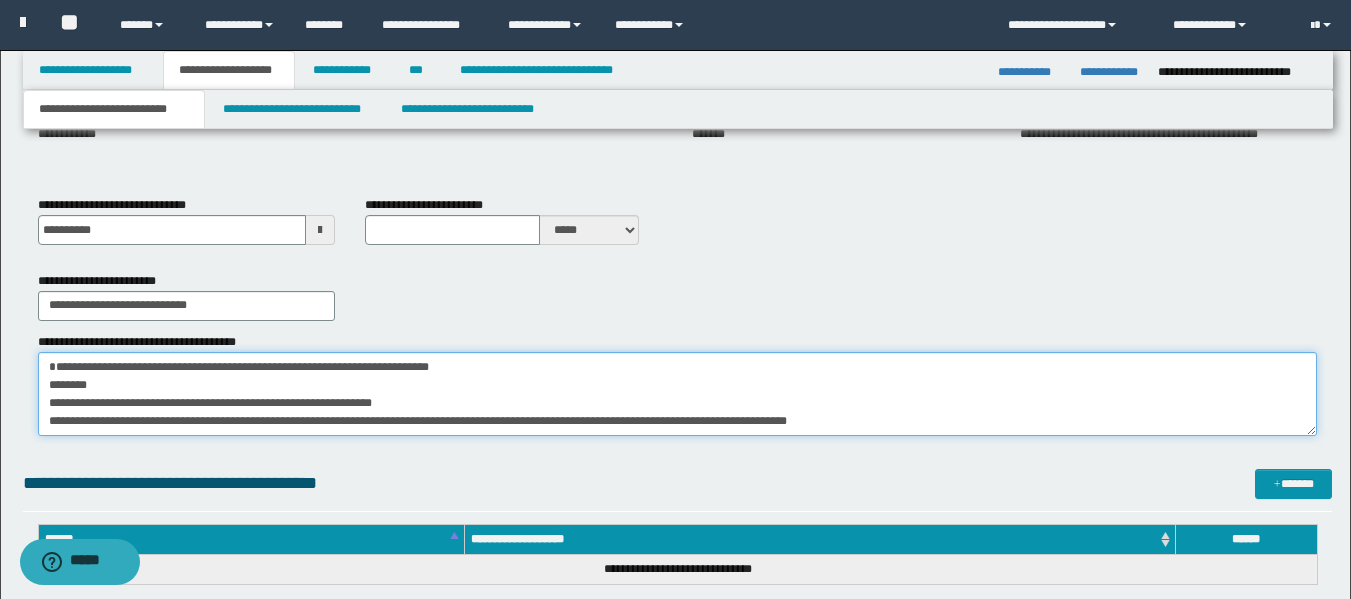 click on "**********" at bounding box center (677, 394) 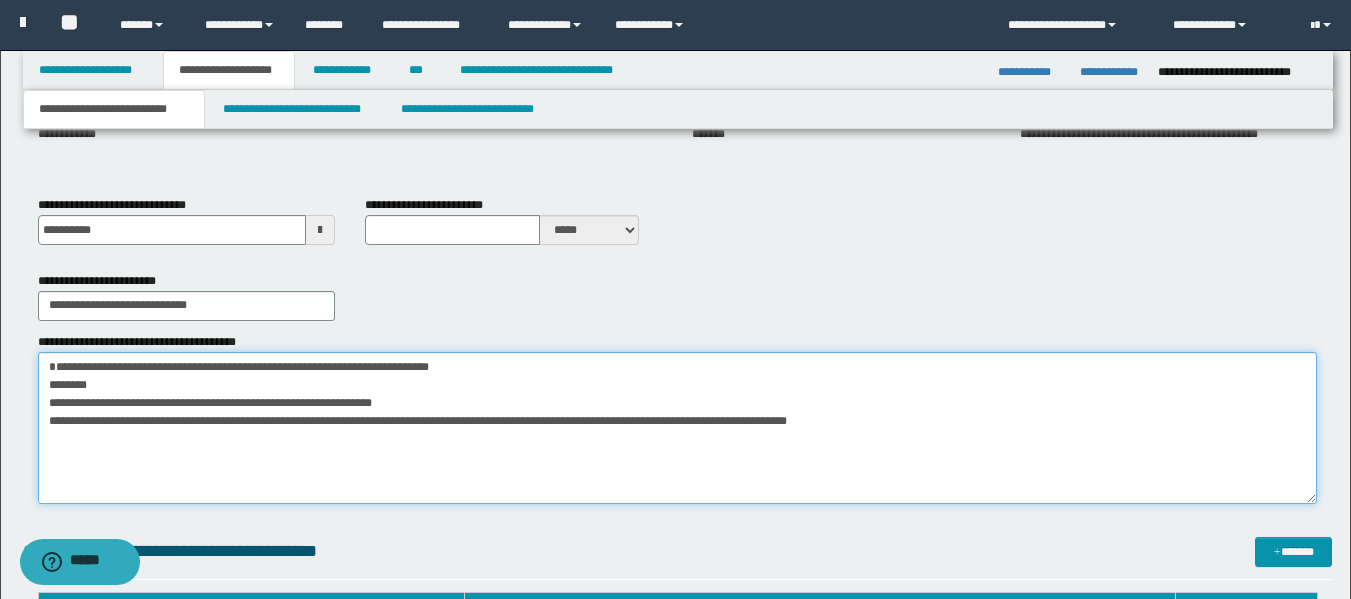 drag, startPoint x: 1313, startPoint y: 424, endPoint x: 1313, endPoint y: 492, distance: 68 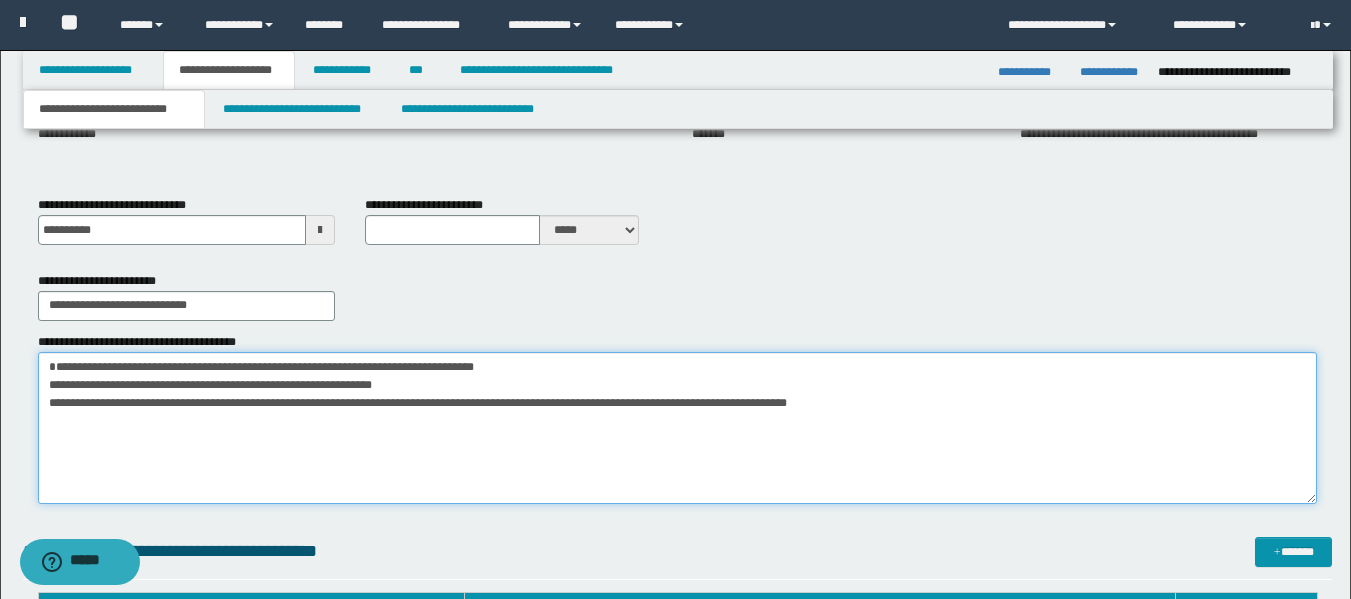 click on "**********" at bounding box center [677, 428] 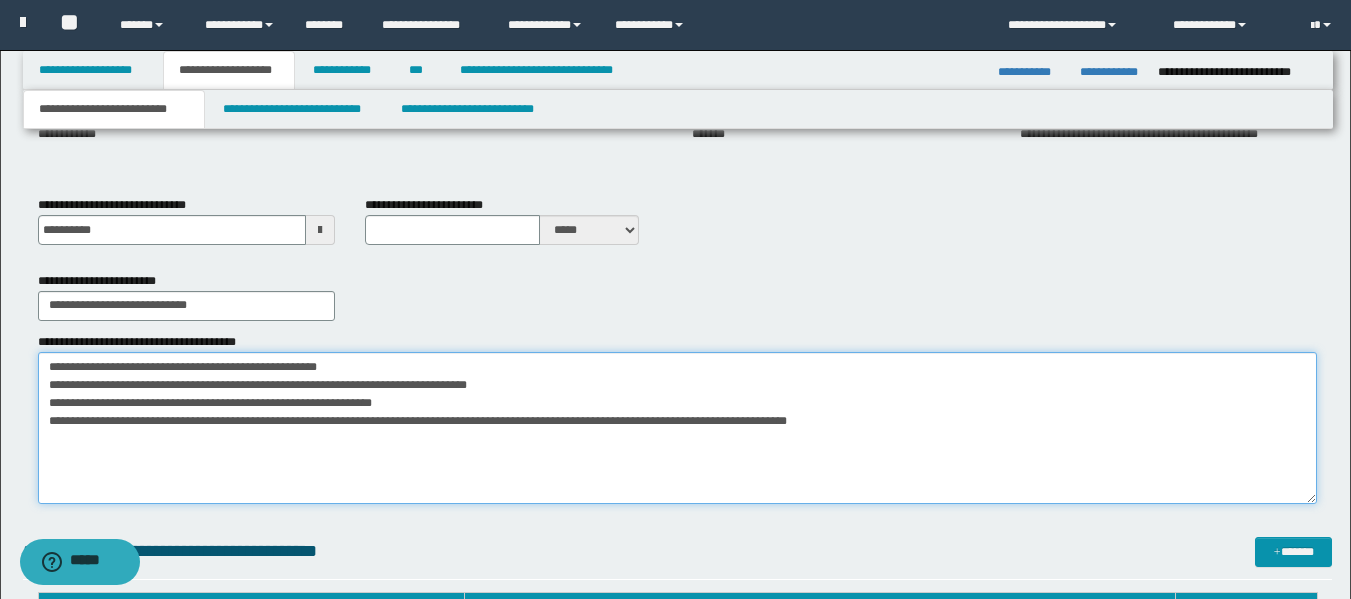 click on "**********" at bounding box center (677, 428) 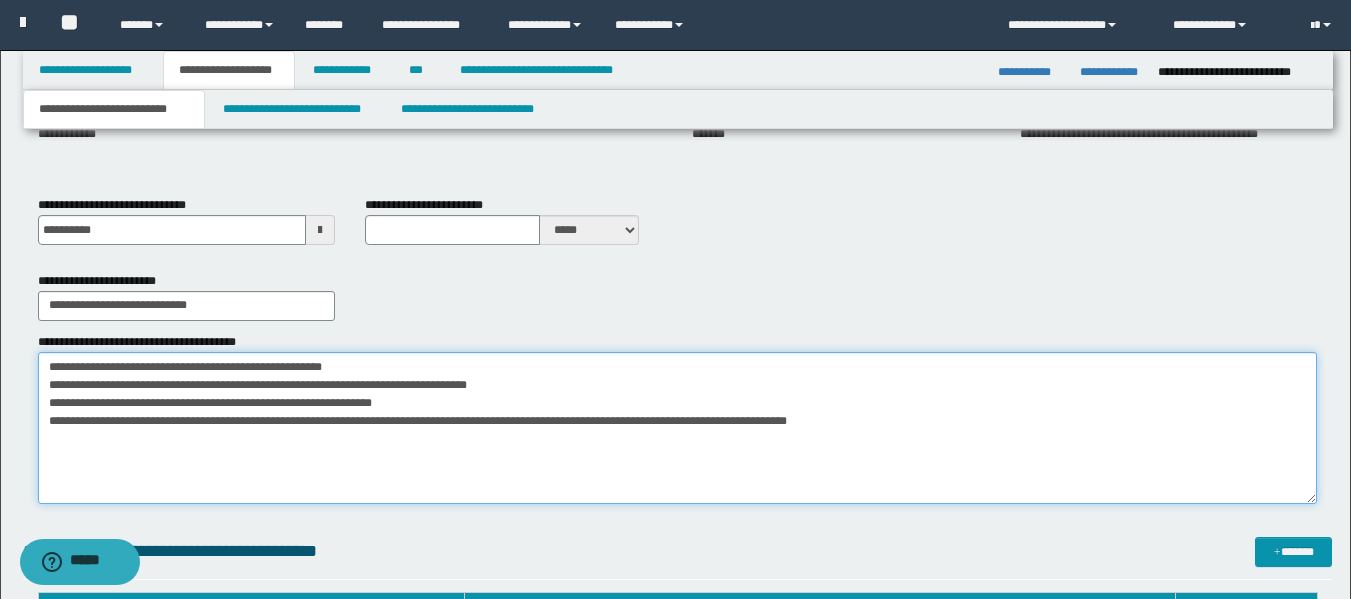 click on "**********" at bounding box center [677, 428] 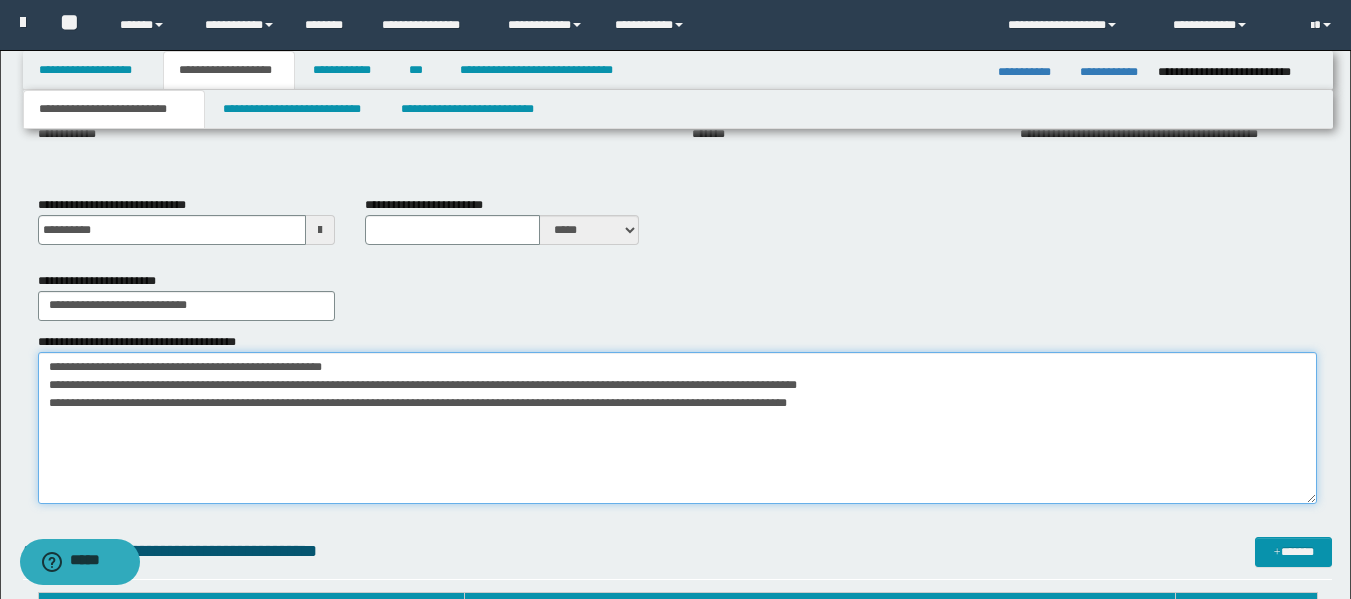 drag, startPoint x: 400, startPoint y: 386, endPoint x: 407, endPoint y: 524, distance: 138.17743 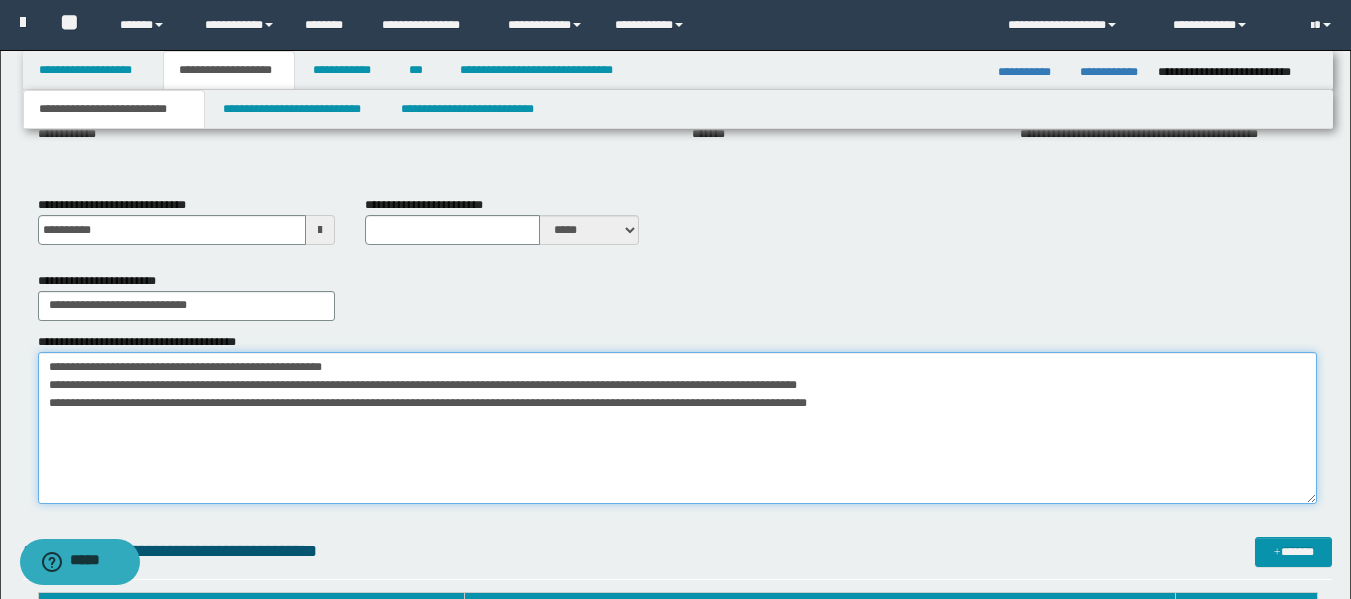 type on "**********" 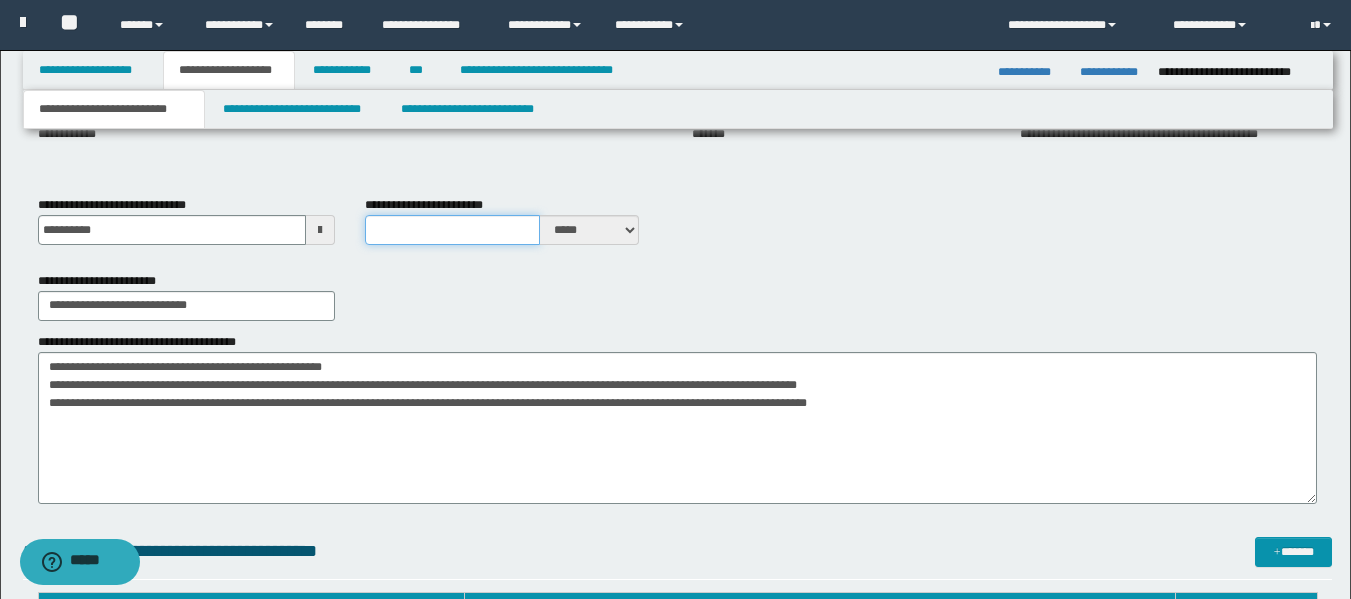 click on "**********" at bounding box center (452, 230) 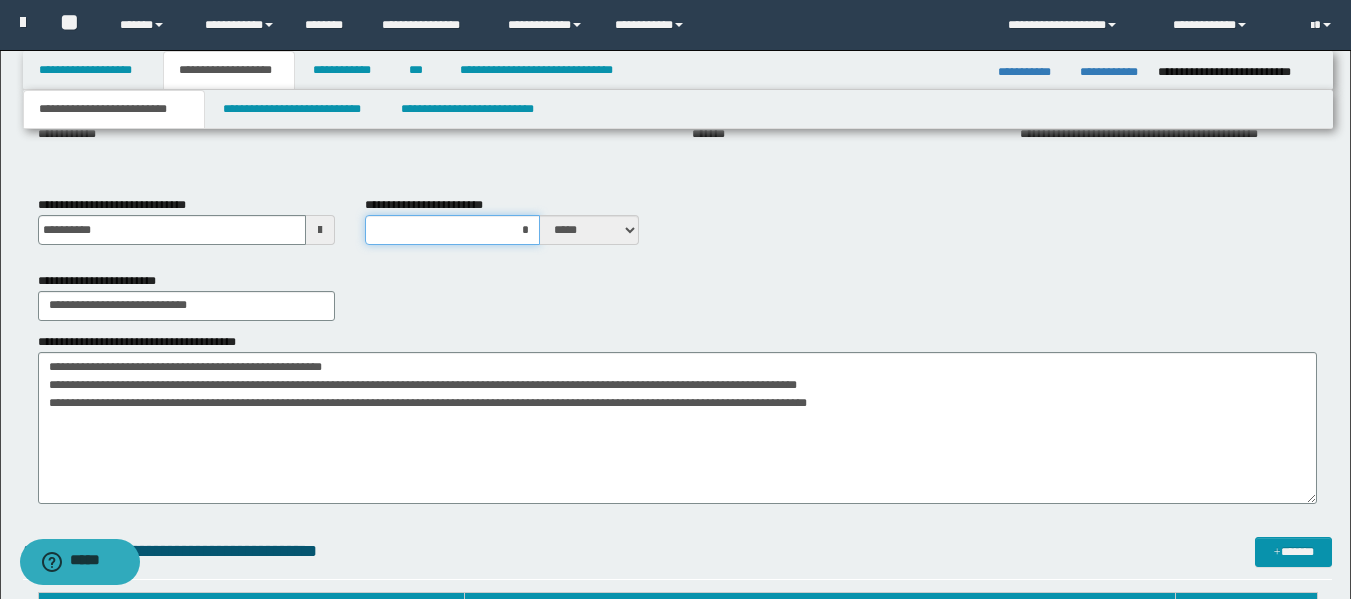 type on "**" 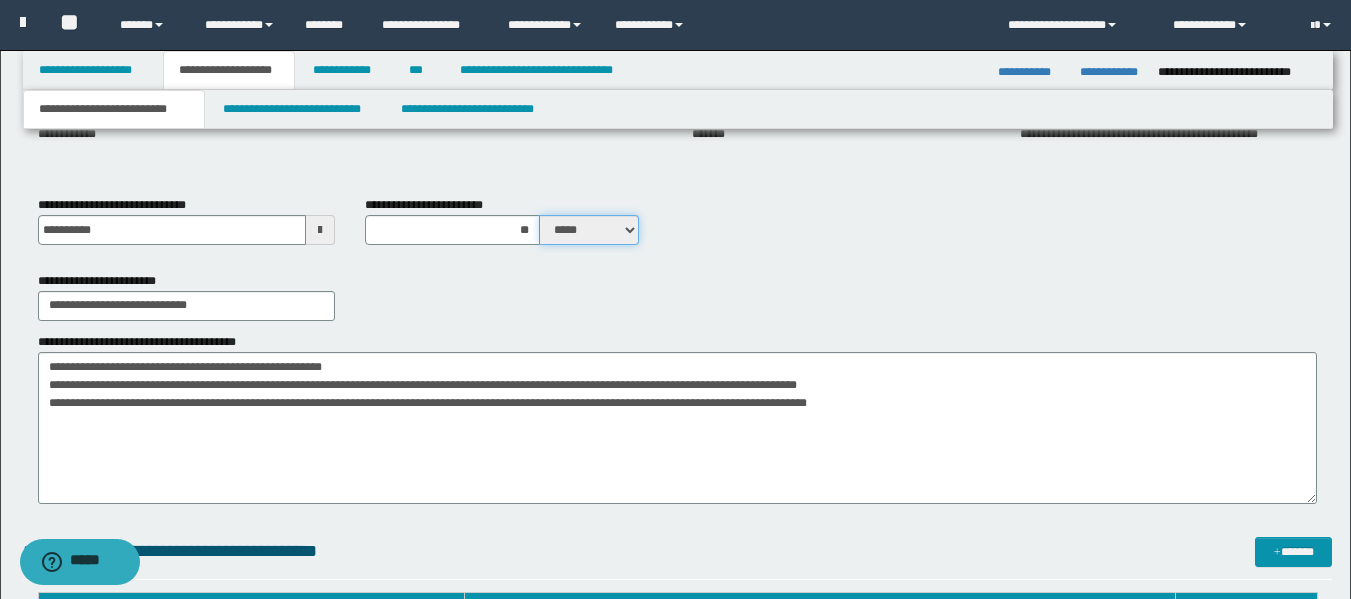 click on "*****
****" at bounding box center (589, 230) 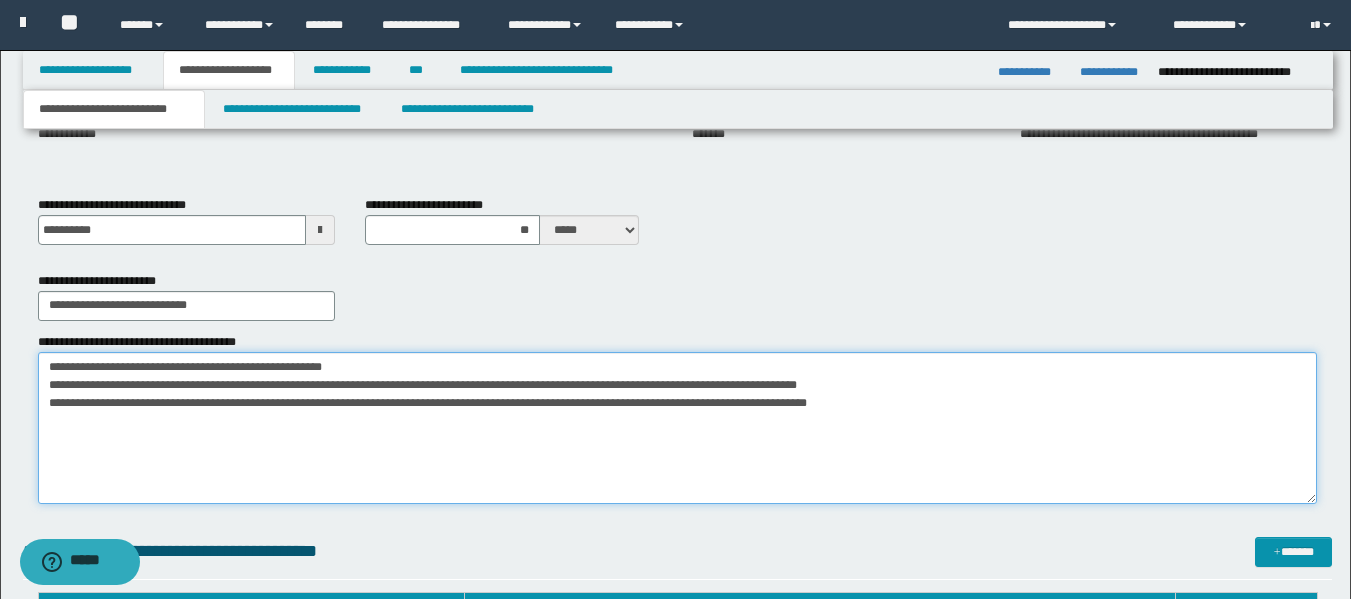 click on "**********" at bounding box center [677, 428] 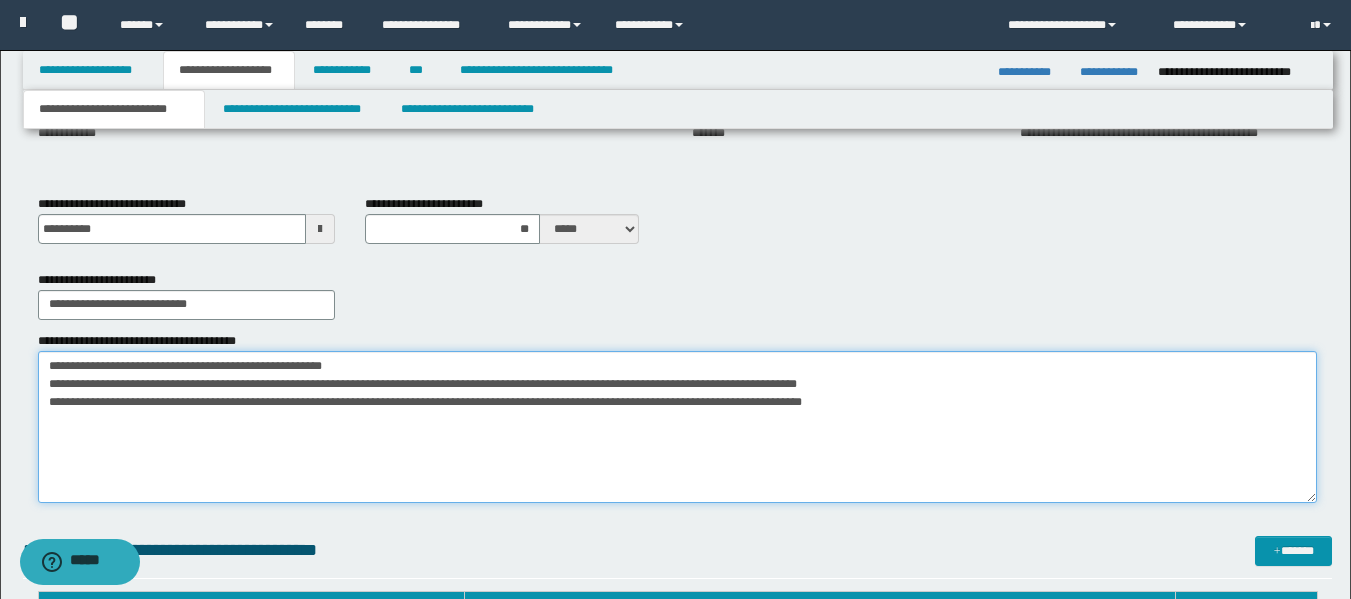 scroll, scrollTop: 600, scrollLeft: 0, axis: vertical 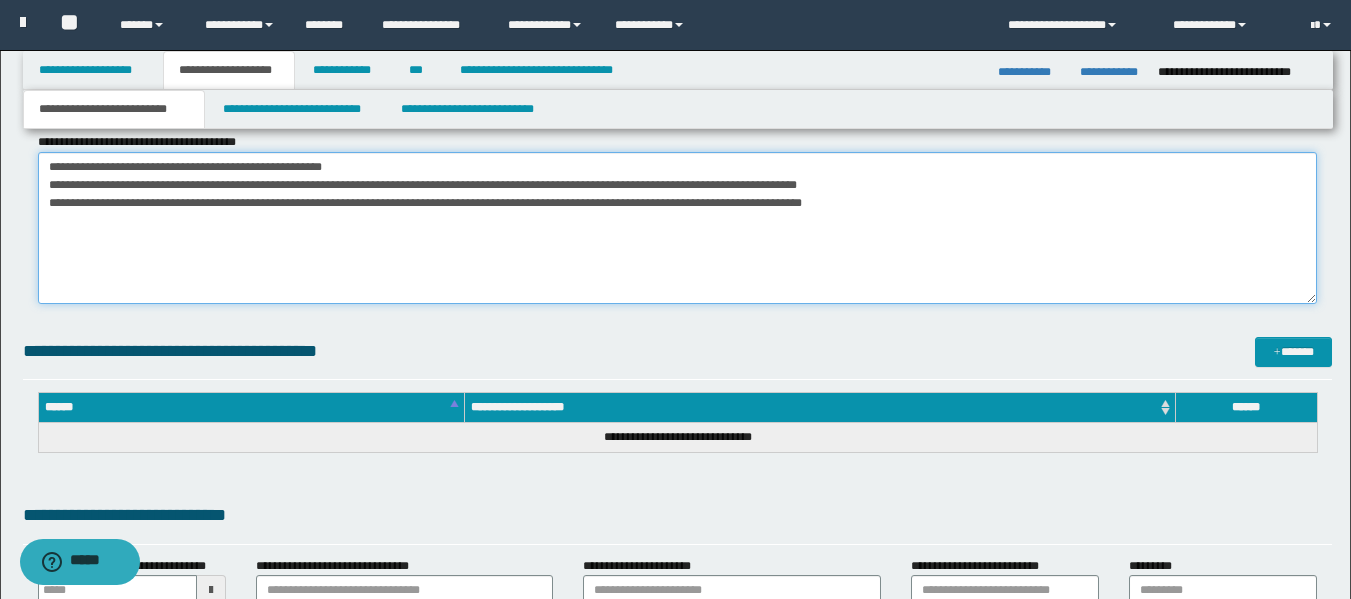 drag, startPoint x: 491, startPoint y: 236, endPoint x: 522, endPoint y: 274, distance: 49.0408 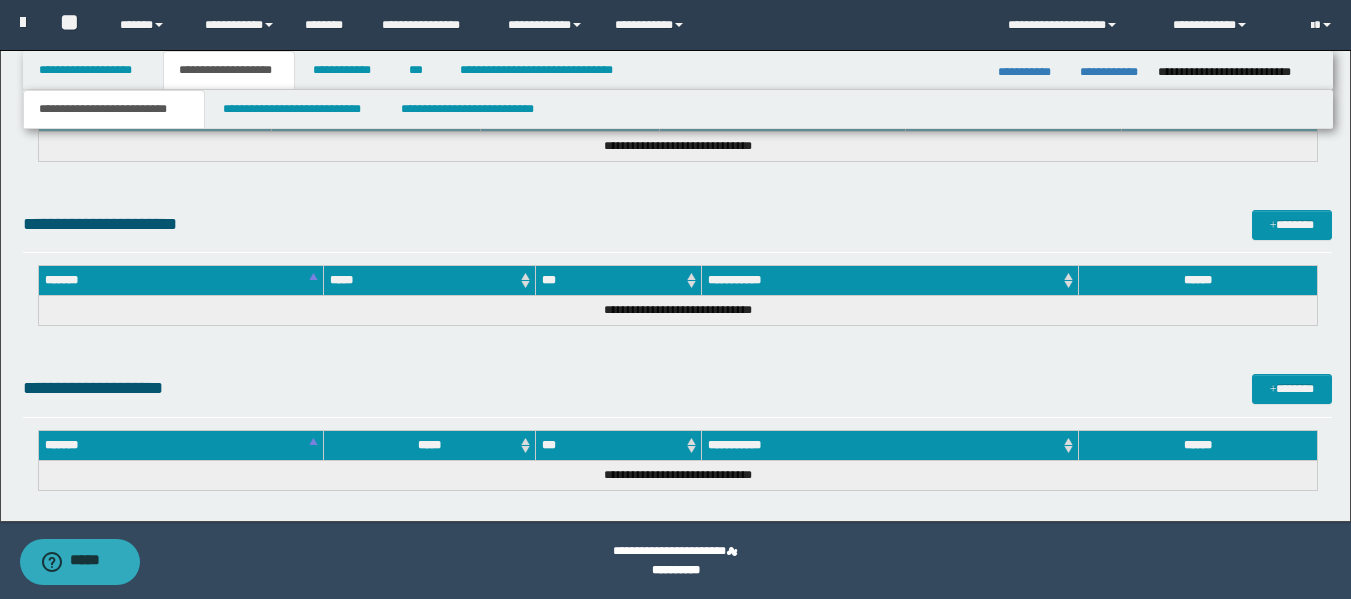 scroll, scrollTop: 1403, scrollLeft: 0, axis: vertical 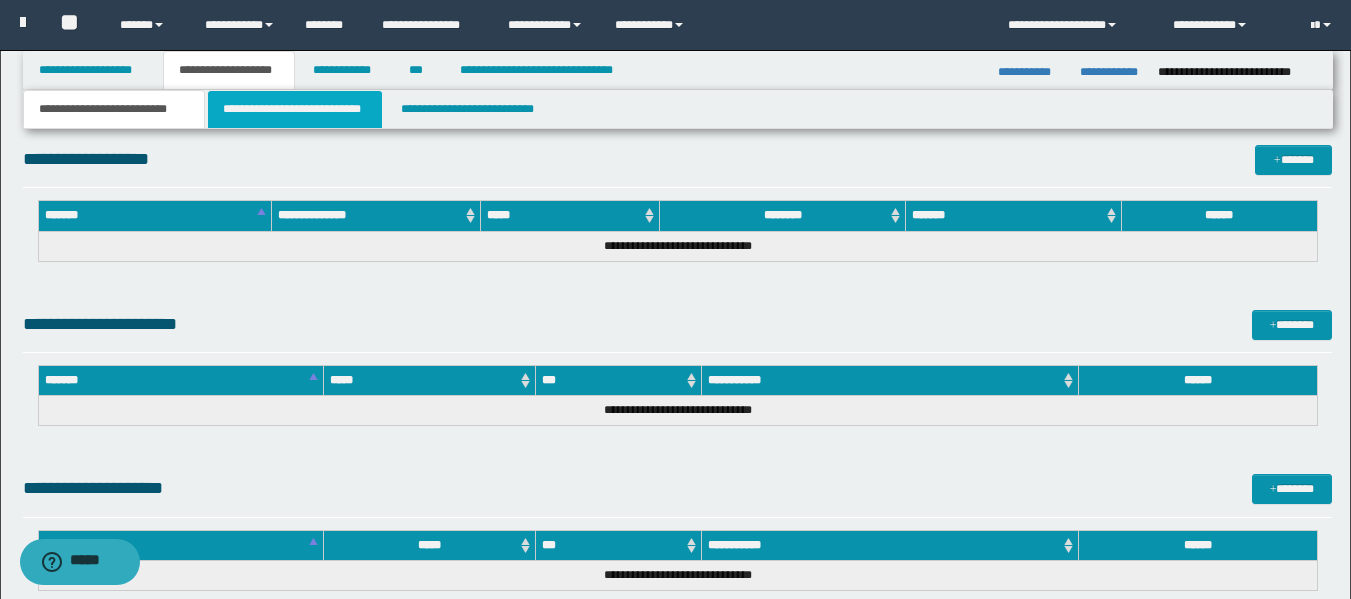 type on "**********" 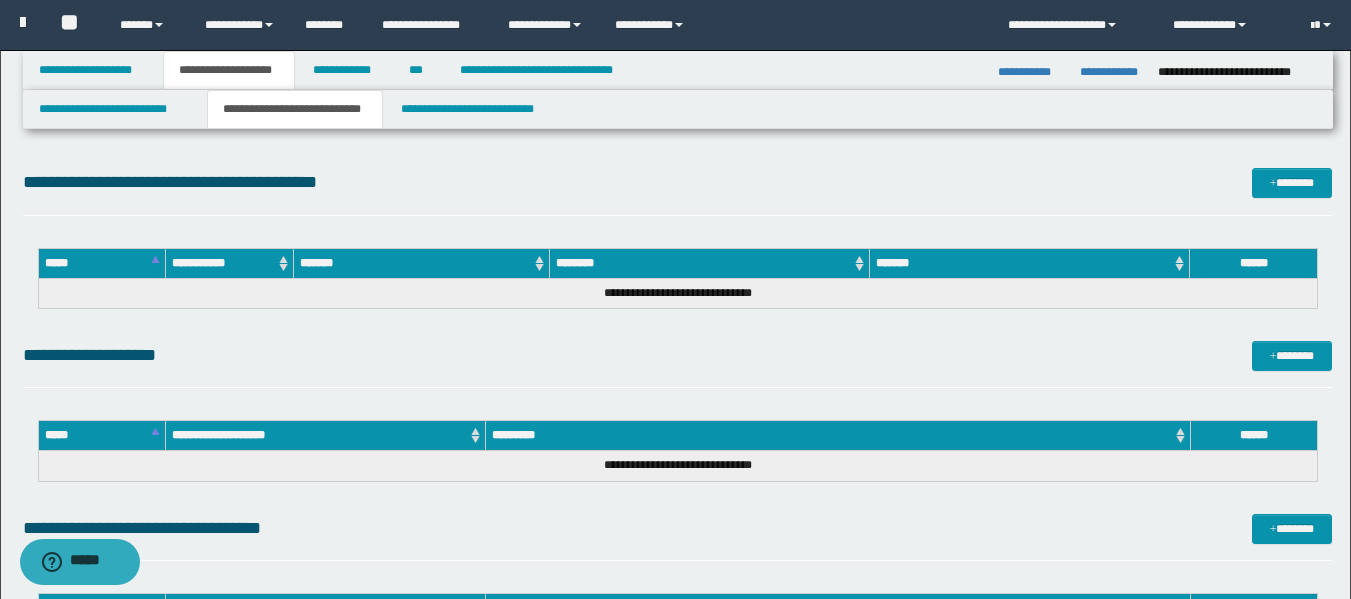 scroll, scrollTop: 0, scrollLeft: 0, axis: both 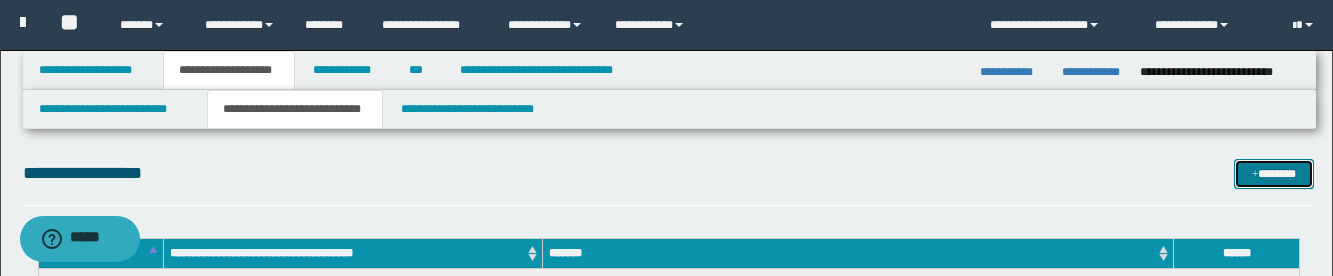 click on "*******" at bounding box center [1274, 174] 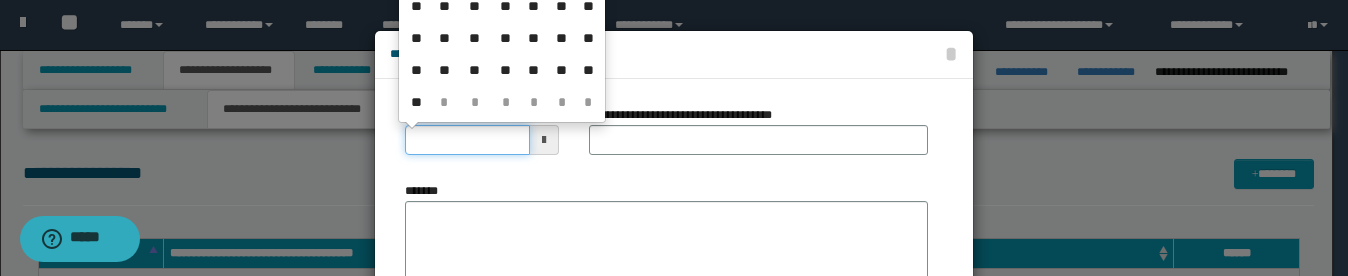 click on "*****" at bounding box center (467, 140) 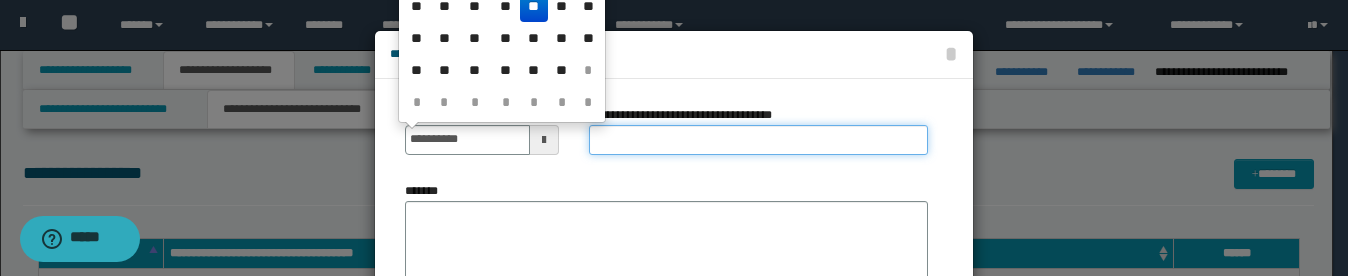 type on "**********" 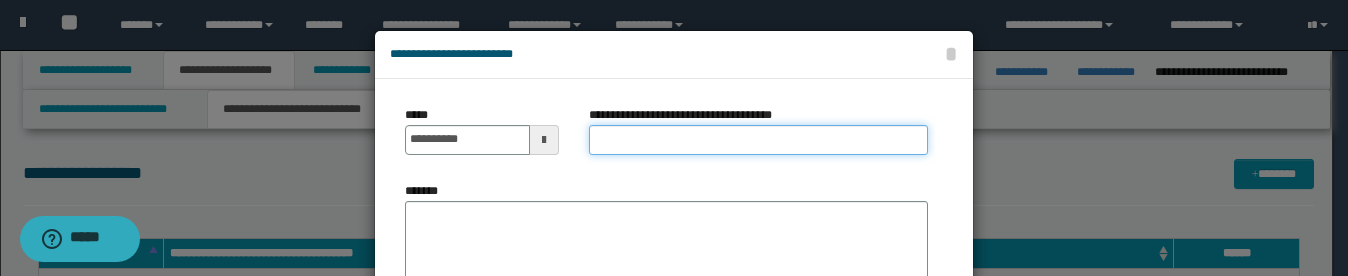 click on "**********" at bounding box center [758, 140] 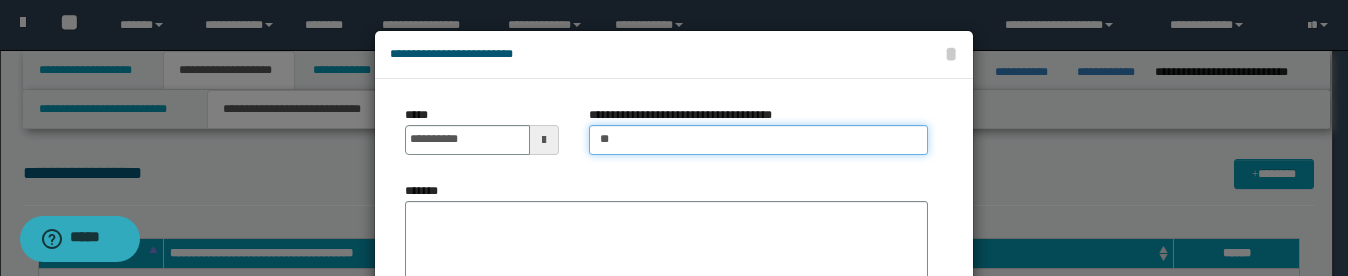 type on "*" 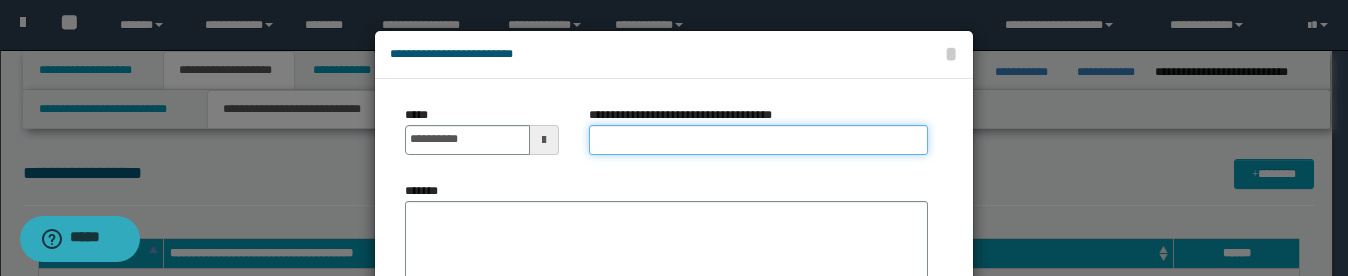 type on "*" 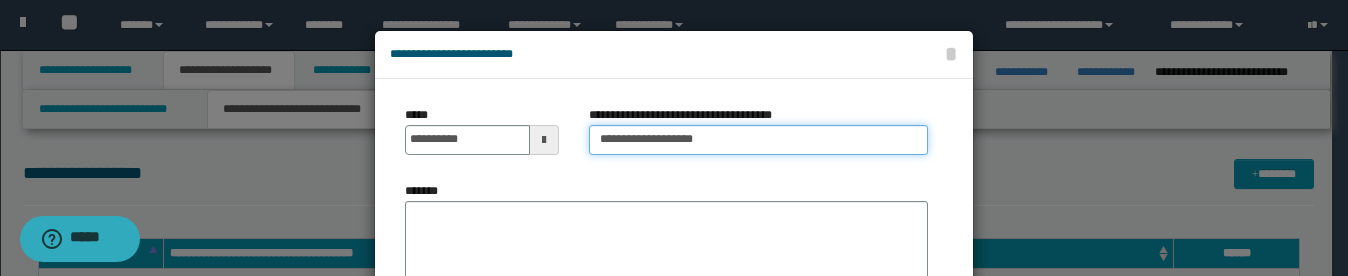 type on "**********" 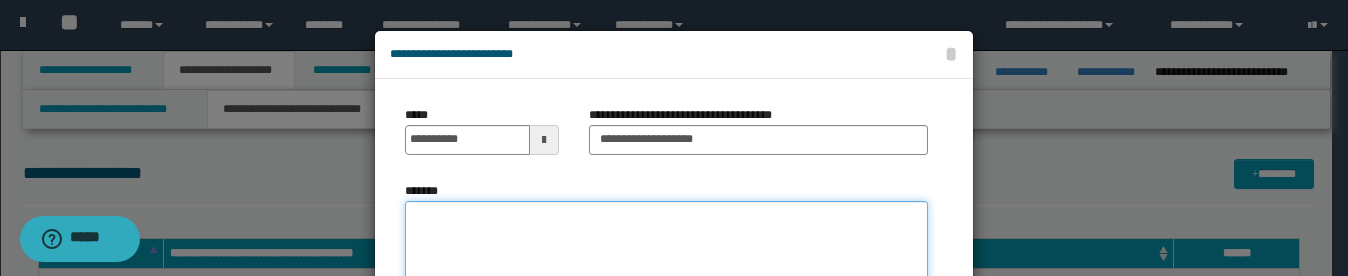click on "*******" at bounding box center [666, 261] 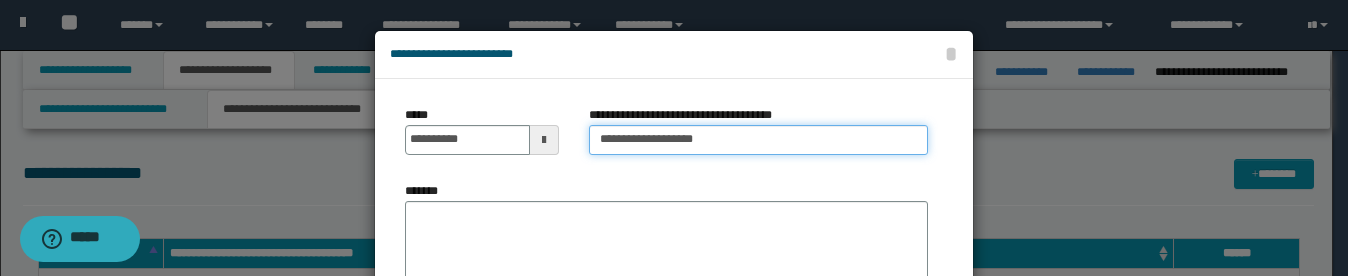 drag, startPoint x: 730, startPoint y: 145, endPoint x: 559, endPoint y: 138, distance: 171.14322 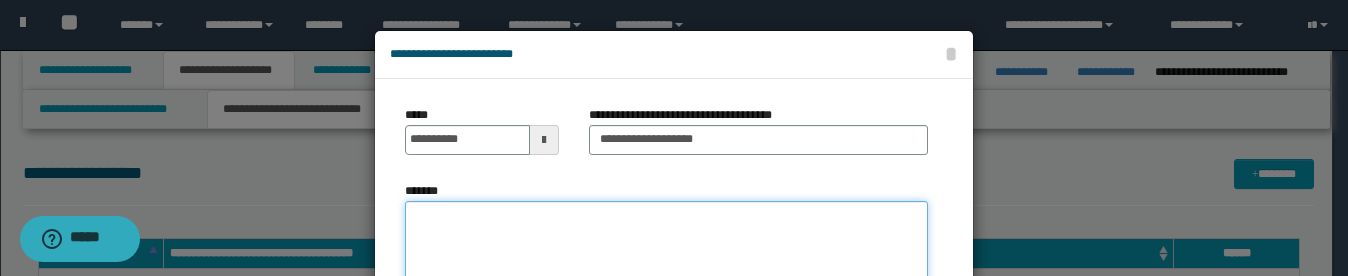 click on "*******" at bounding box center [666, 261] 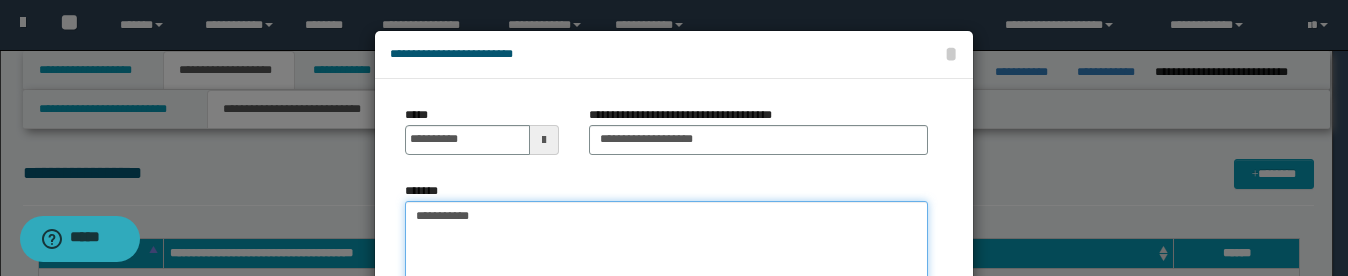 paste on "**********" 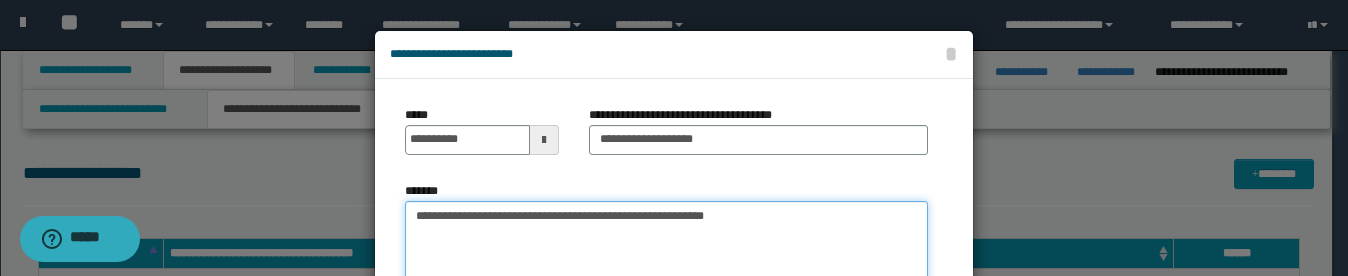 click on "**********" at bounding box center (666, 261) 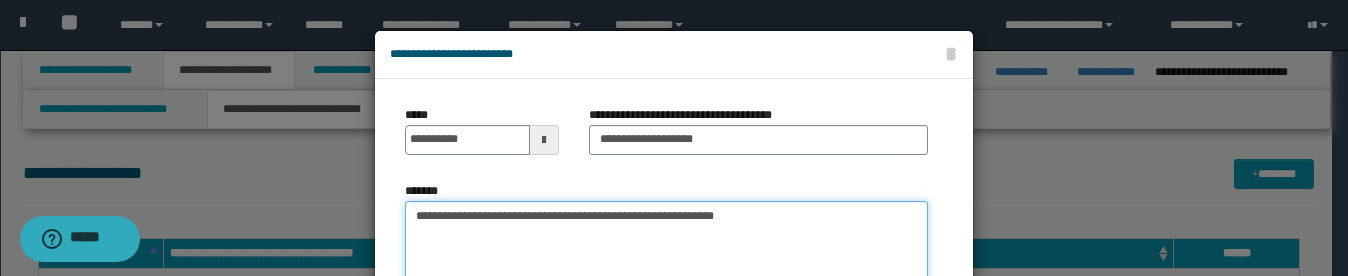 paste on "**********" 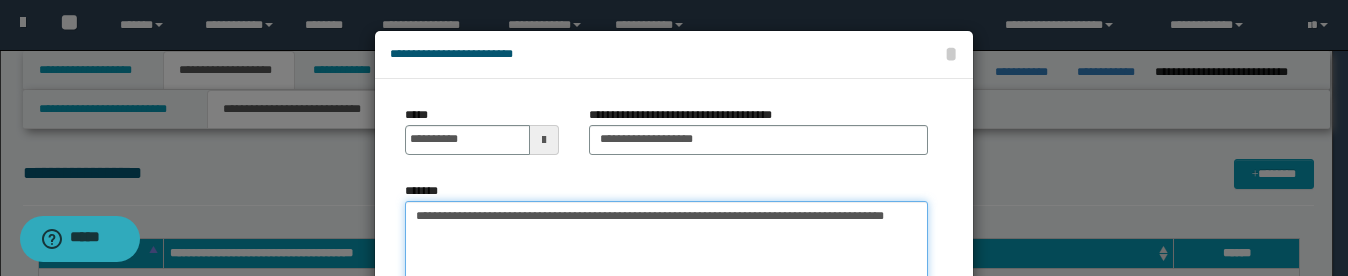 paste on "**********" 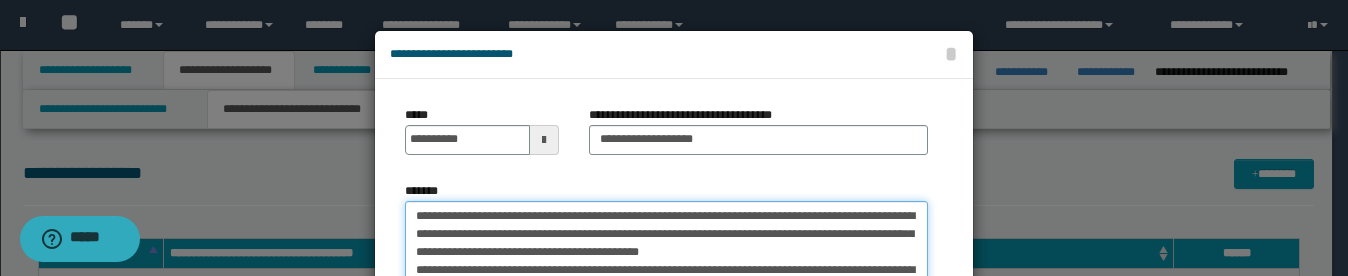 scroll, scrollTop: 246, scrollLeft: 0, axis: vertical 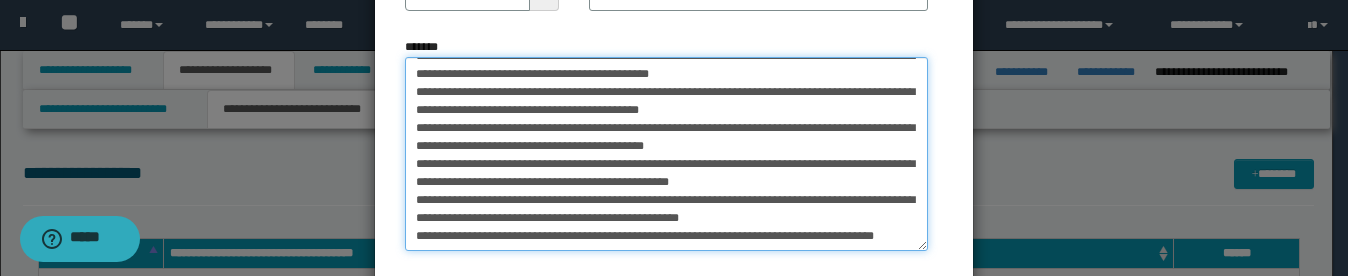 drag, startPoint x: 916, startPoint y: 170, endPoint x: 915, endPoint y: 244, distance: 74.00676 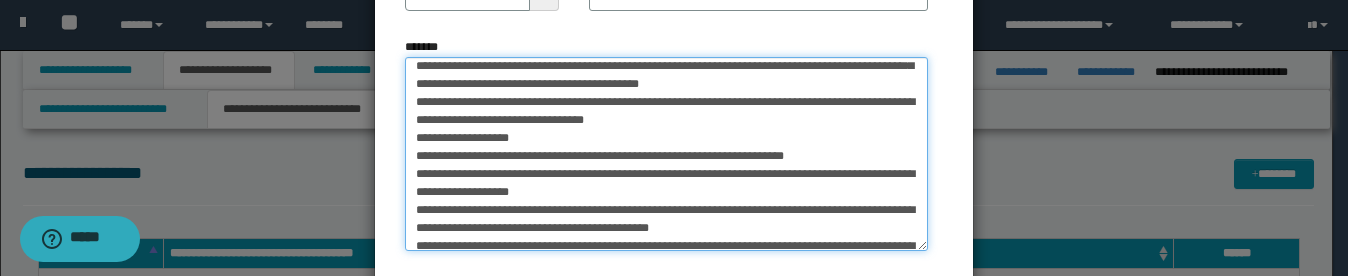 scroll, scrollTop: 0, scrollLeft: 0, axis: both 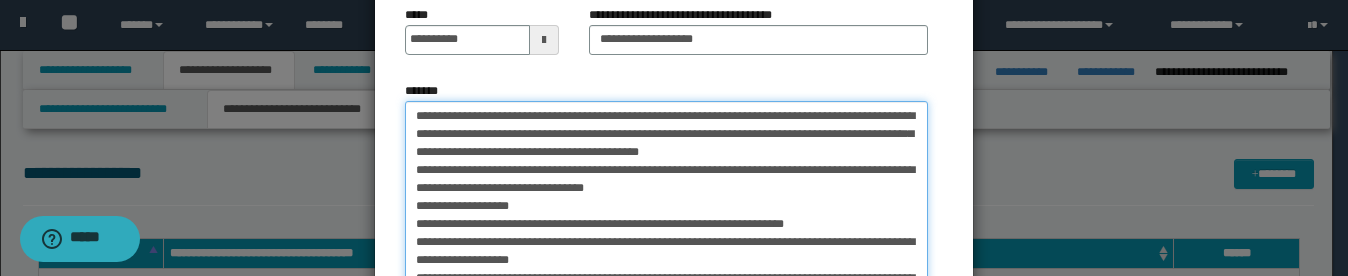 click on "*******" at bounding box center (666, 198) 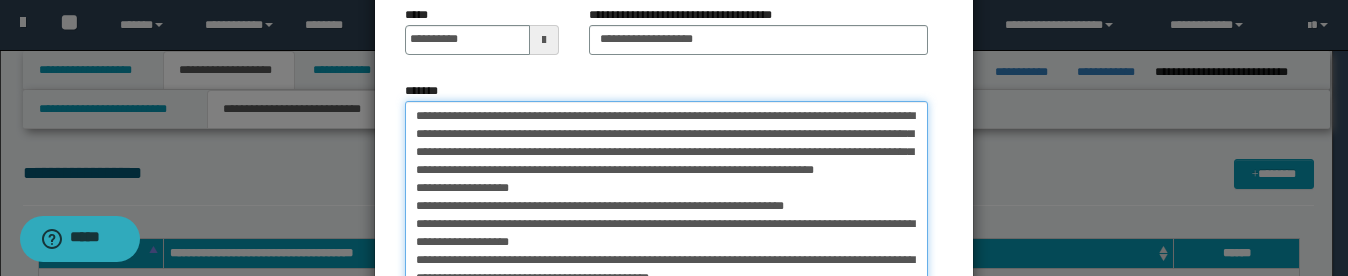click on "*******" at bounding box center [666, 198] 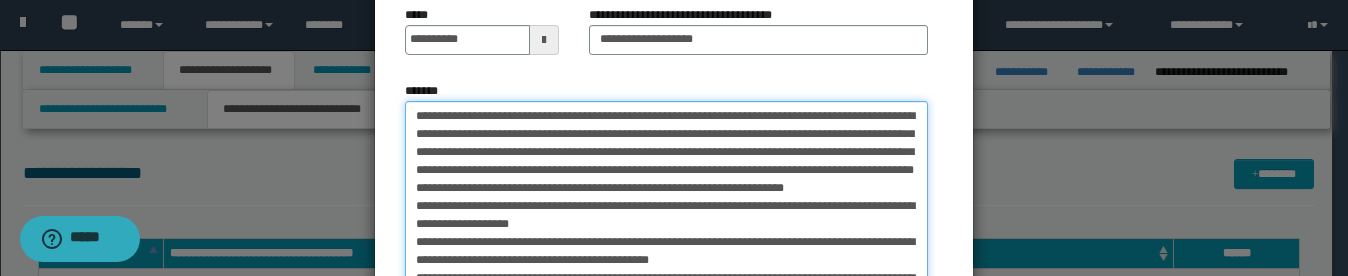 click on "*******" at bounding box center [666, 198] 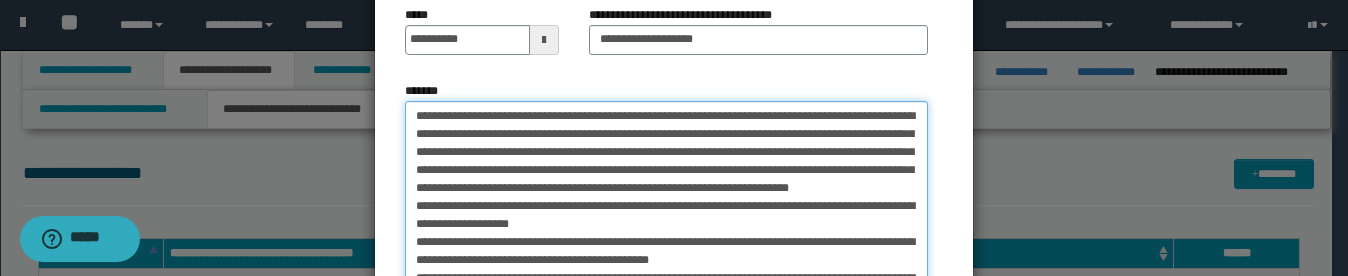 click on "*******" at bounding box center [666, 198] 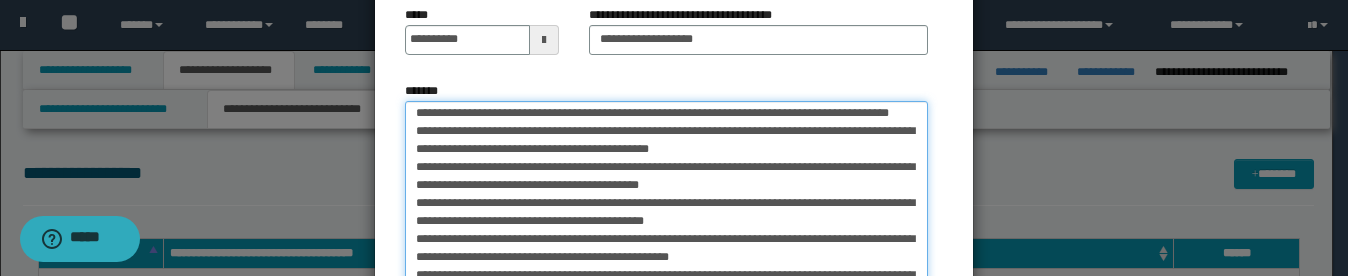 scroll, scrollTop: 95, scrollLeft: 0, axis: vertical 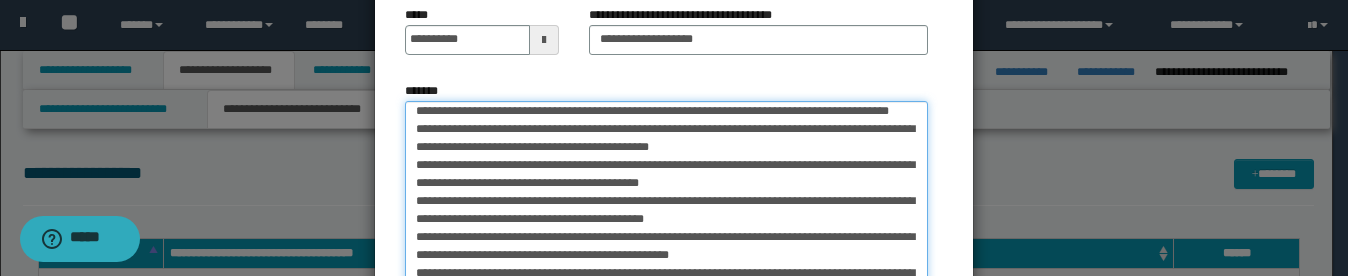 click on "*******" at bounding box center [666, 198] 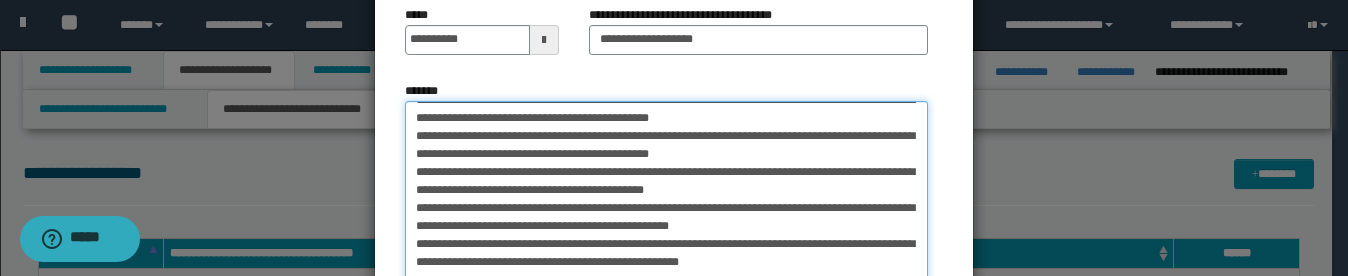 scroll, scrollTop: 160, scrollLeft: 0, axis: vertical 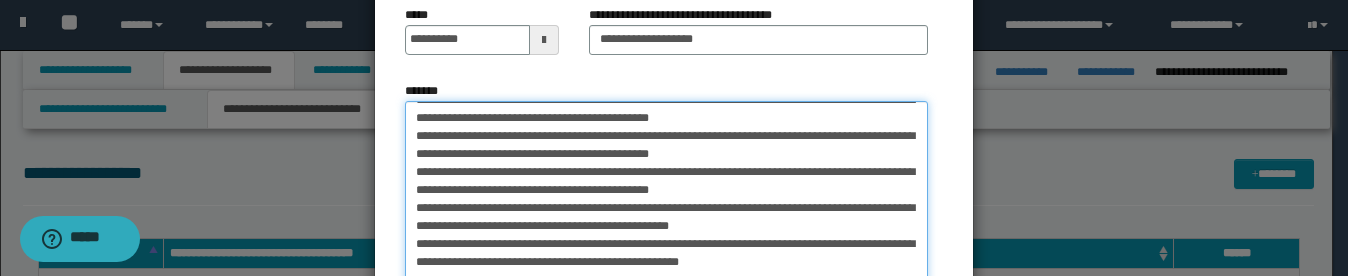 click on "*******" at bounding box center (666, 198) 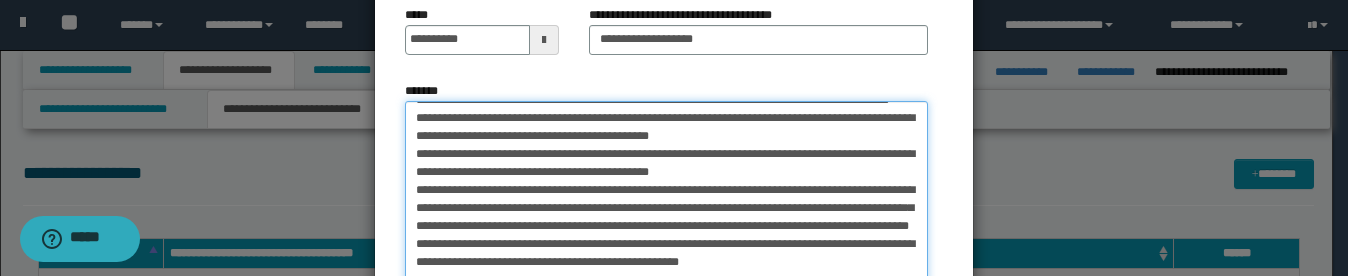 click on "*******" at bounding box center (666, 198) 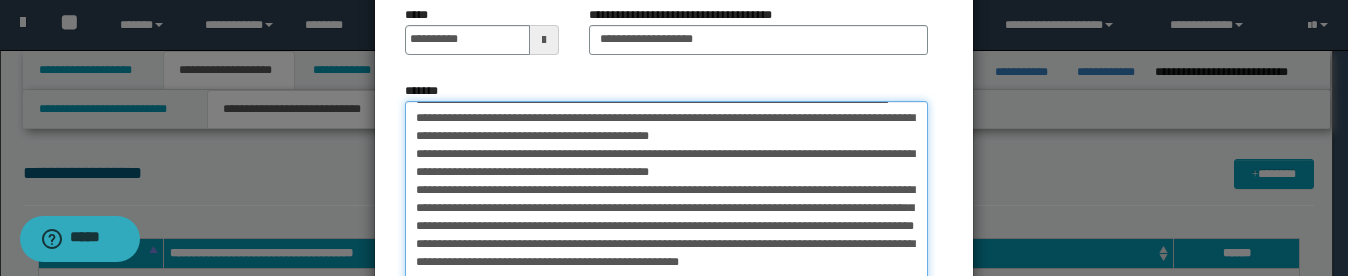 click on "*******" at bounding box center [666, 198] 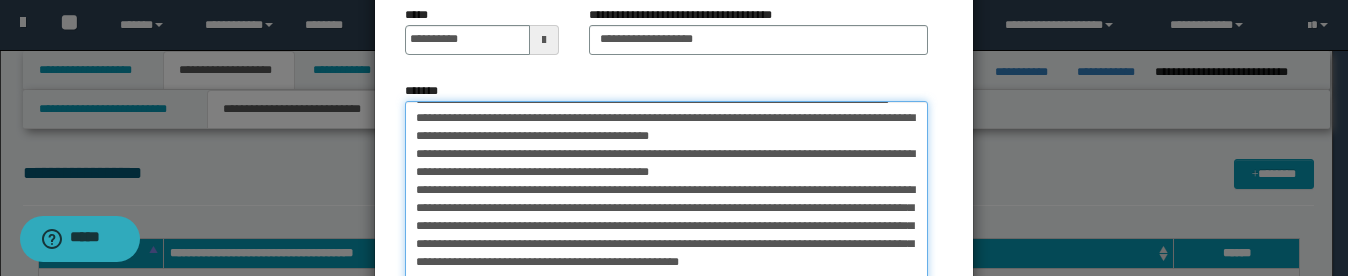 scroll, scrollTop: 142, scrollLeft: 0, axis: vertical 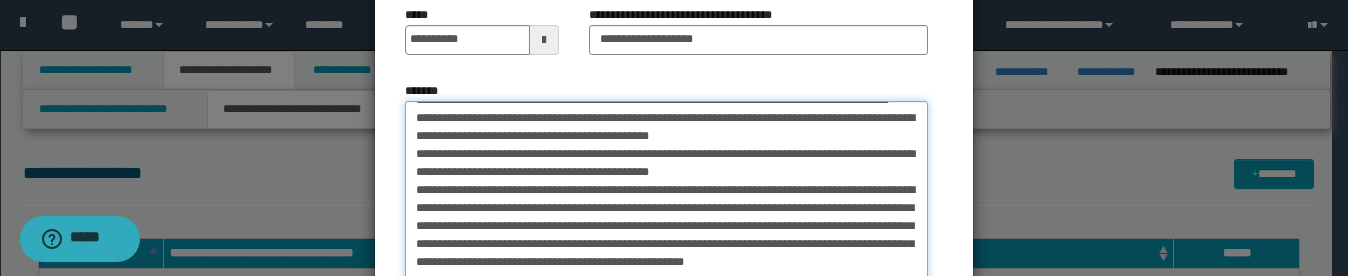 click on "*******" at bounding box center (666, 198) 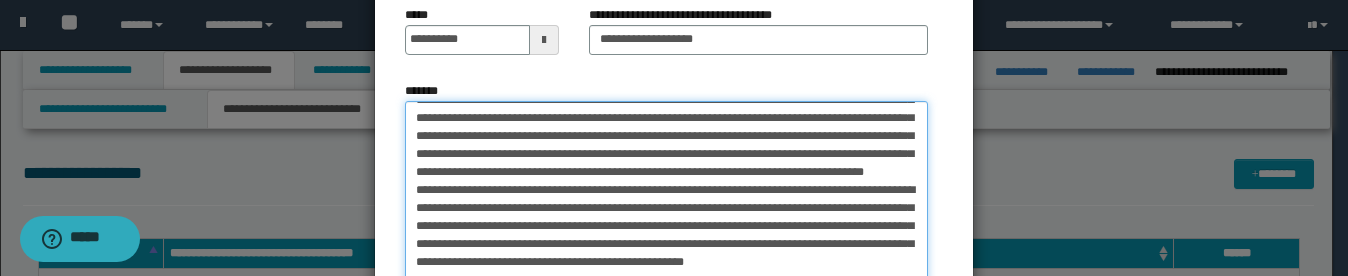 scroll, scrollTop: 113, scrollLeft: 0, axis: vertical 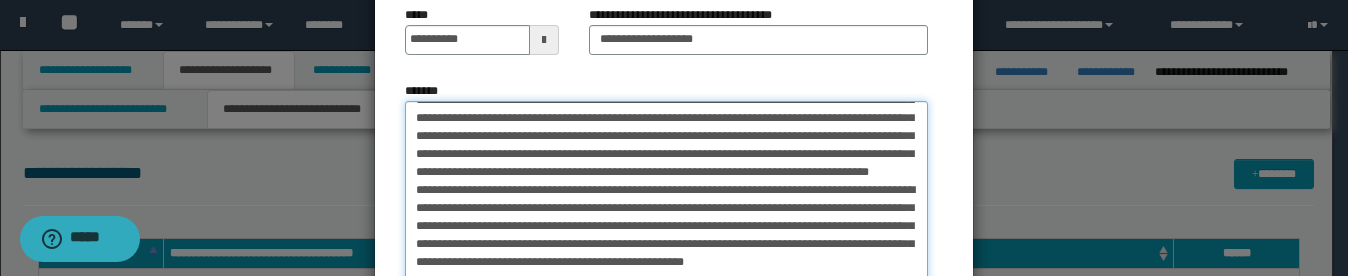 click on "*******" at bounding box center (666, 198) 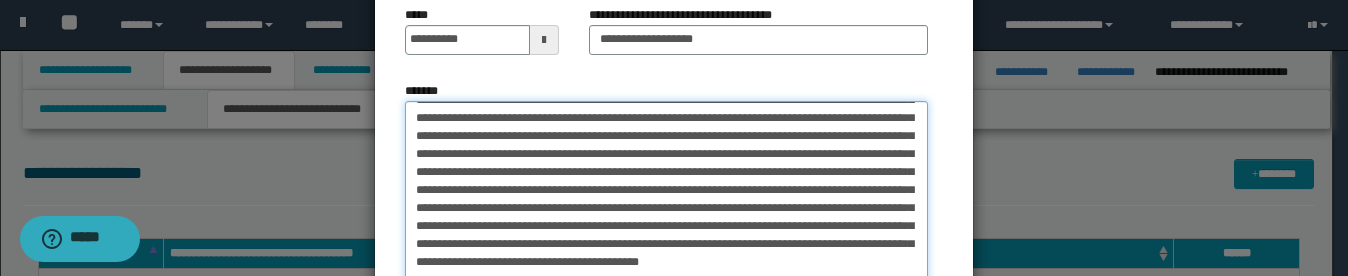scroll, scrollTop: 95, scrollLeft: 0, axis: vertical 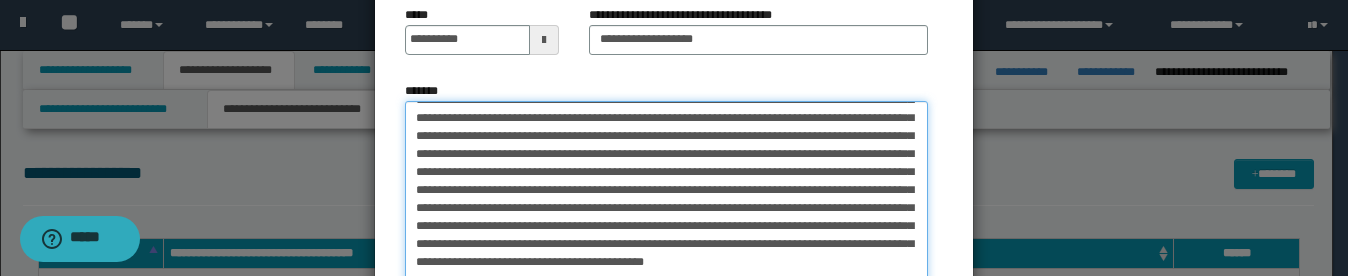 click on "*******" at bounding box center [666, 198] 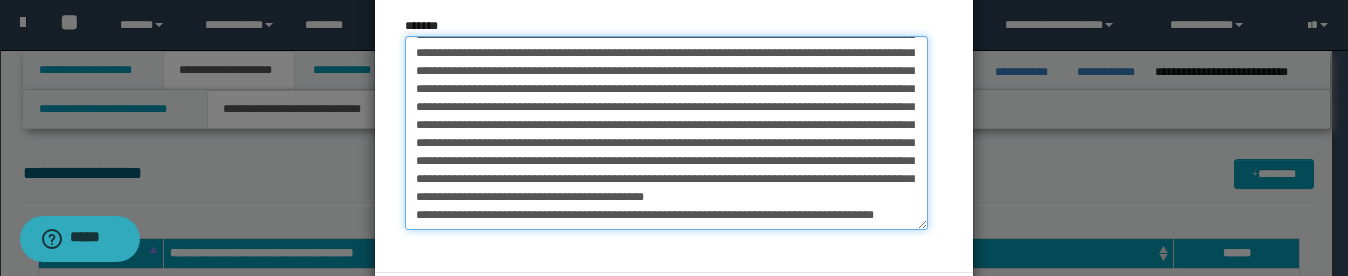scroll, scrollTop: 200, scrollLeft: 0, axis: vertical 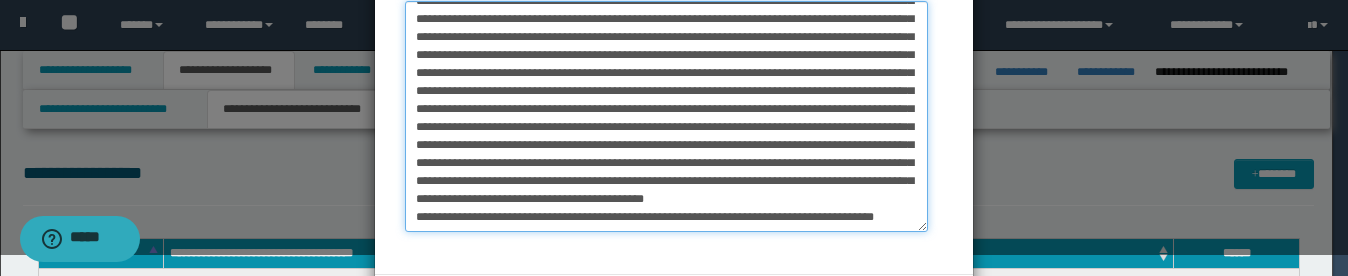 drag, startPoint x: 909, startPoint y: 186, endPoint x: 911, endPoint y: 223, distance: 37.054016 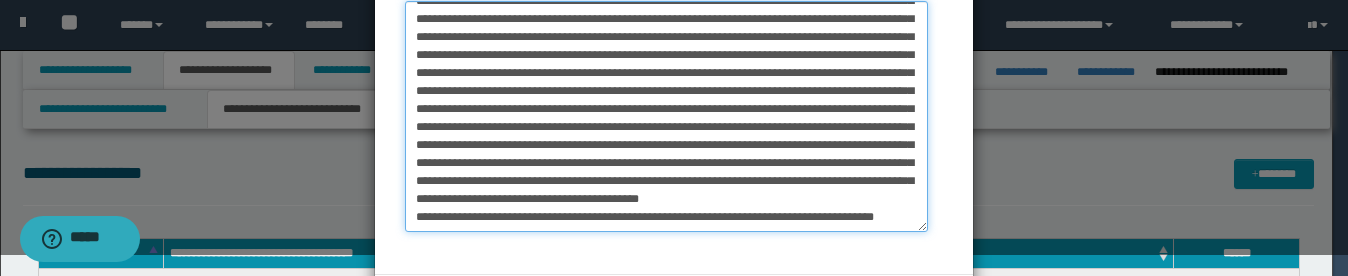 click on "*******" at bounding box center [666, 116] 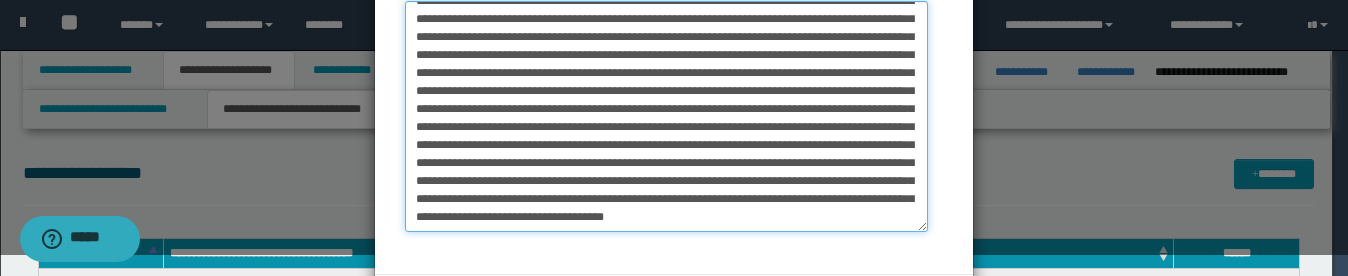 scroll, scrollTop: 87, scrollLeft: 0, axis: vertical 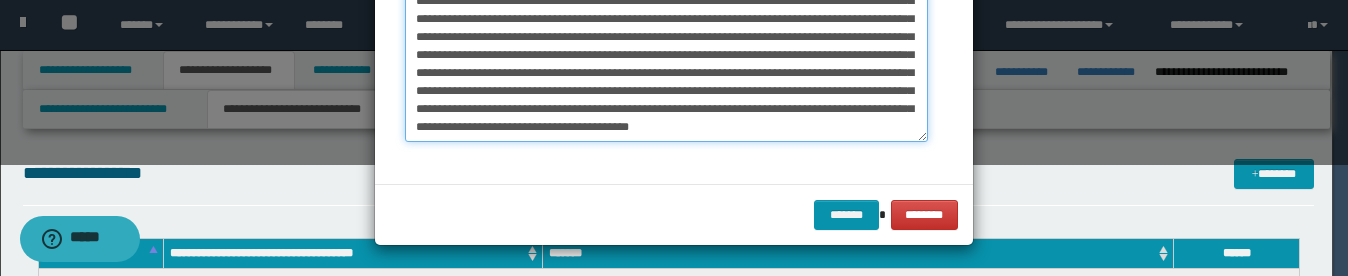 paste on "**********" 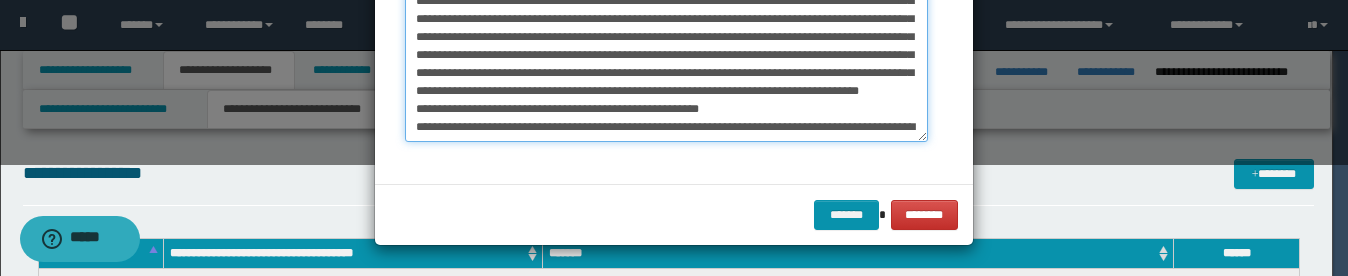 scroll, scrollTop: 153, scrollLeft: 0, axis: vertical 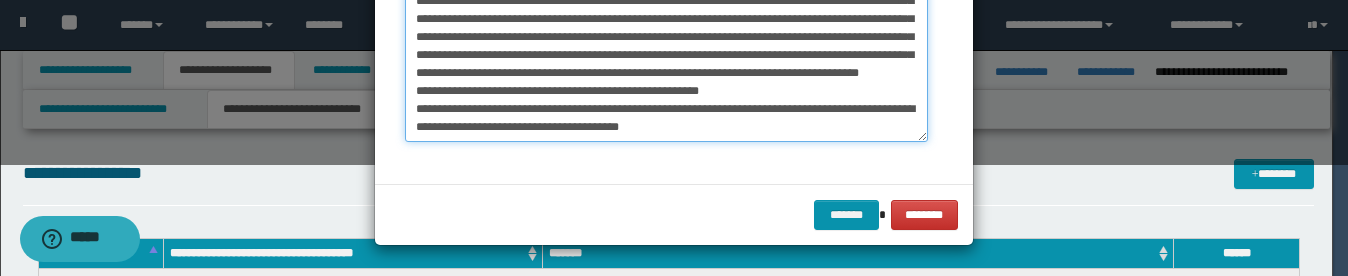 click on "*******" at bounding box center (666, 26) 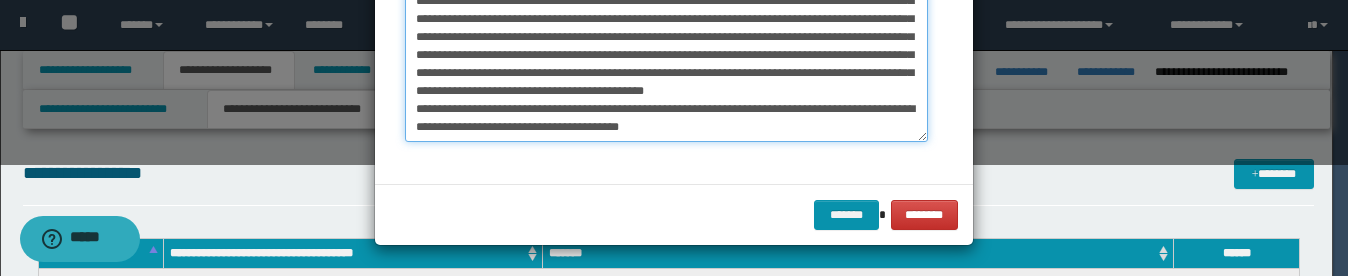 scroll, scrollTop: 135, scrollLeft: 0, axis: vertical 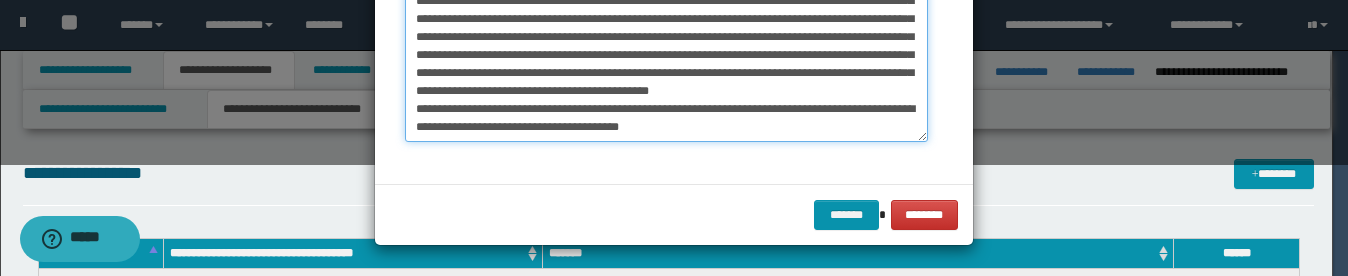 click on "*******" at bounding box center (666, 26) 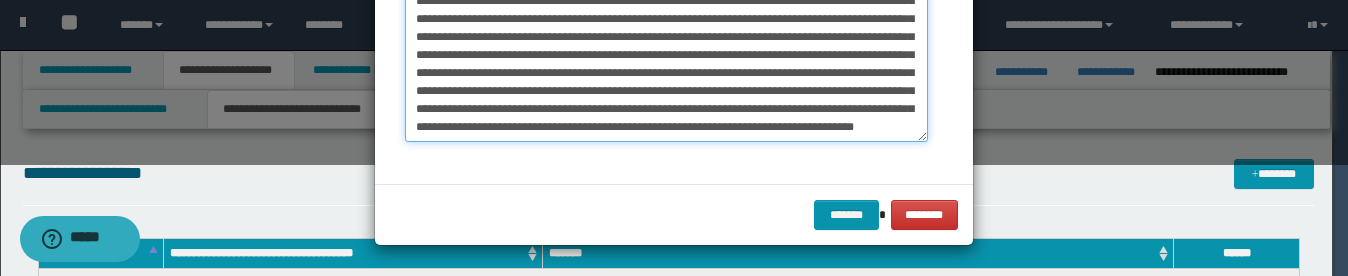 scroll, scrollTop: 117, scrollLeft: 0, axis: vertical 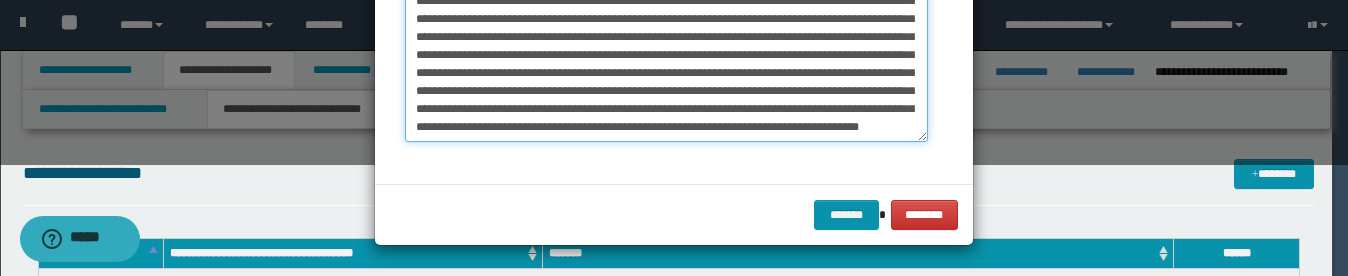 click on "*******" at bounding box center (666, 26) 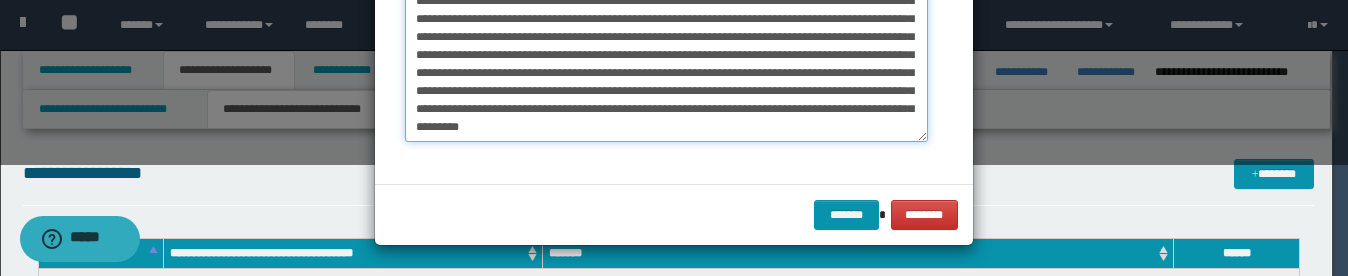 paste on "**********" 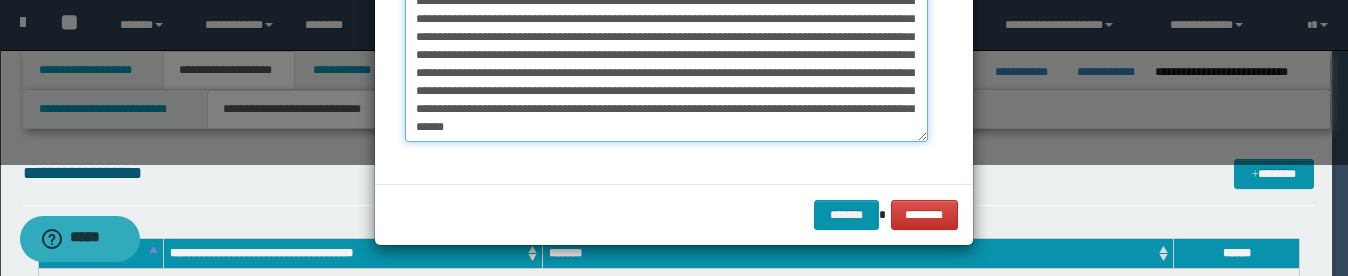 scroll, scrollTop: 153, scrollLeft: 0, axis: vertical 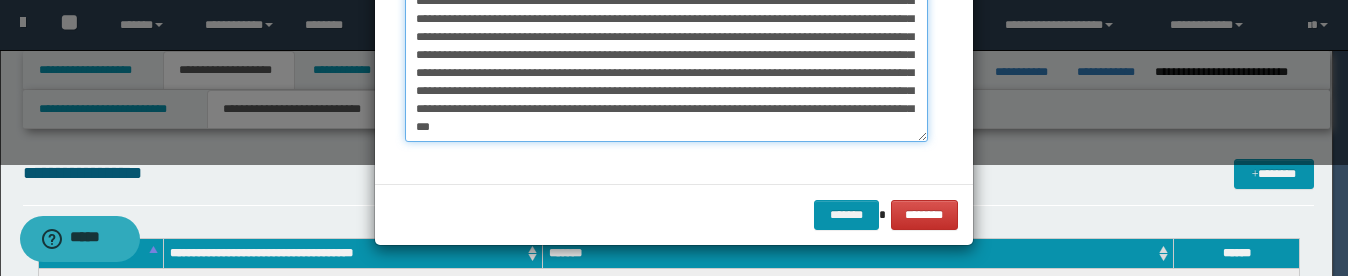 click on "*******" at bounding box center (666, 26) 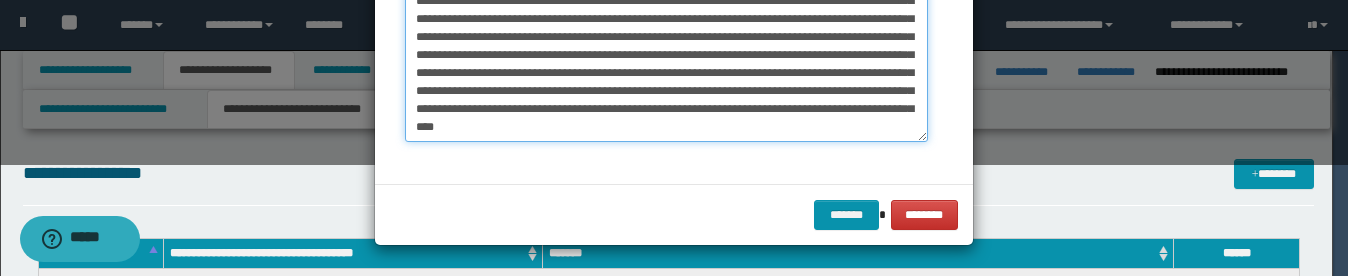 paste on "**********" 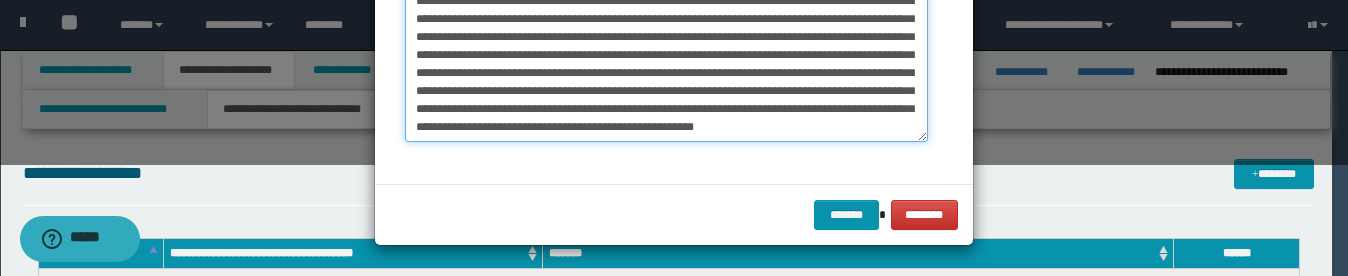 scroll, scrollTop: 171, scrollLeft: 0, axis: vertical 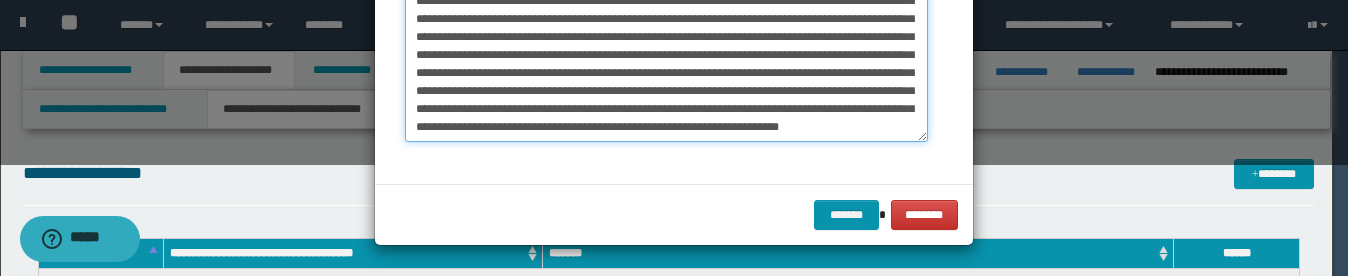 paste on "**********" 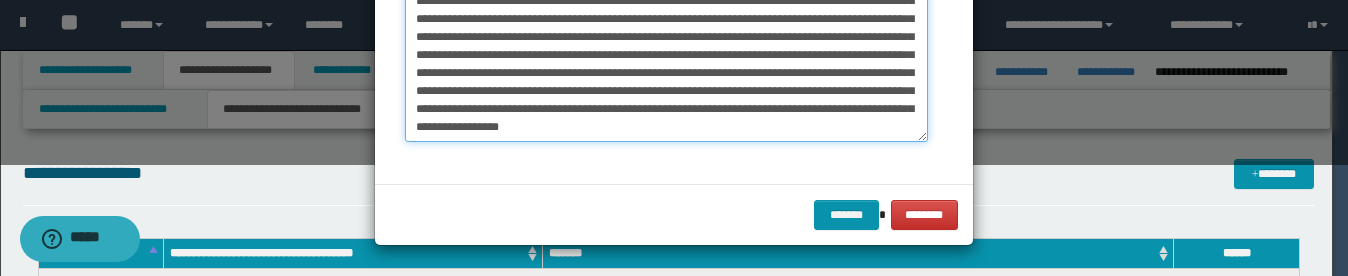 scroll, scrollTop: 207, scrollLeft: 0, axis: vertical 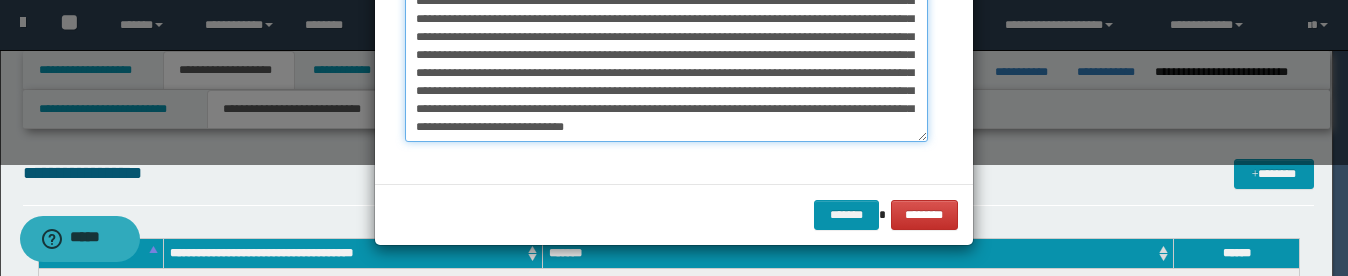paste on "**********" 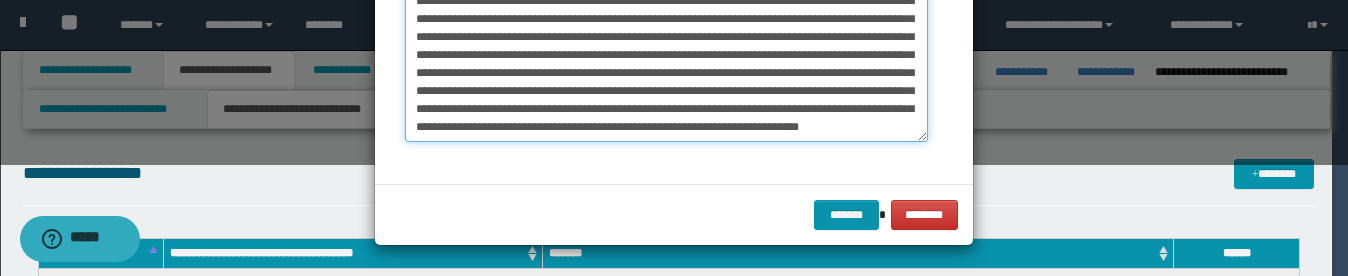 paste on "**********" 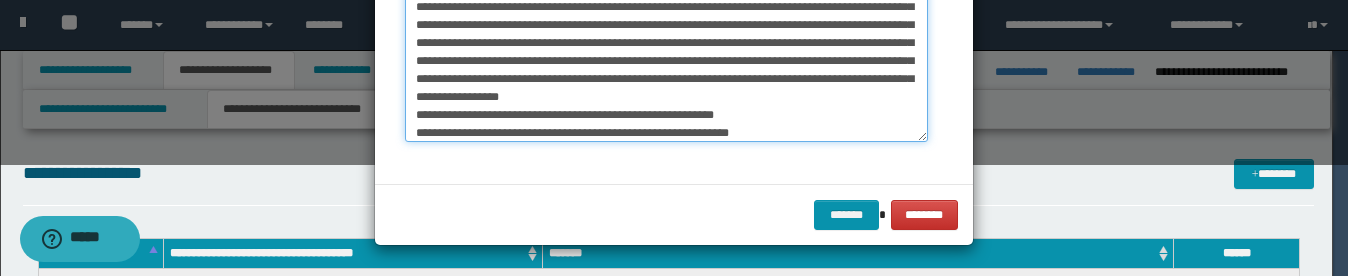 scroll, scrollTop: 261, scrollLeft: 0, axis: vertical 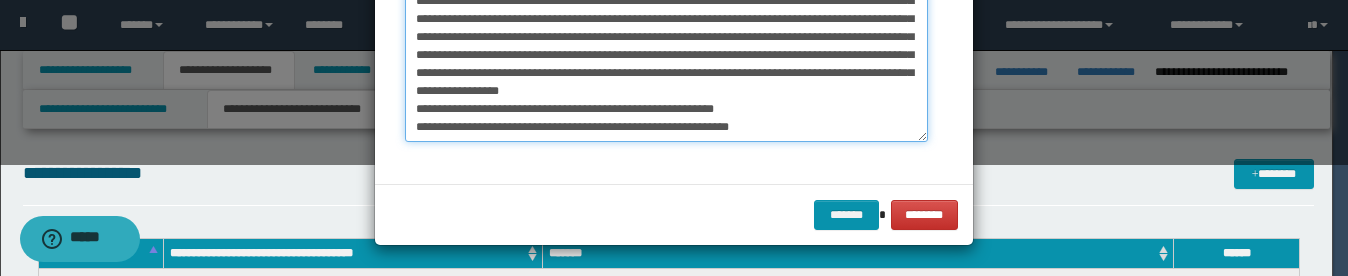 click on "*******" at bounding box center [666, 26] 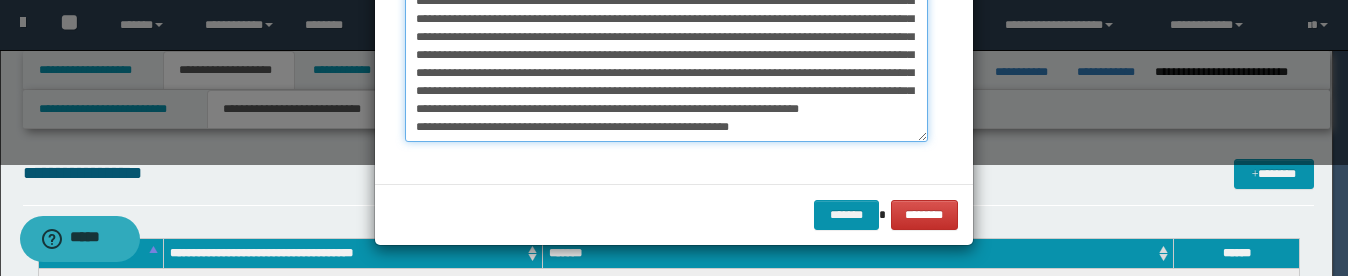 scroll, scrollTop: 243, scrollLeft: 0, axis: vertical 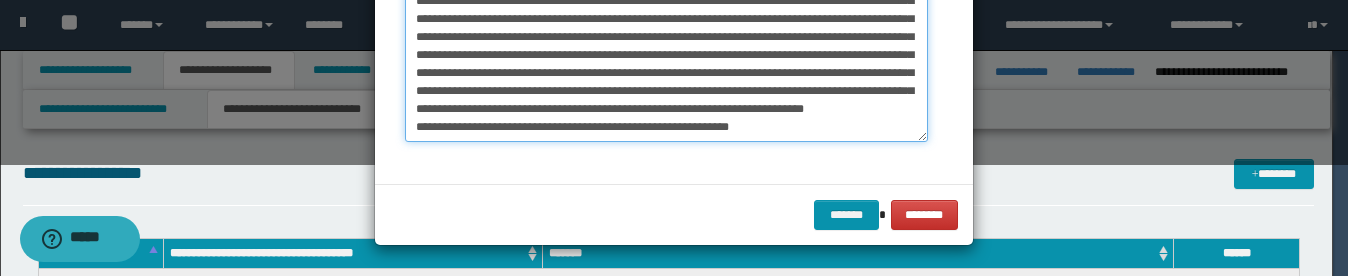 click on "*******" at bounding box center (666, 26) 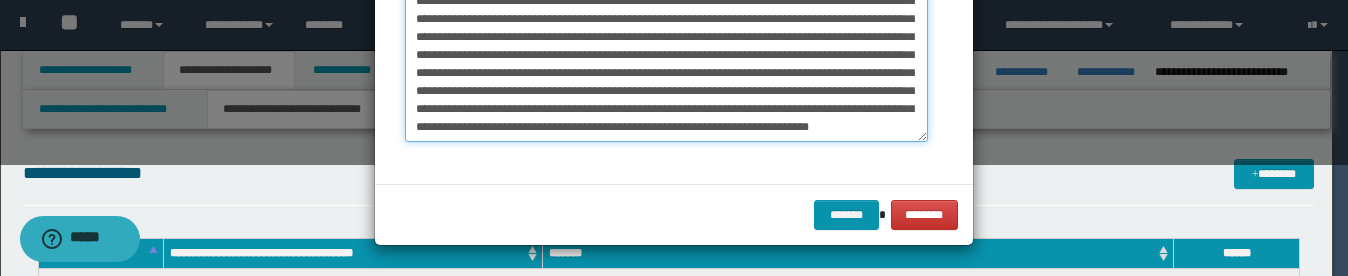 scroll, scrollTop: 261, scrollLeft: 0, axis: vertical 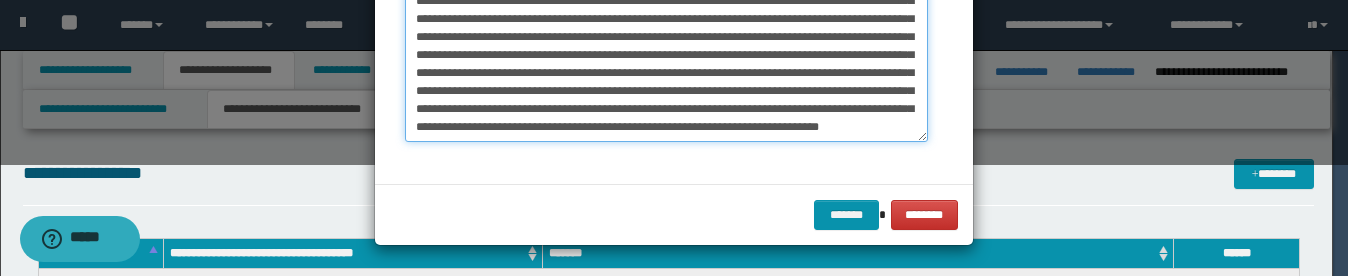 paste on "**********" 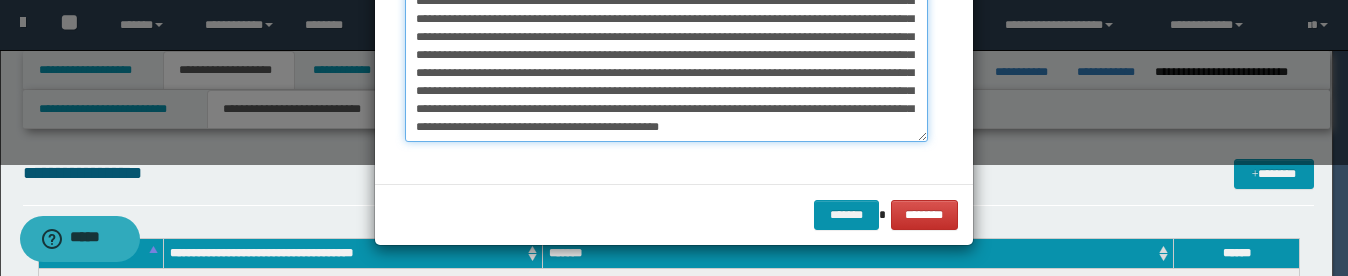 scroll, scrollTop: 267, scrollLeft: 0, axis: vertical 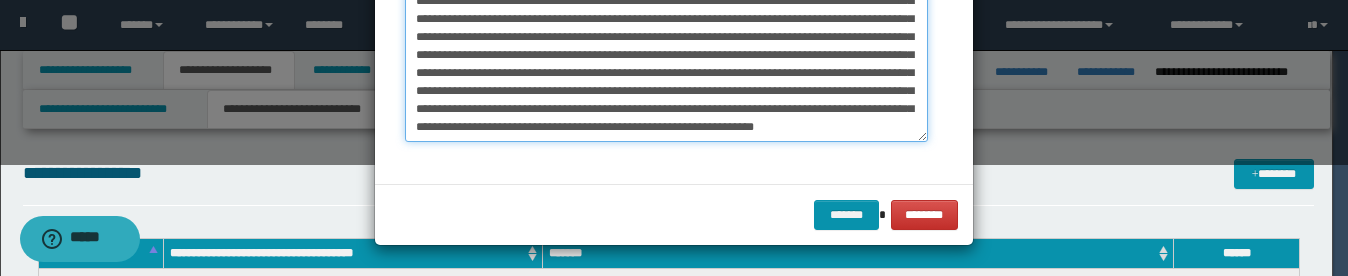 paste on "**********" 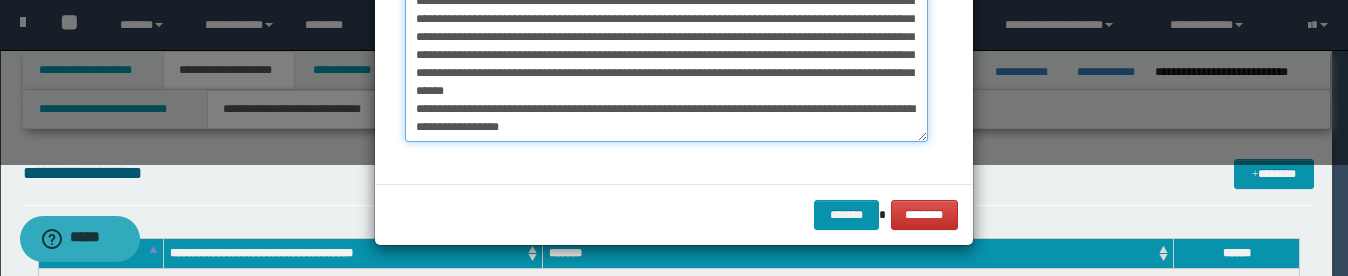 scroll, scrollTop: 315, scrollLeft: 0, axis: vertical 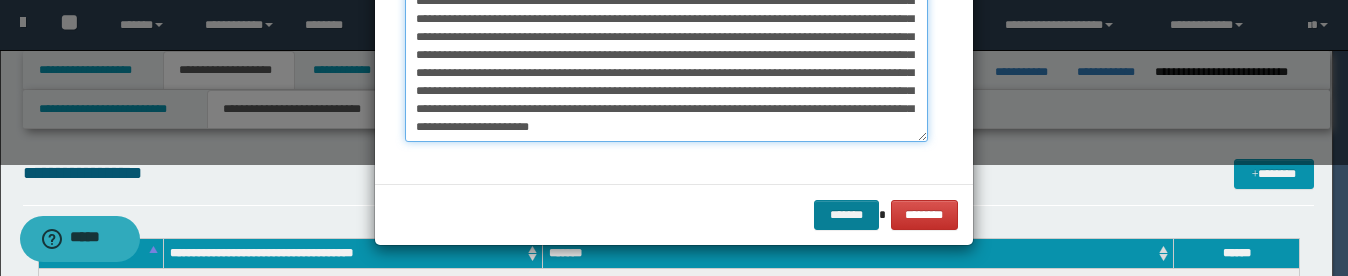 type on "**********" 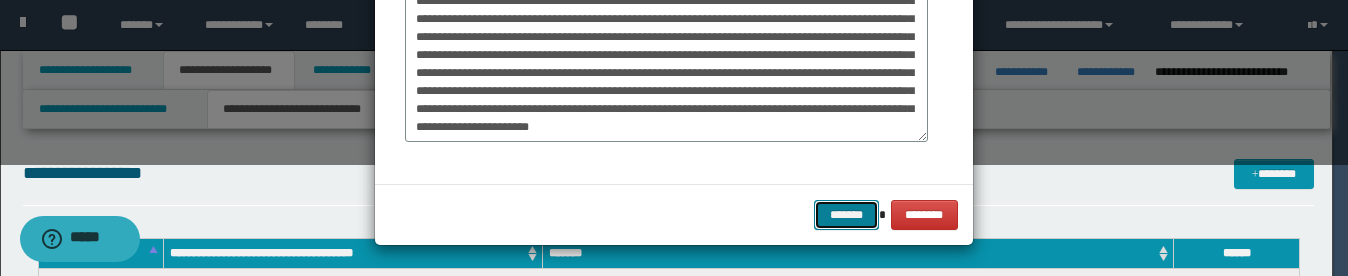 click on "*******" at bounding box center [846, 215] 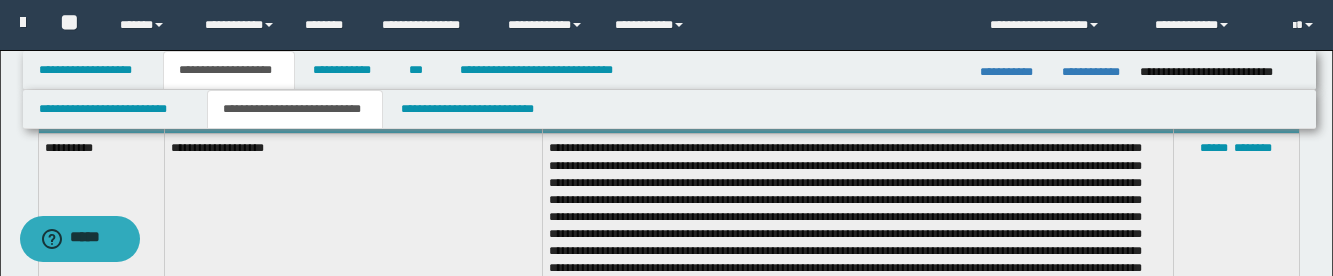 scroll, scrollTop: 100, scrollLeft: 0, axis: vertical 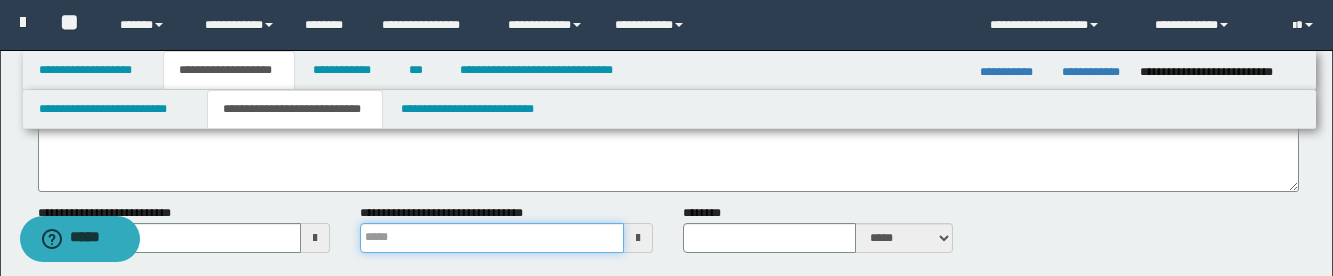 click on "**********" at bounding box center [492, 238] 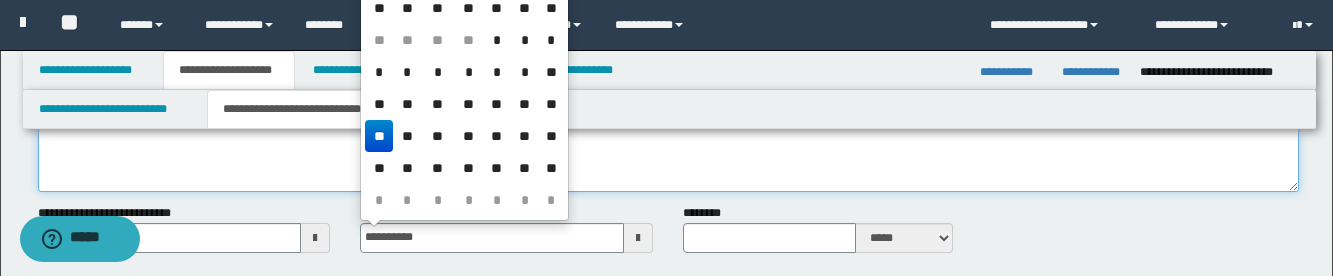 type on "**********" 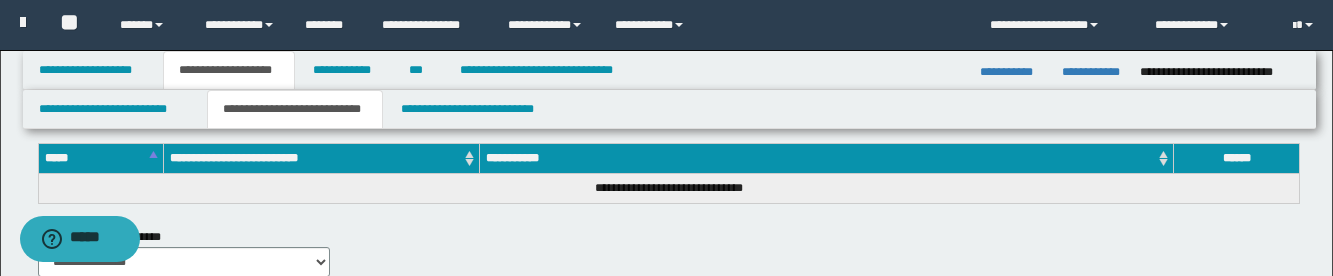 scroll, scrollTop: 1138, scrollLeft: 0, axis: vertical 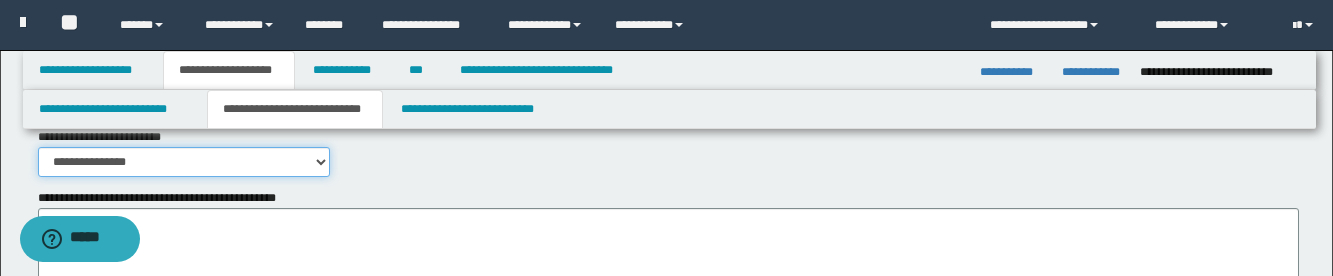 click on "**********" at bounding box center (184, 162) 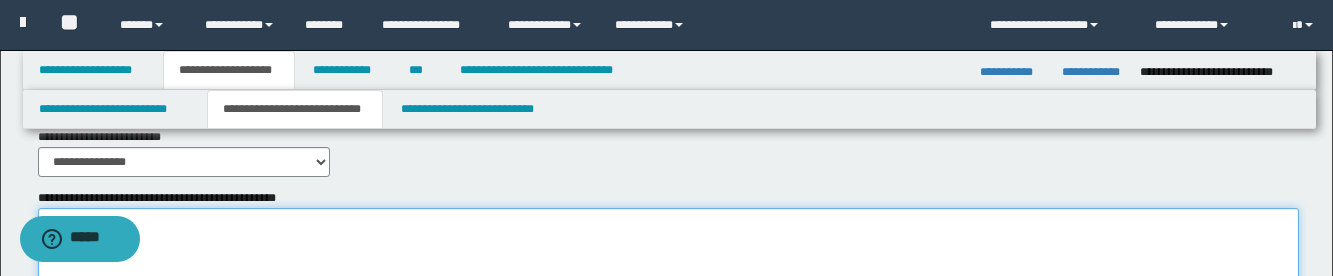 click on "**********" at bounding box center (668, 250) 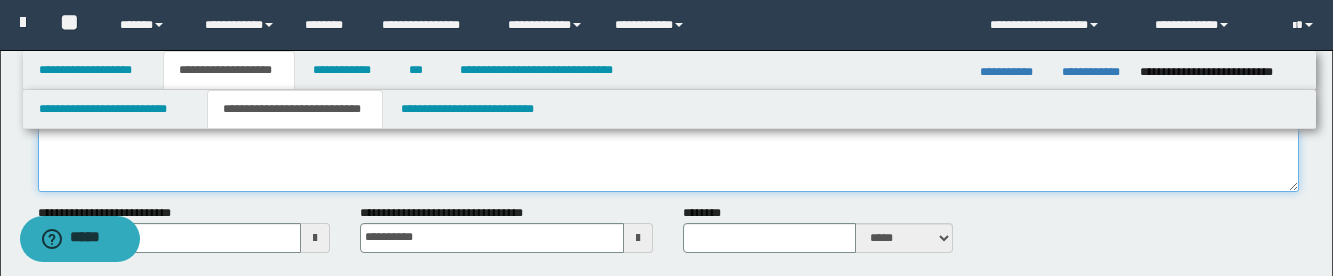 scroll, scrollTop: 1138, scrollLeft: 0, axis: vertical 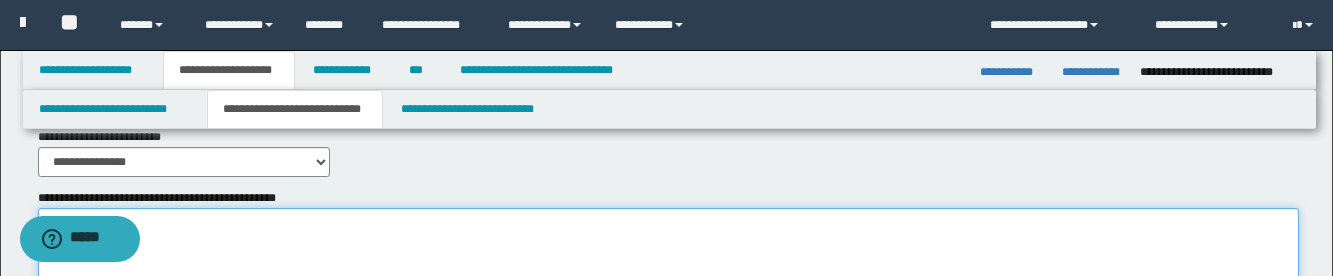 click on "**********" at bounding box center (668, 250) 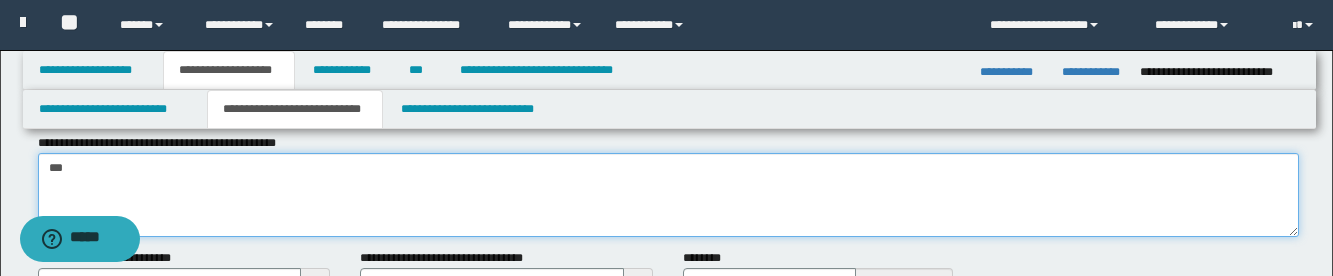 scroll, scrollTop: 1238, scrollLeft: 0, axis: vertical 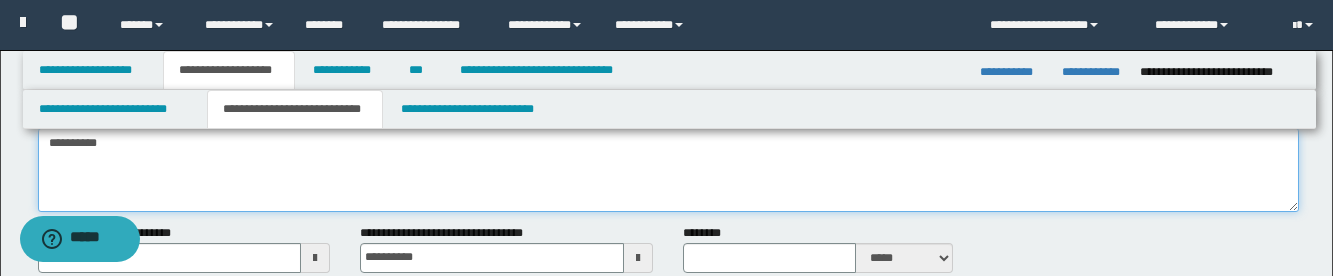 type on "**********" 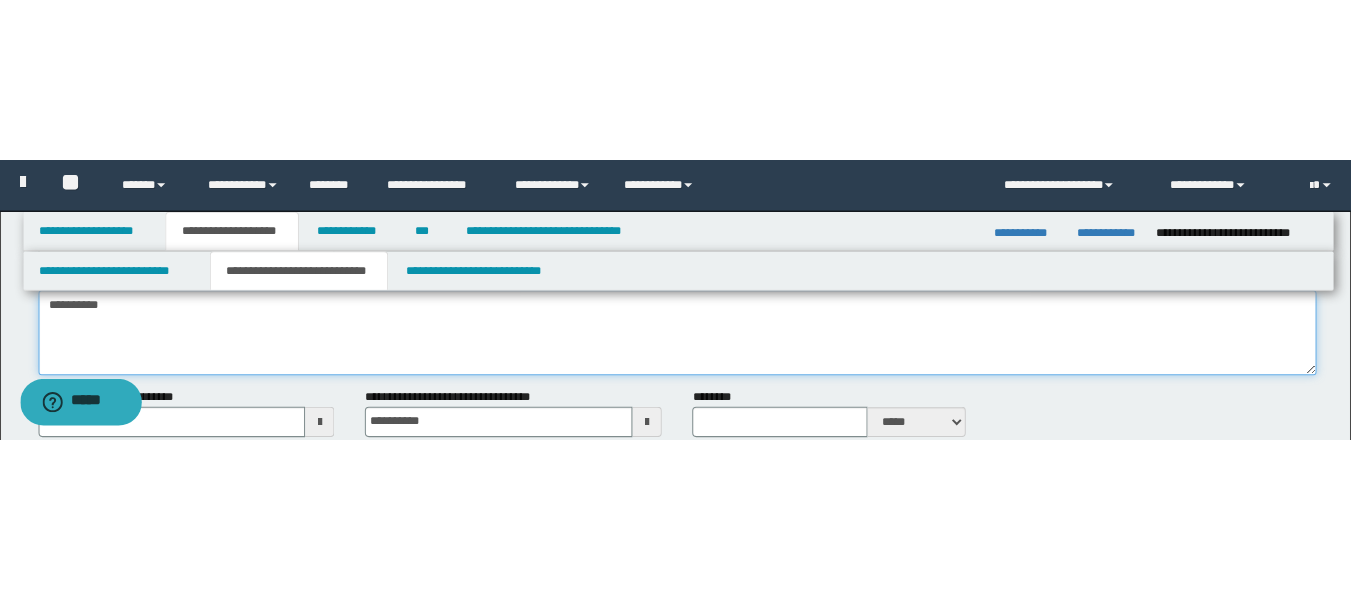 scroll, scrollTop: 1015, scrollLeft: 0, axis: vertical 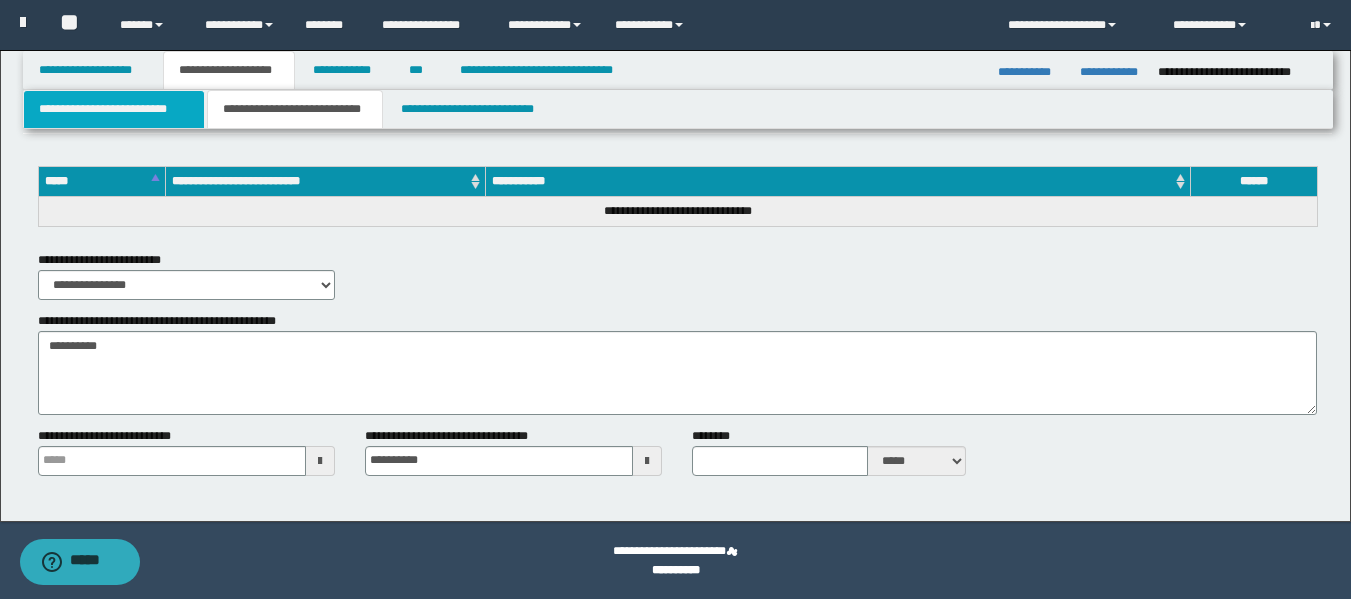 click on "**********" at bounding box center [114, 109] 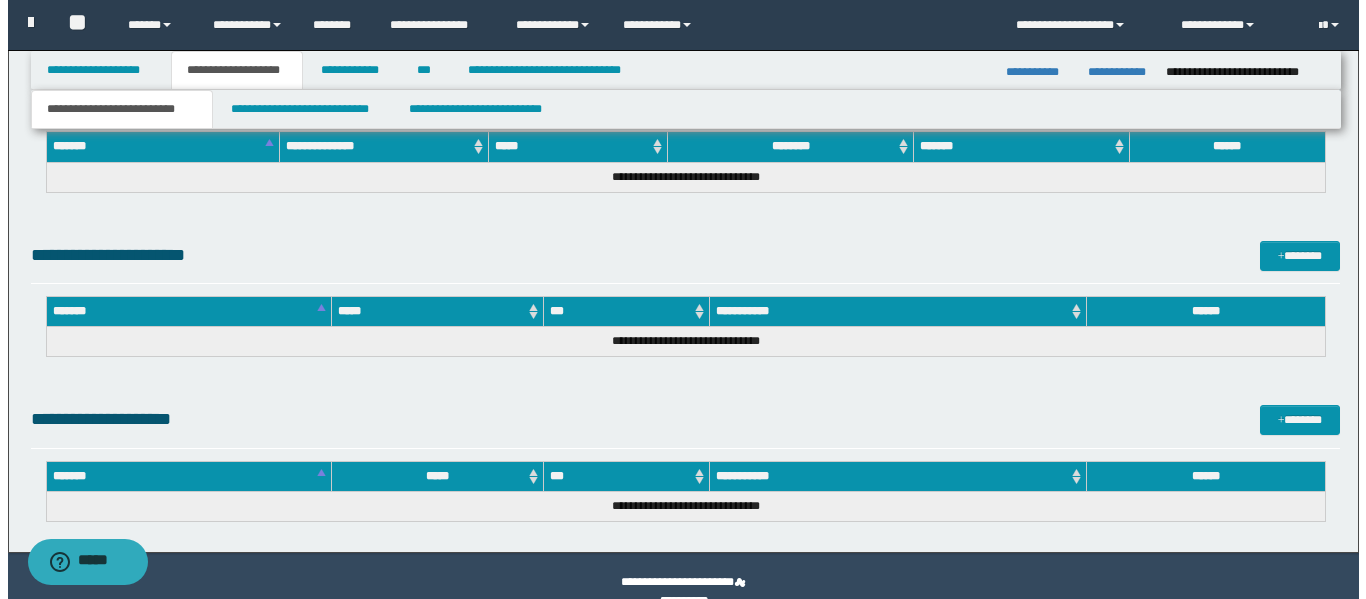 scroll, scrollTop: 1503, scrollLeft: 0, axis: vertical 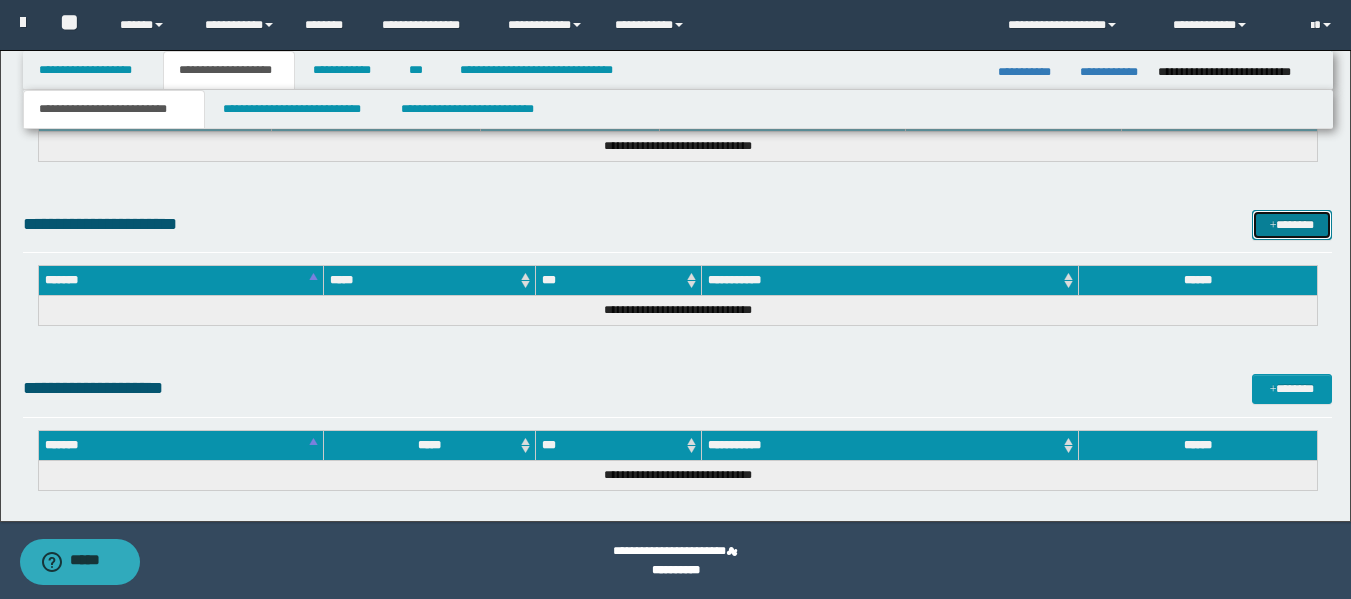 click on "*******" at bounding box center (1292, 225) 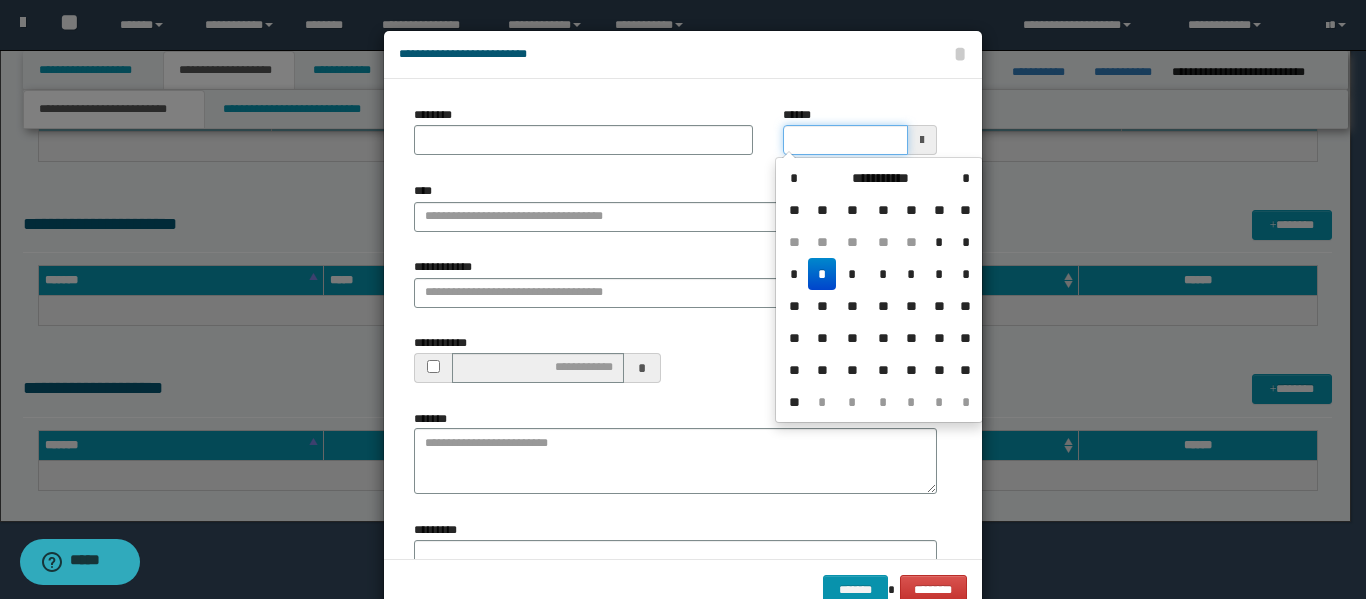 click on "******" at bounding box center (845, 140) 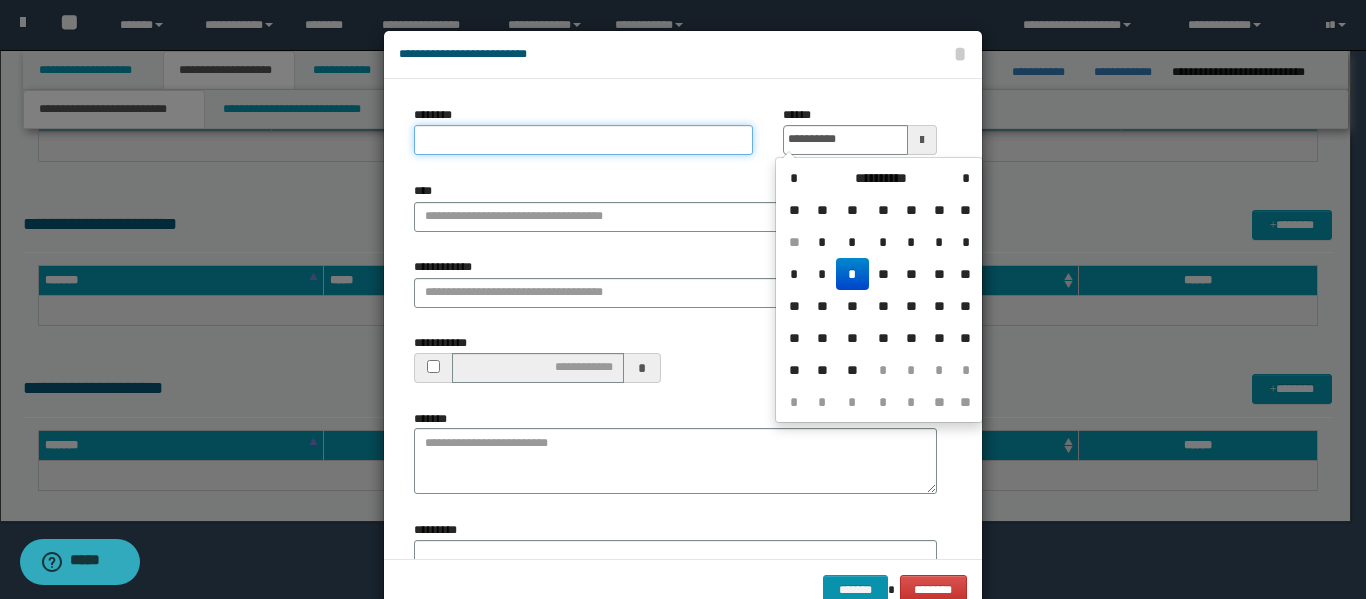 type on "**********" 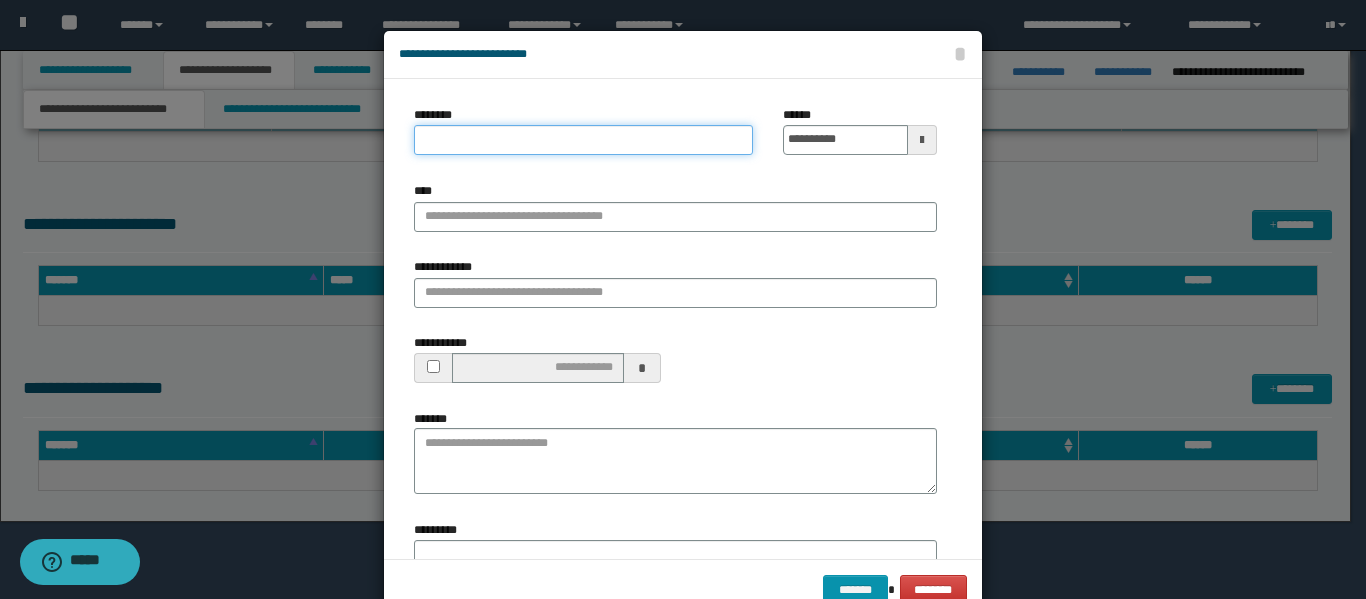 type on "**********" 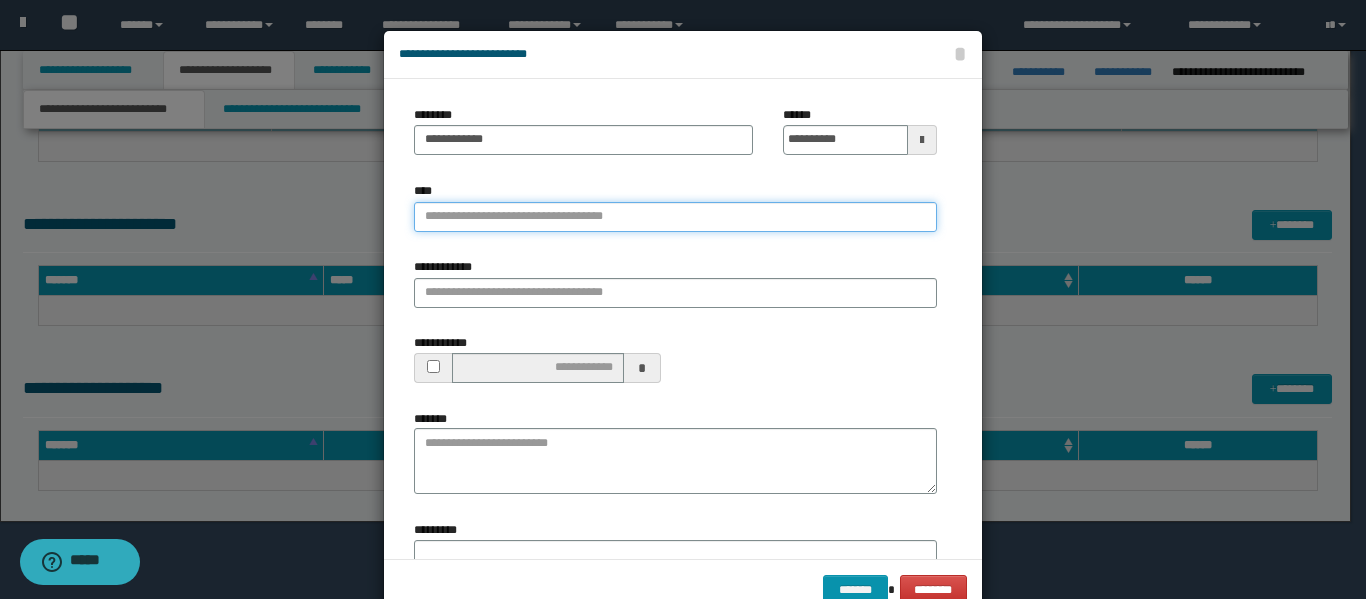 click on "****" at bounding box center (675, 217) 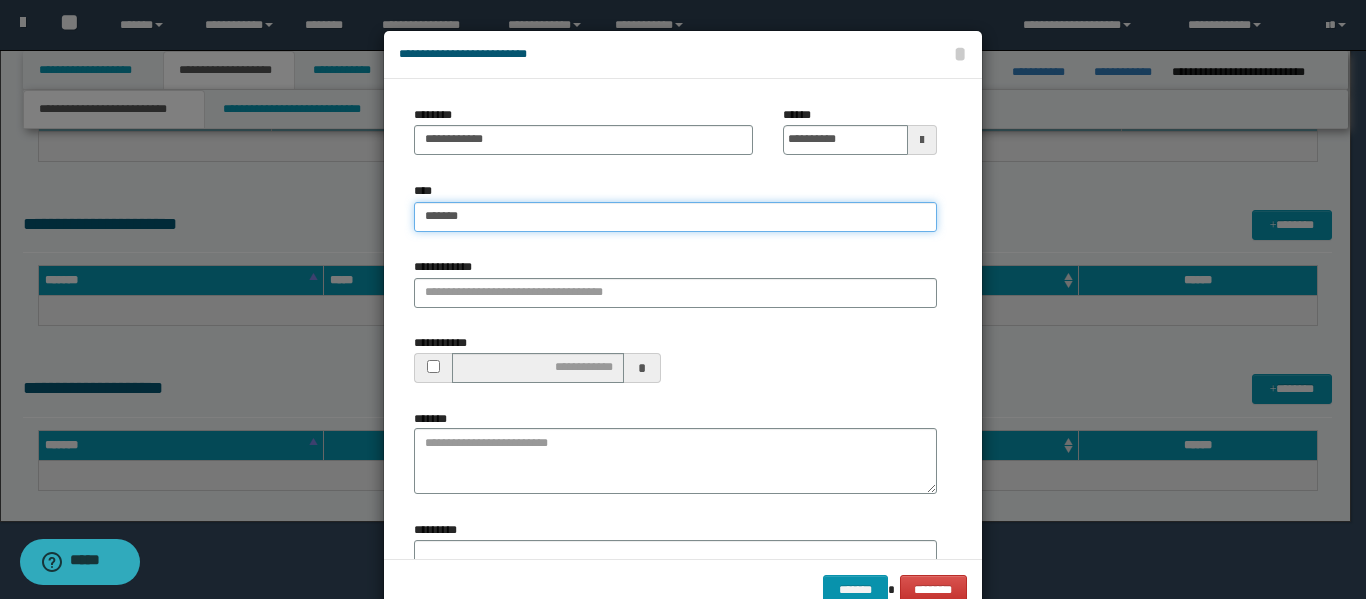 type on "*******" 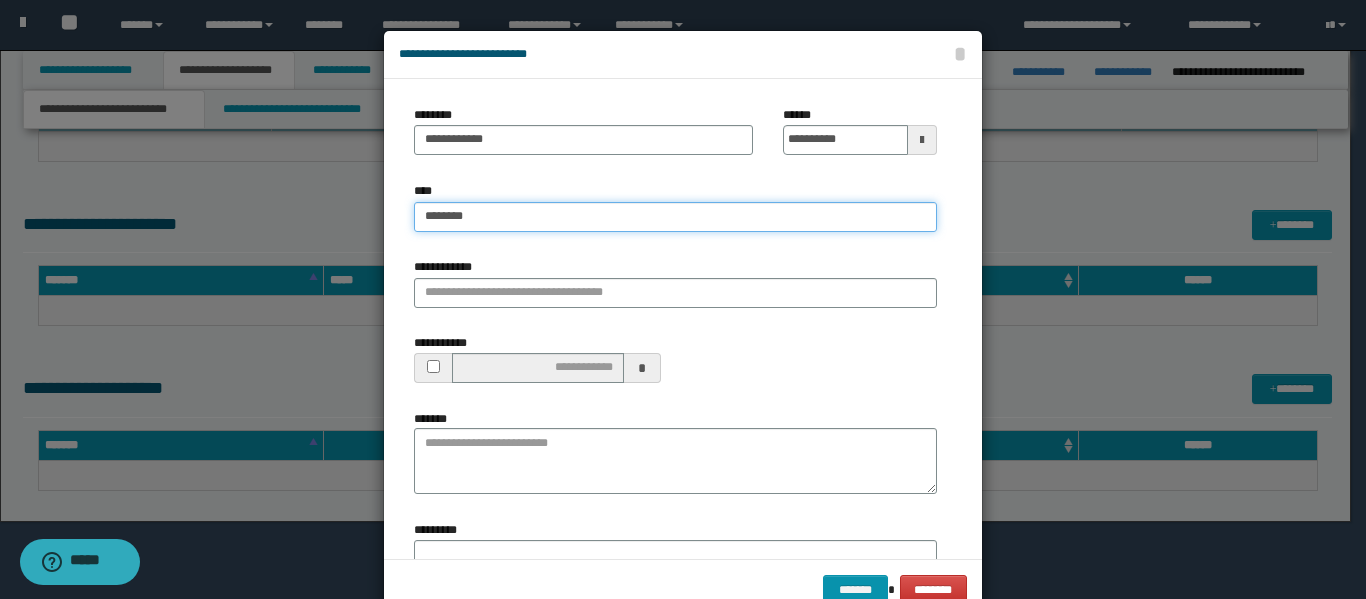 type on "*******" 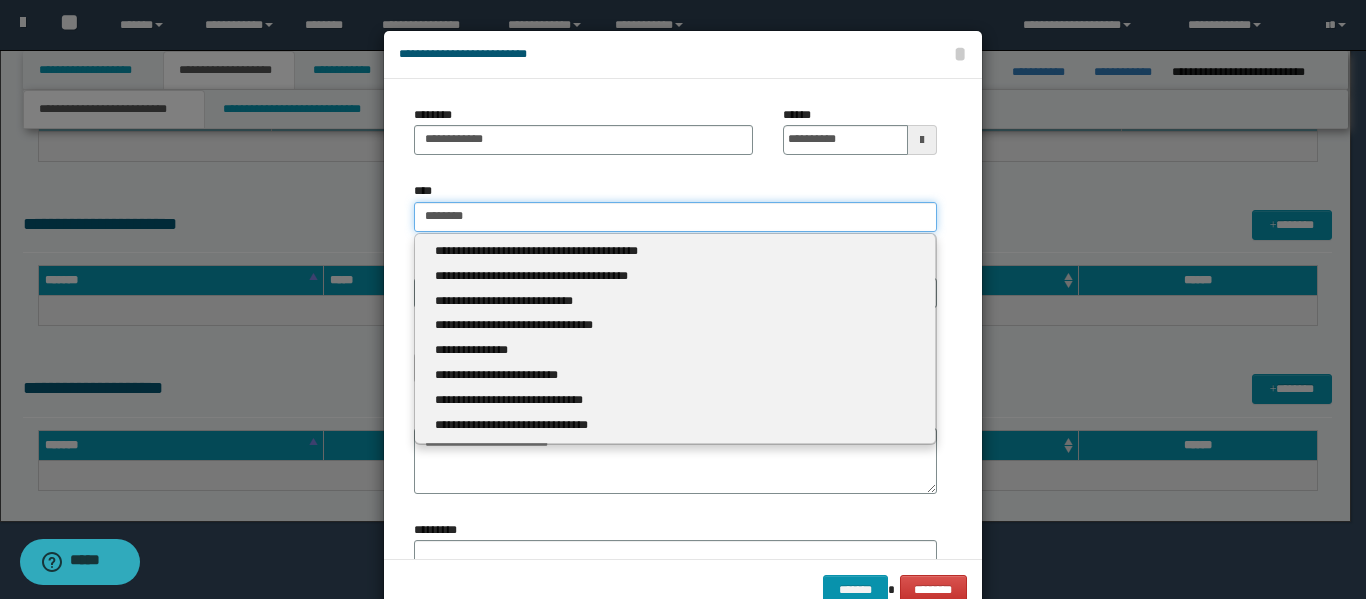type 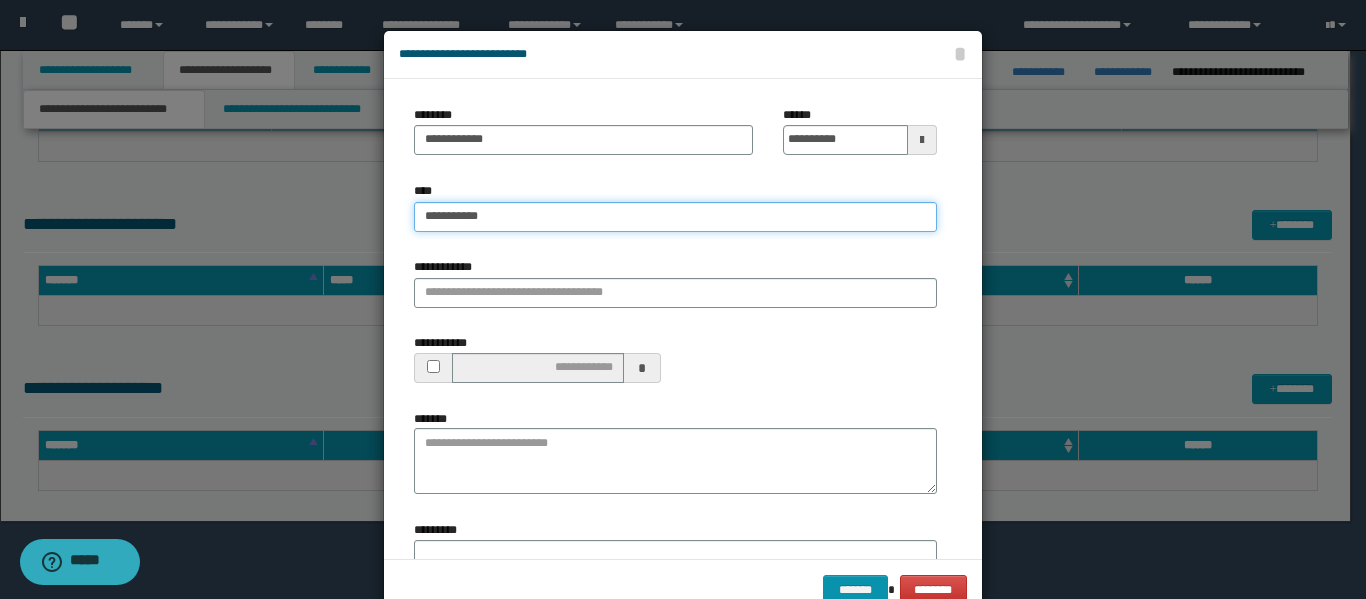 type on "**********" 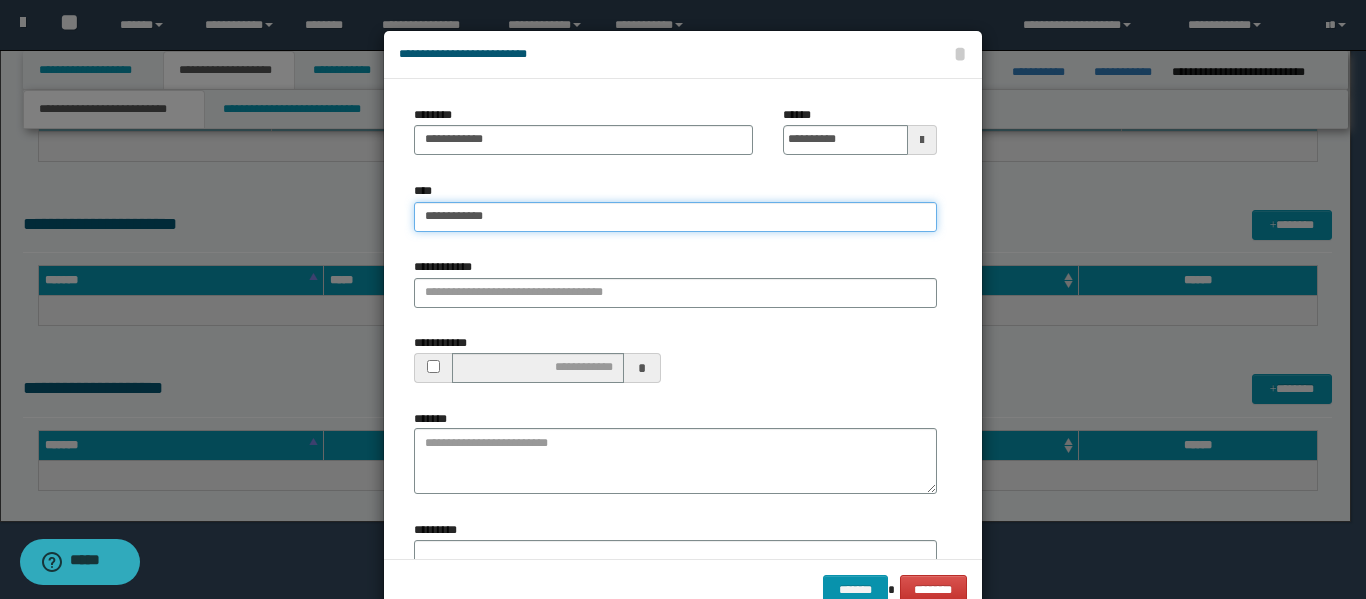 type on "**********" 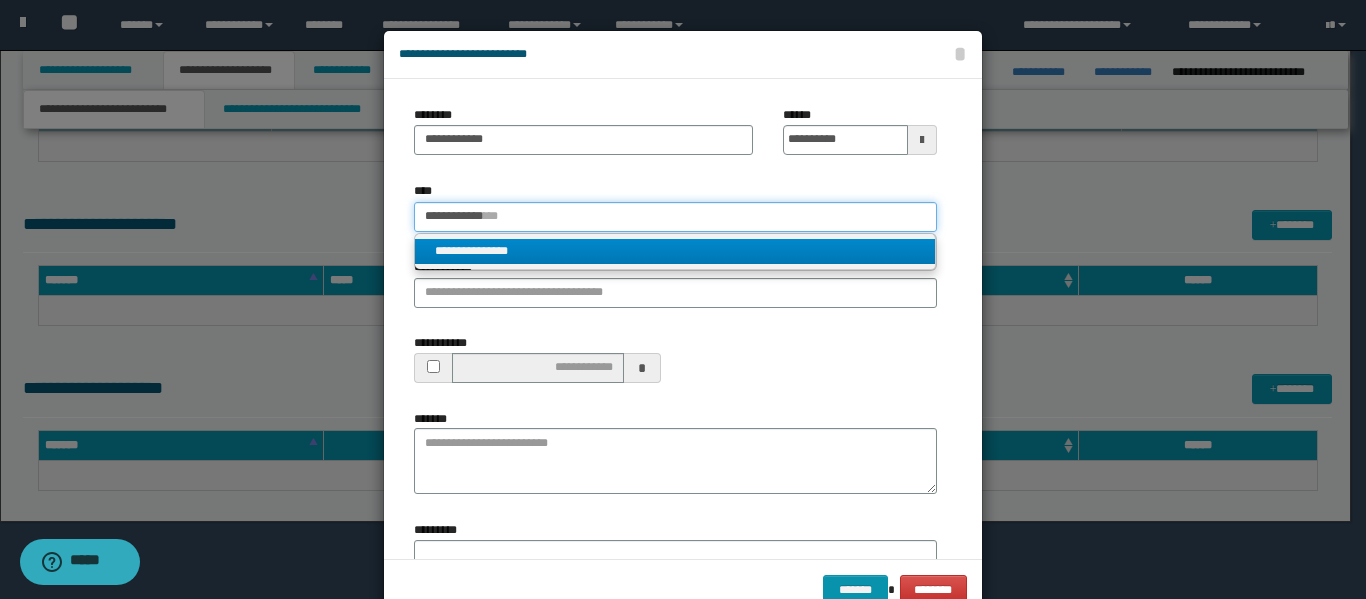type on "**********" 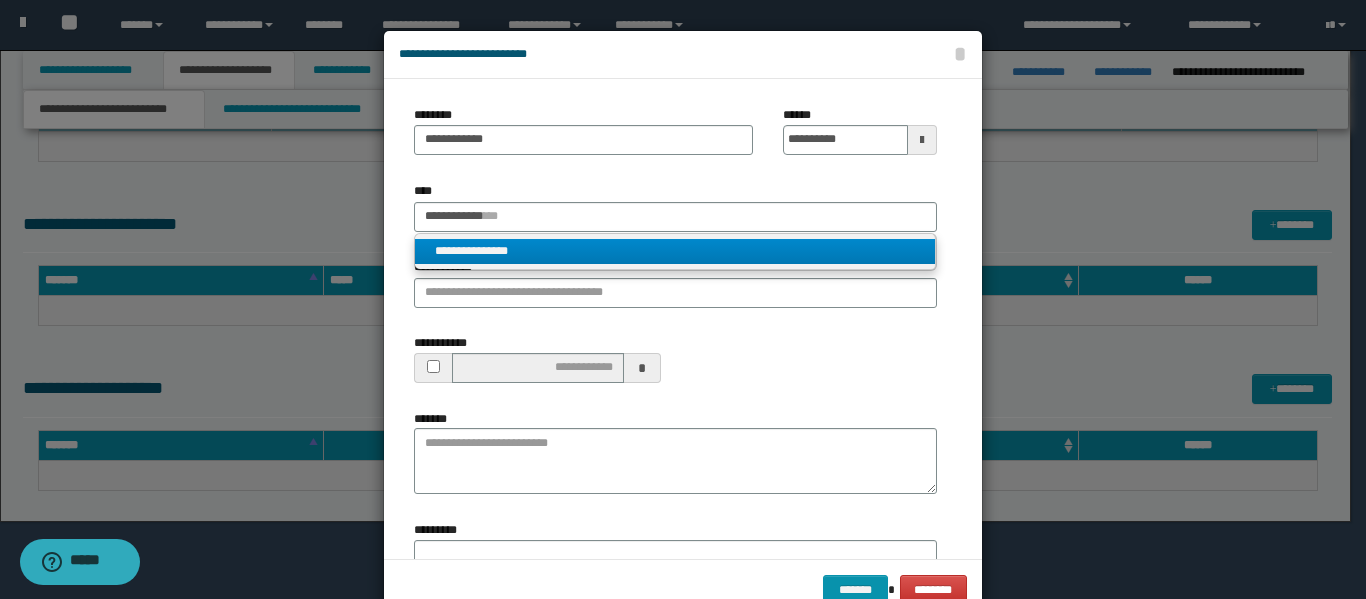 click on "**********" at bounding box center [675, 251] 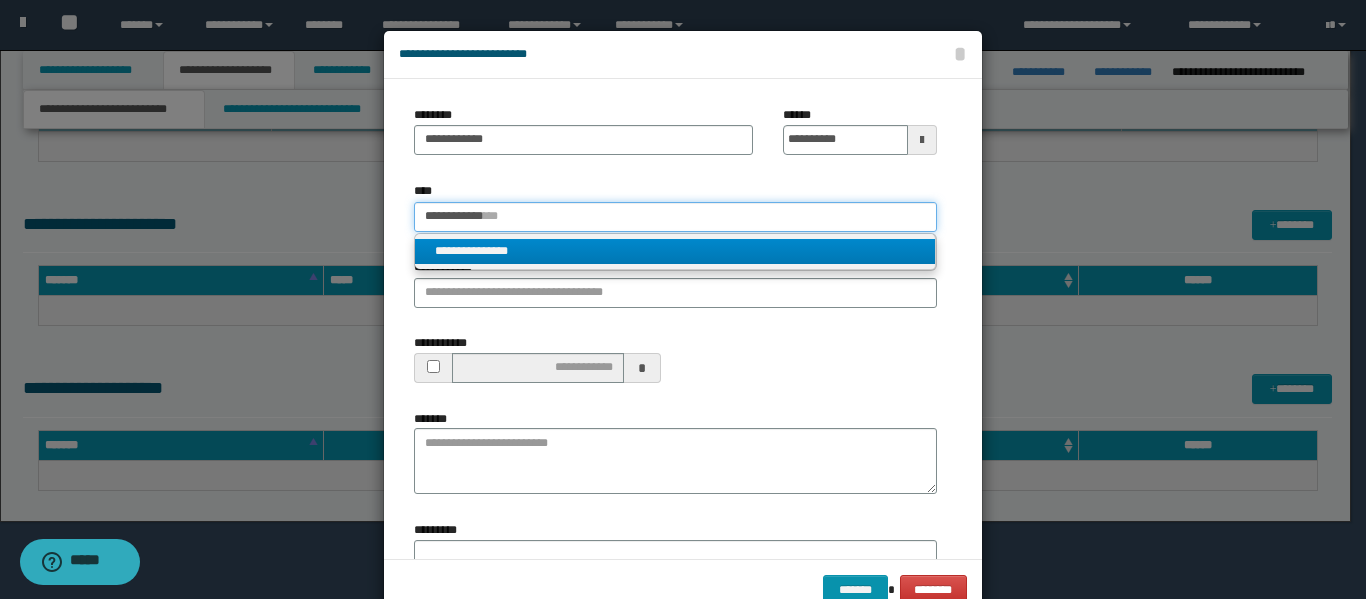 type 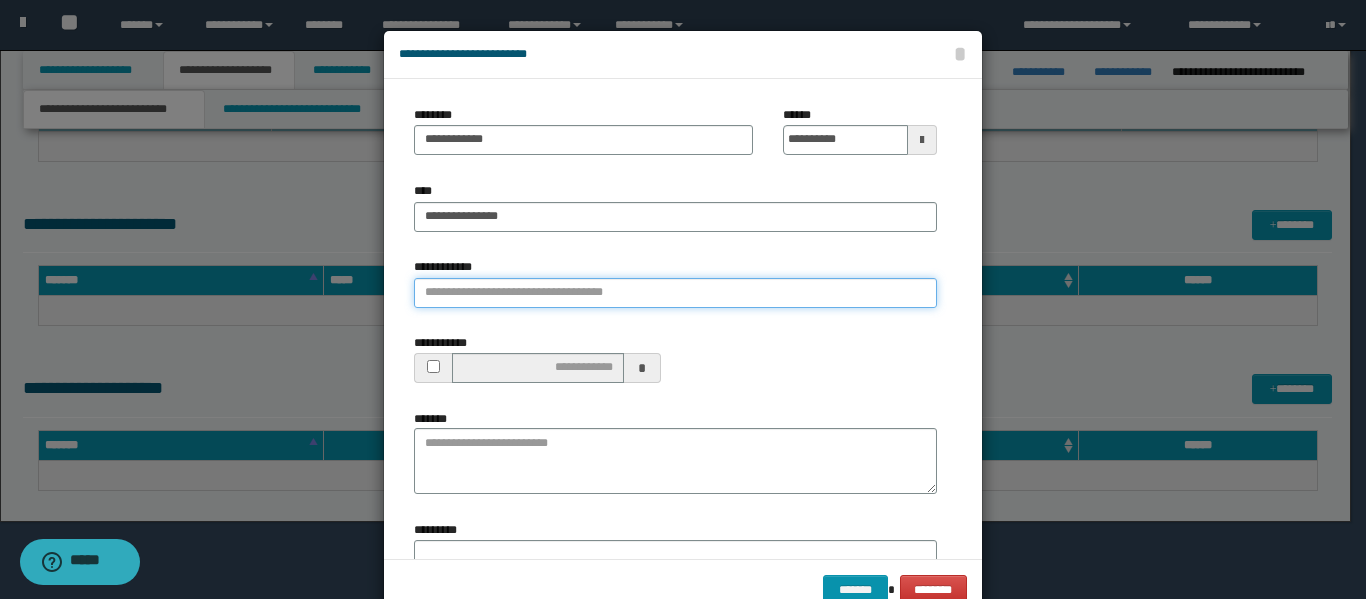 click on "**********" at bounding box center (675, 293) 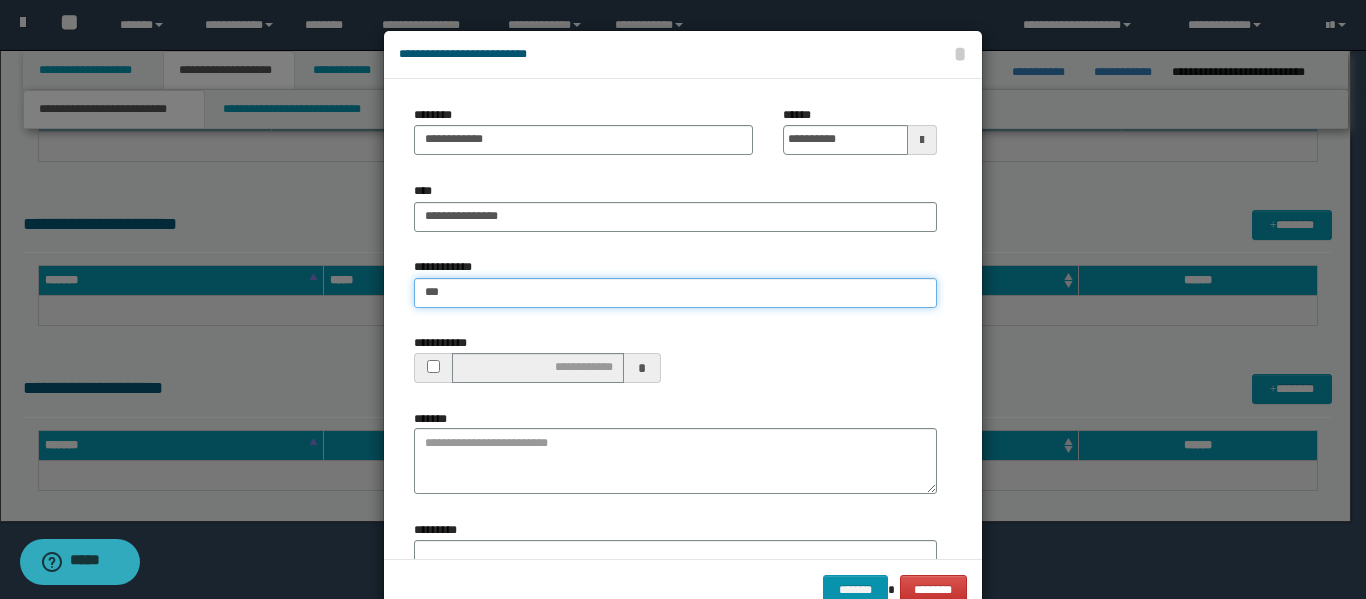 type on "****" 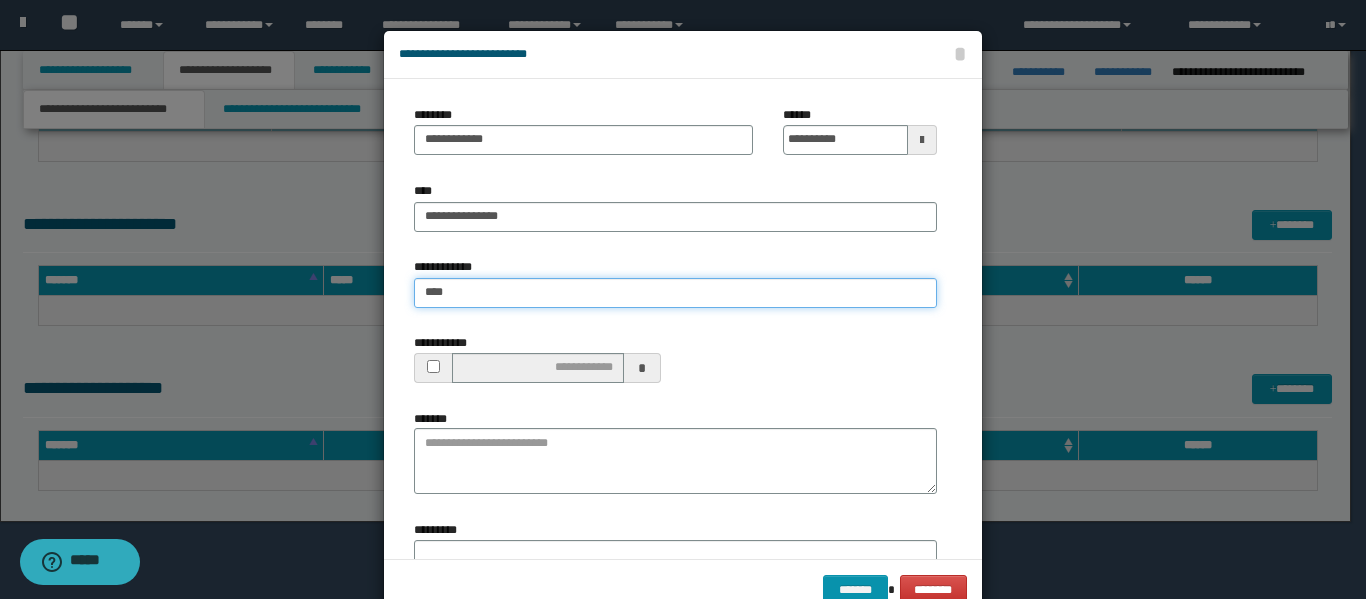 type on "****" 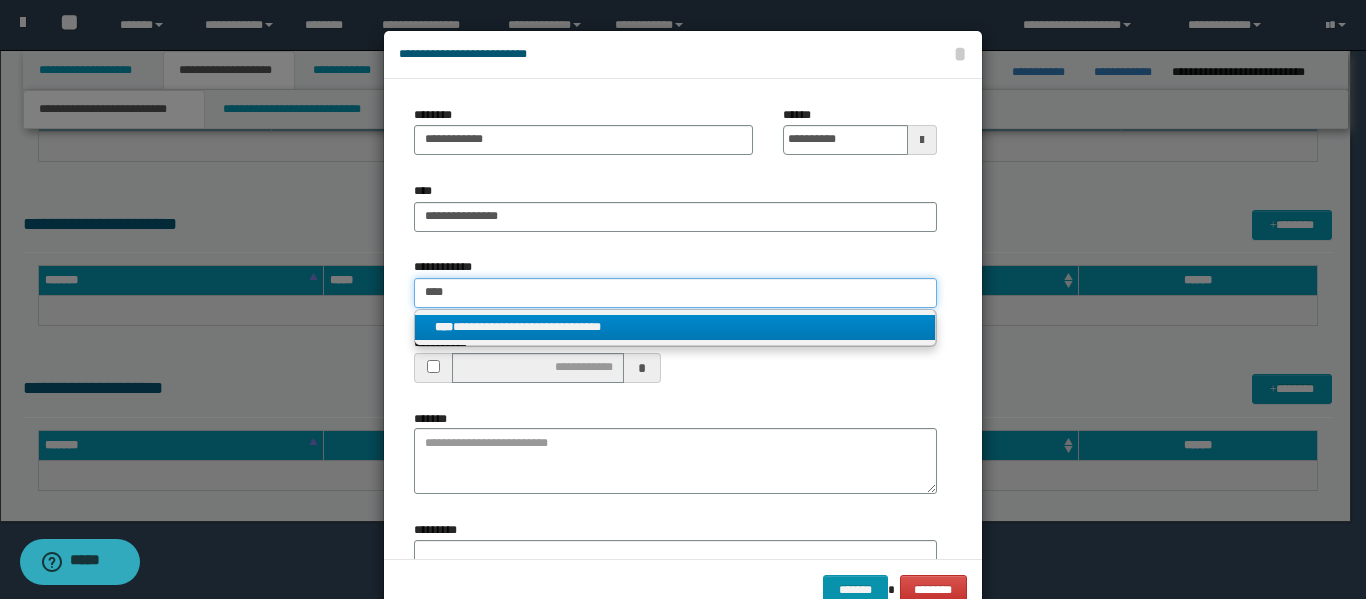 type on "****" 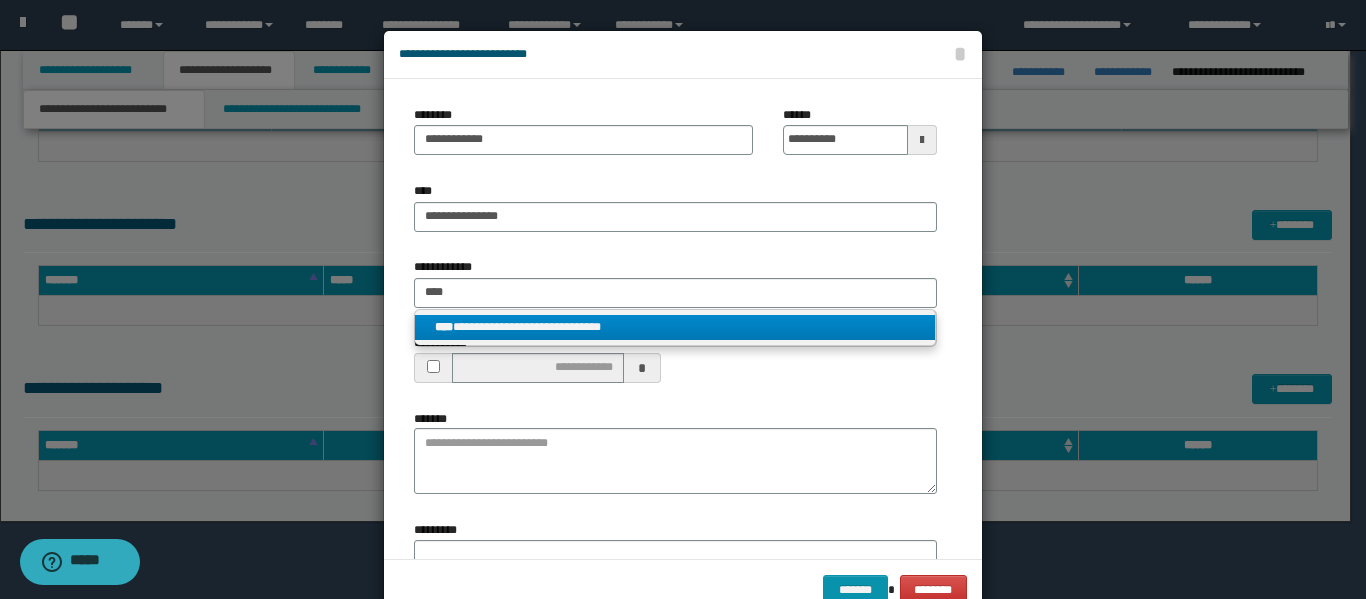 click on "**********" at bounding box center [675, 327] 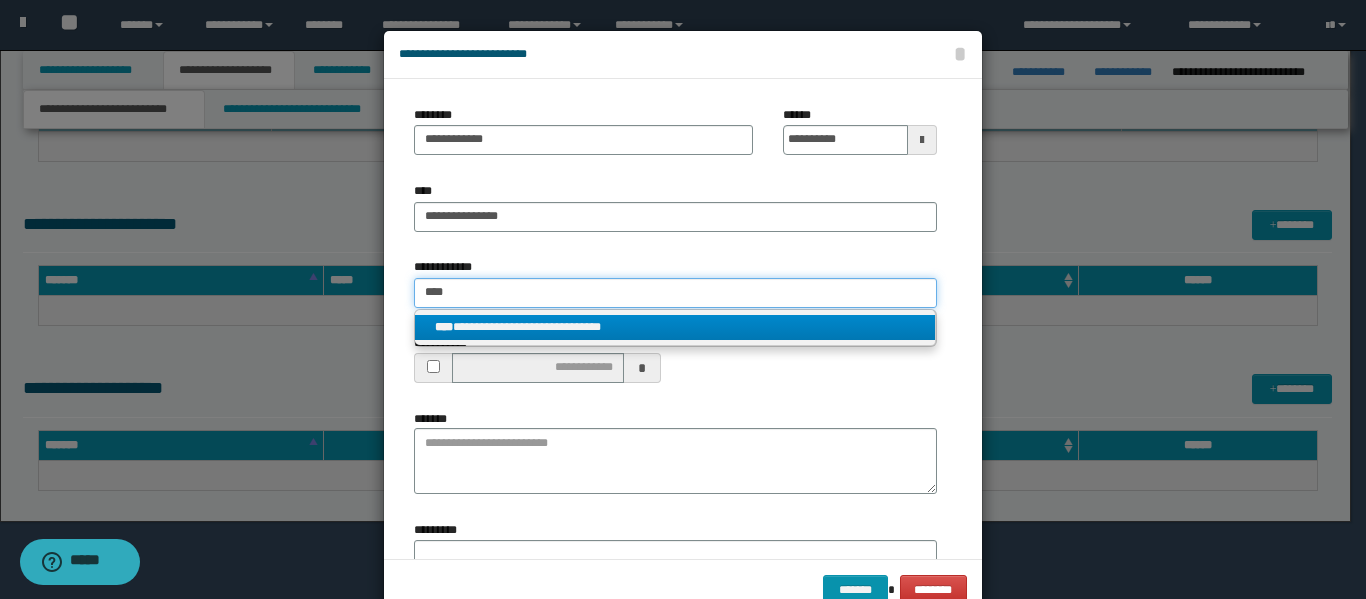type 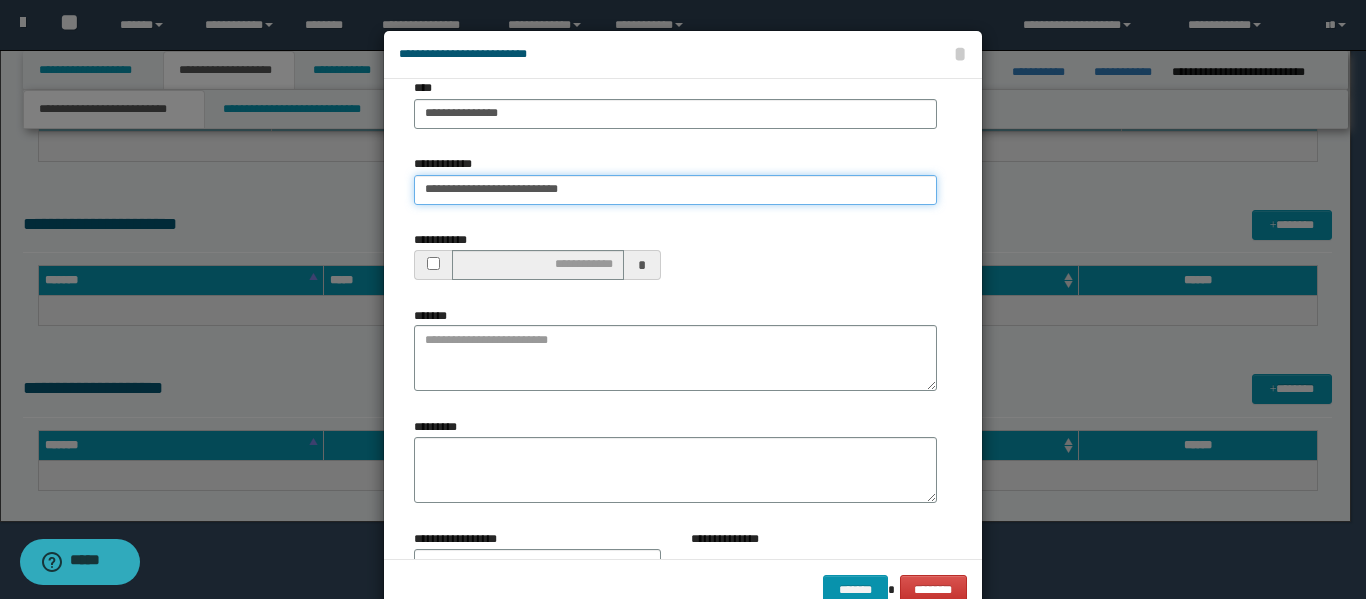 scroll, scrollTop: 170, scrollLeft: 0, axis: vertical 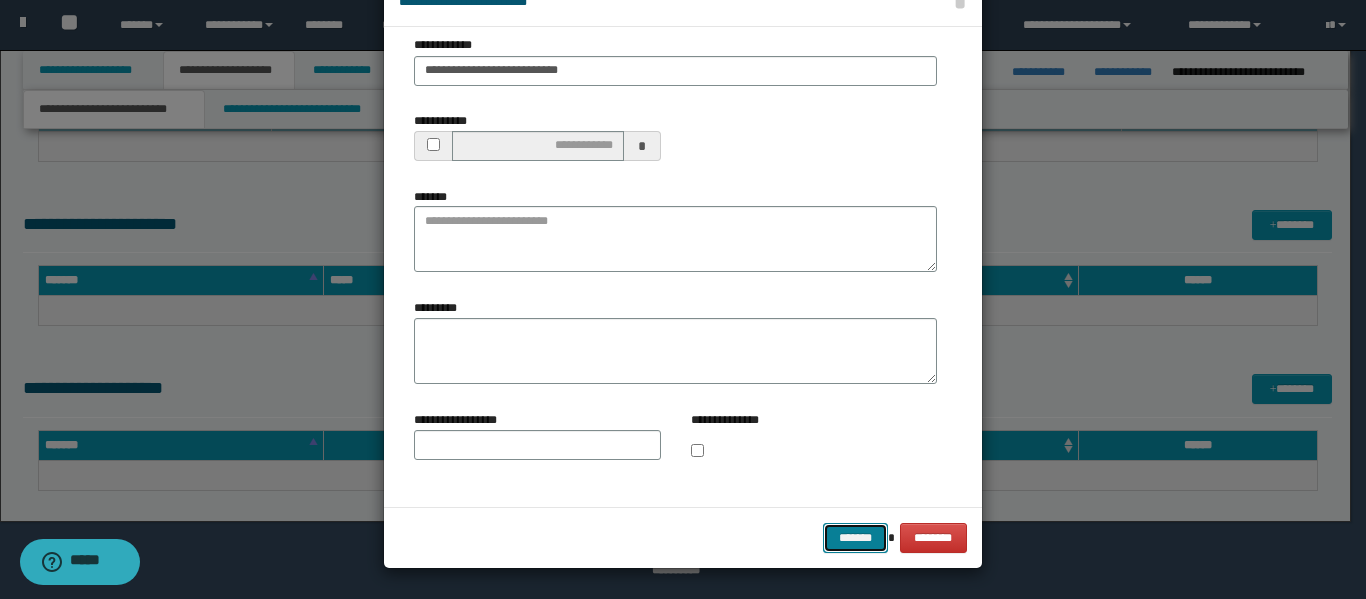 click on "*******" at bounding box center [855, 538] 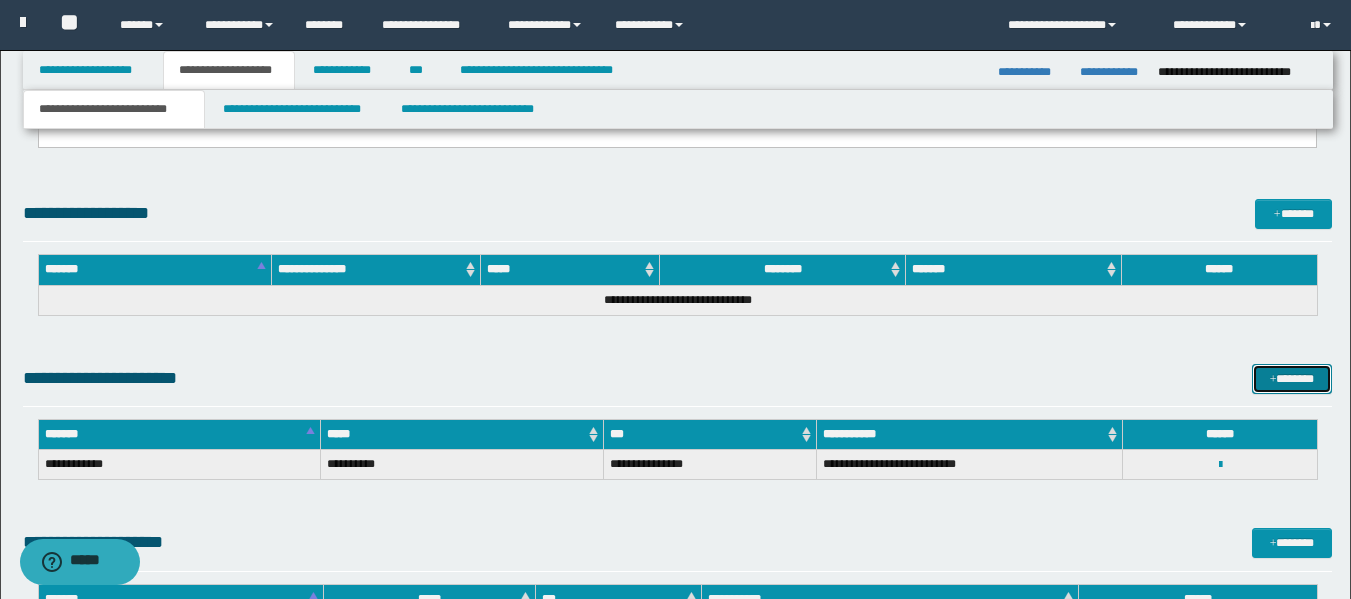 scroll, scrollTop: 1303, scrollLeft: 0, axis: vertical 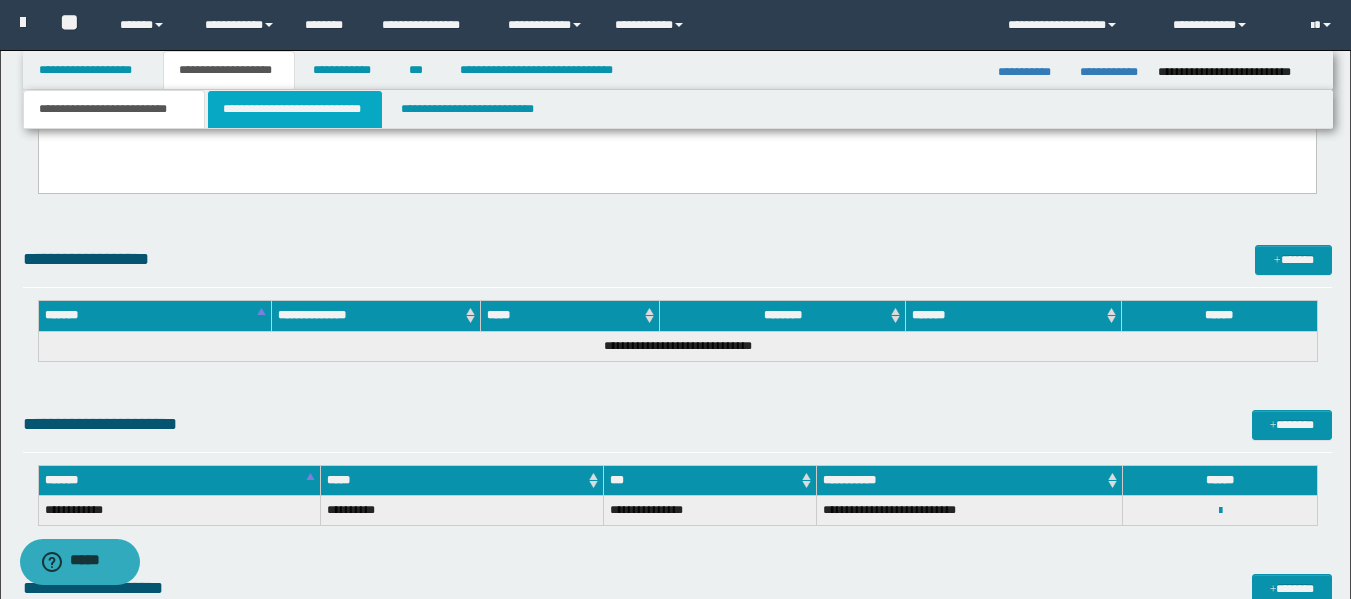 click on "**********" at bounding box center [295, 109] 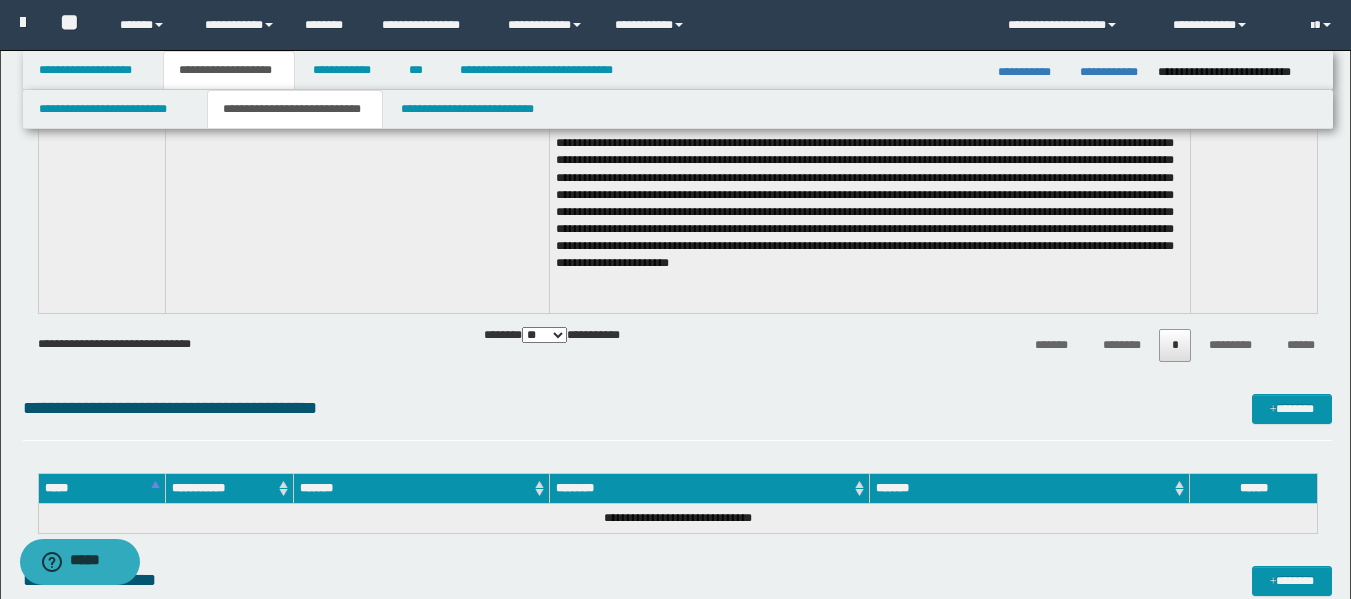 scroll, scrollTop: 315, scrollLeft: 0, axis: vertical 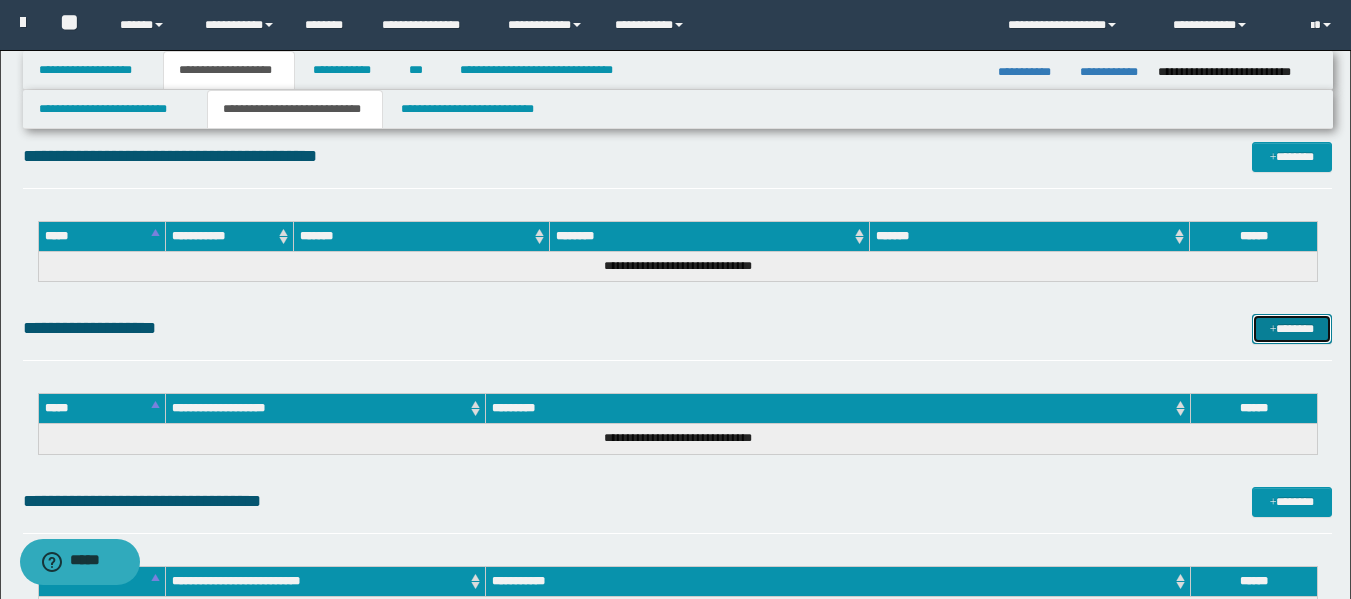 click on "*******" at bounding box center (1292, 329) 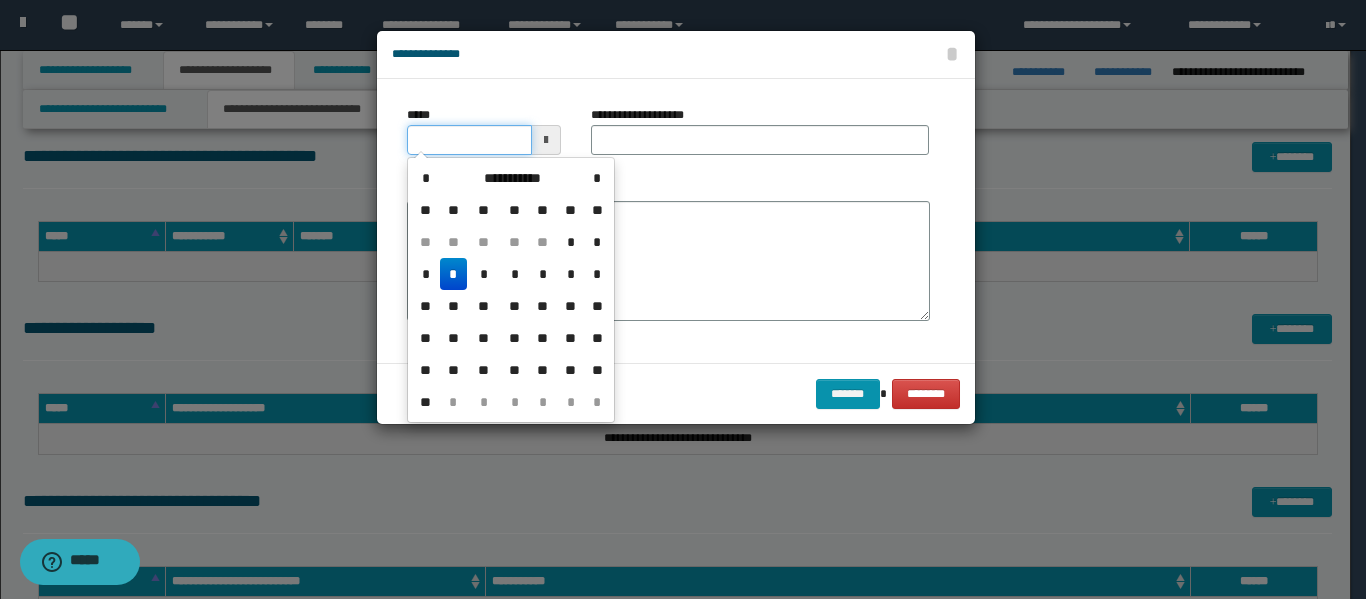 click on "*****" at bounding box center (469, 140) 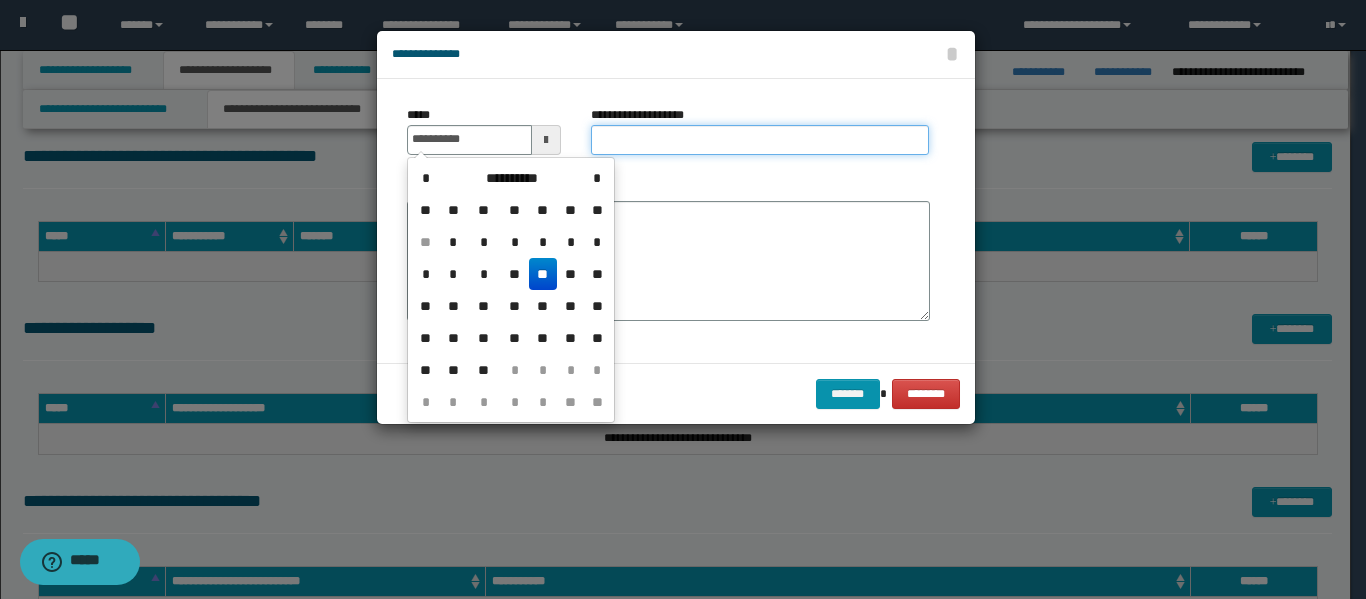 type on "**********" 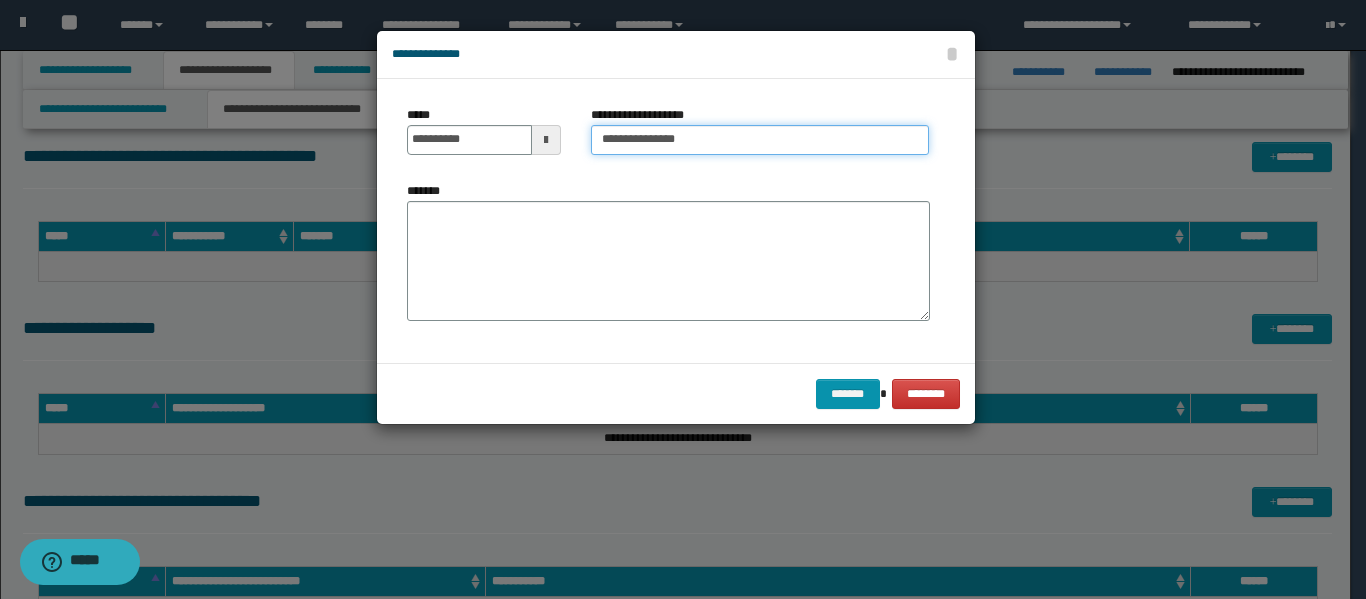 type on "**********" 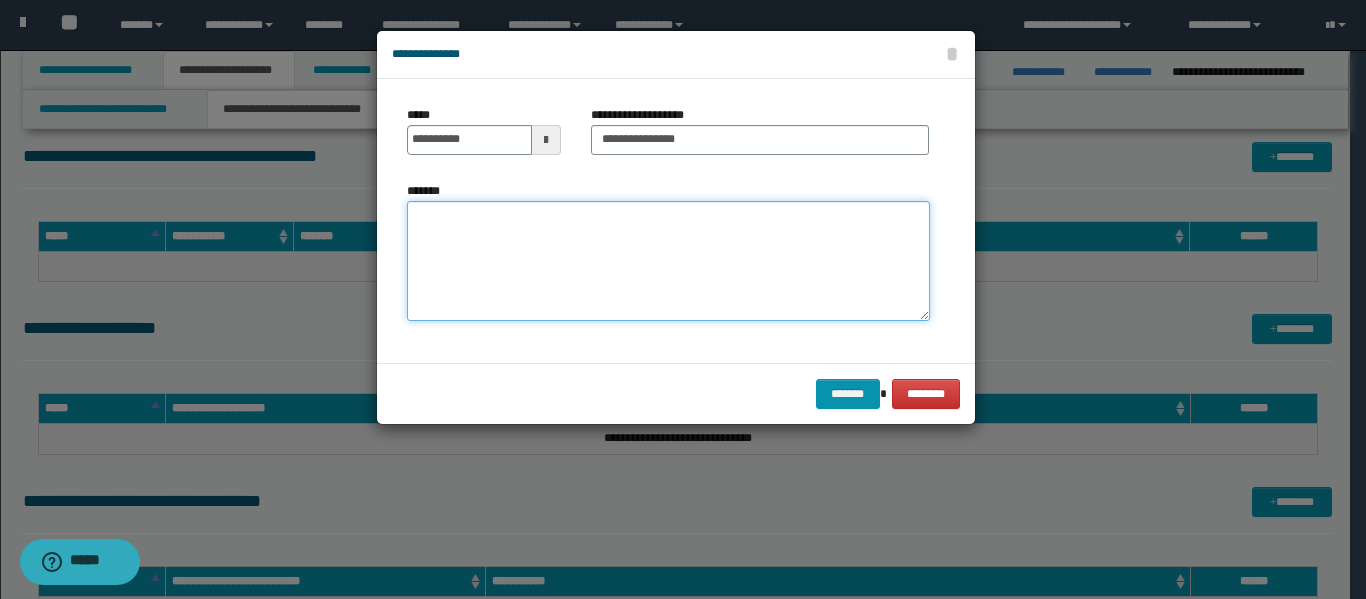 click on "*******" at bounding box center [668, 261] 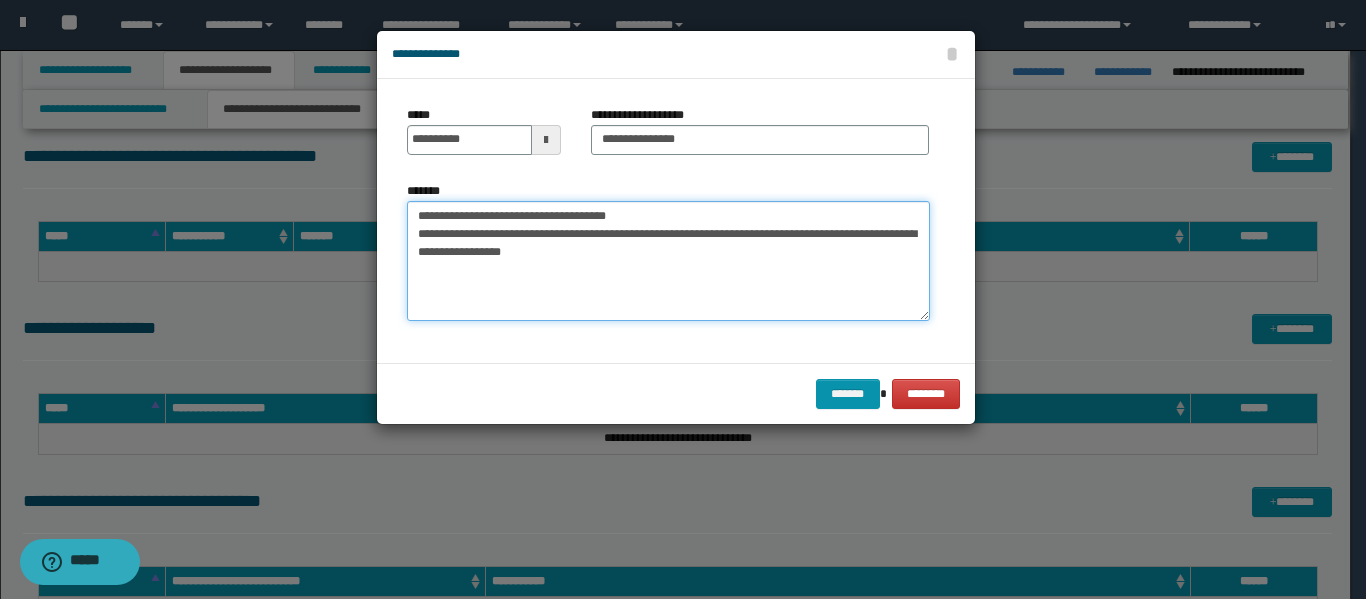 drag, startPoint x: 590, startPoint y: 265, endPoint x: 376, endPoint y: 183, distance: 229.17242 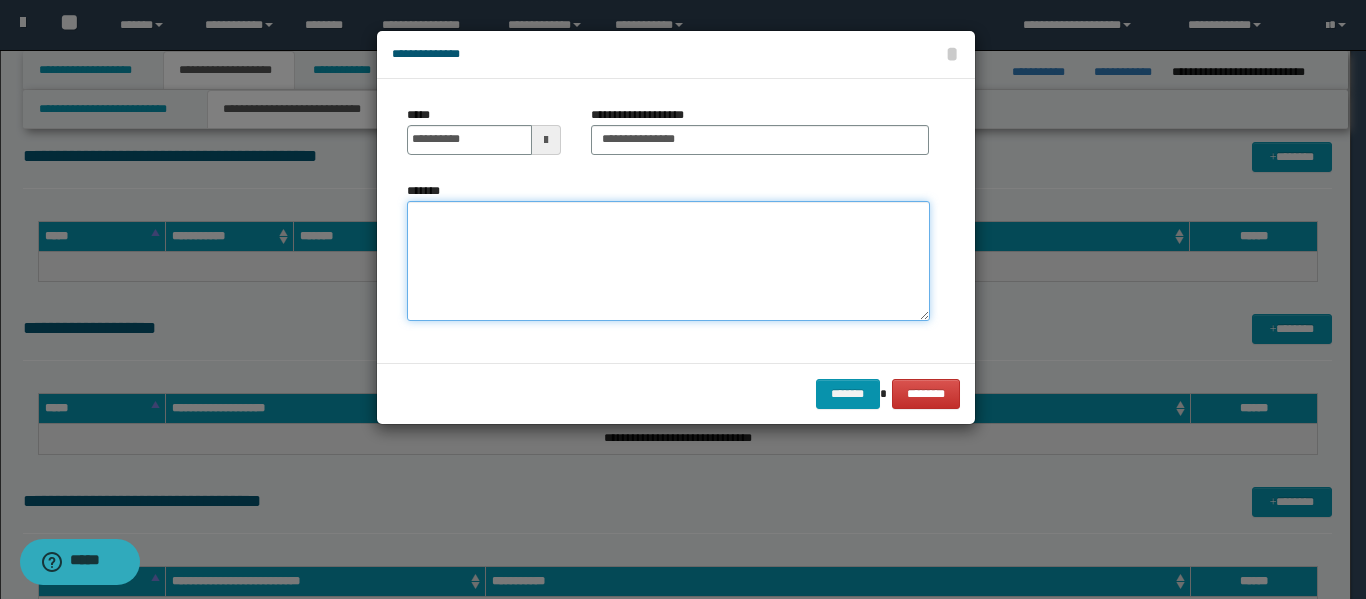 paste on "**********" 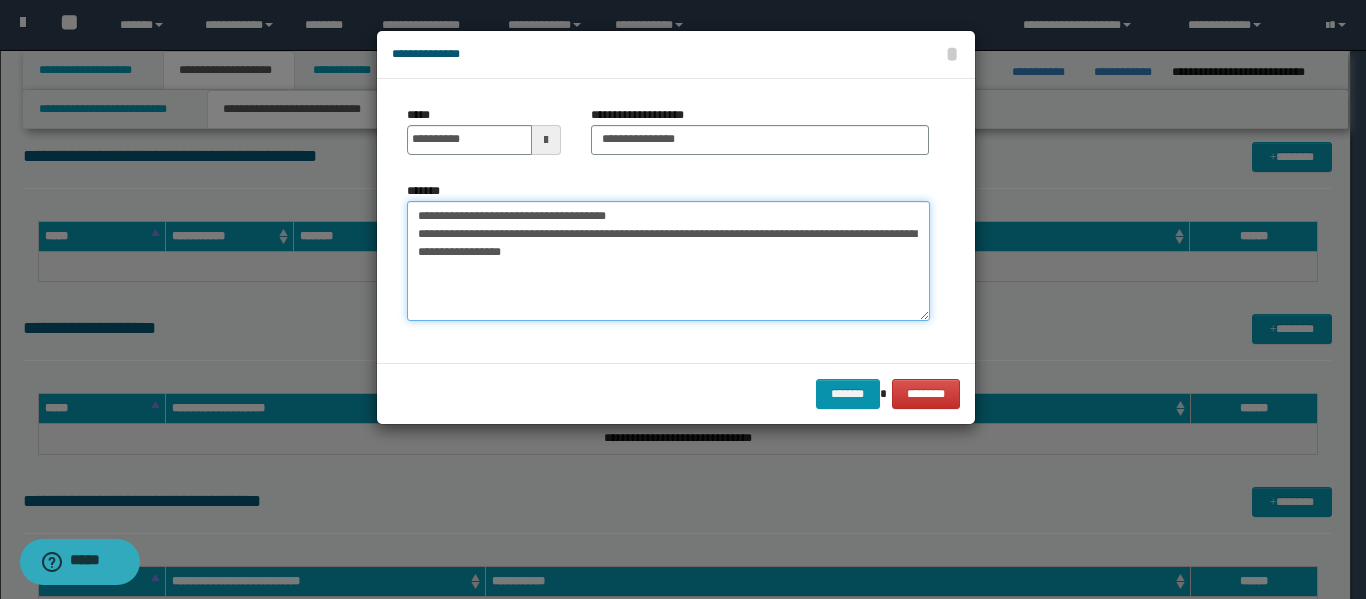 drag, startPoint x: 677, startPoint y: 273, endPoint x: 223, endPoint y: 138, distance: 473.64648 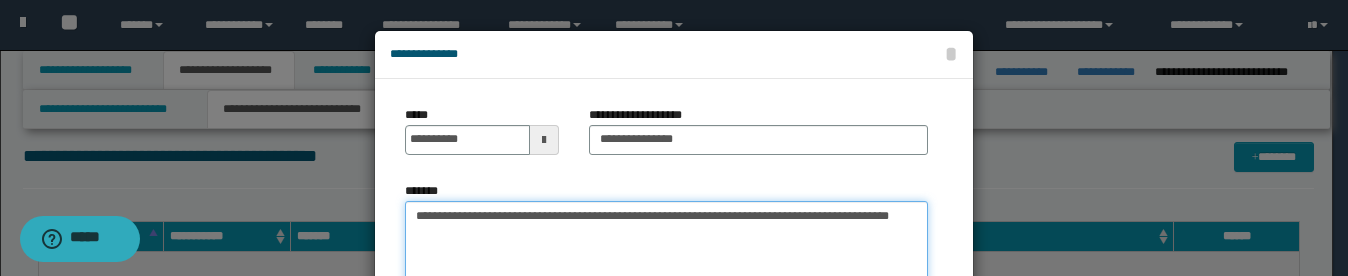 click on "**********" at bounding box center [666, 261] 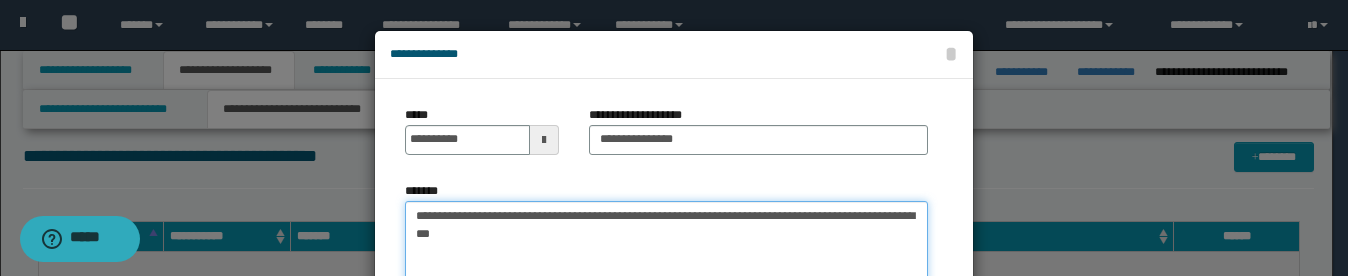 type on "**********" 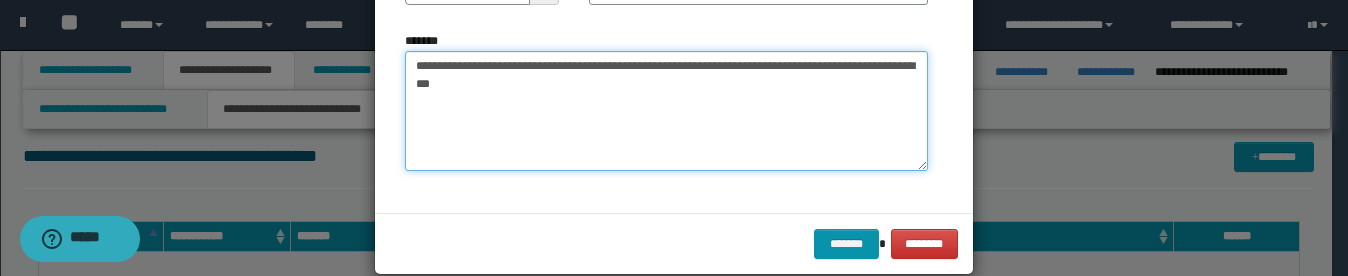 scroll, scrollTop: 179, scrollLeft: 0, axis: vertical 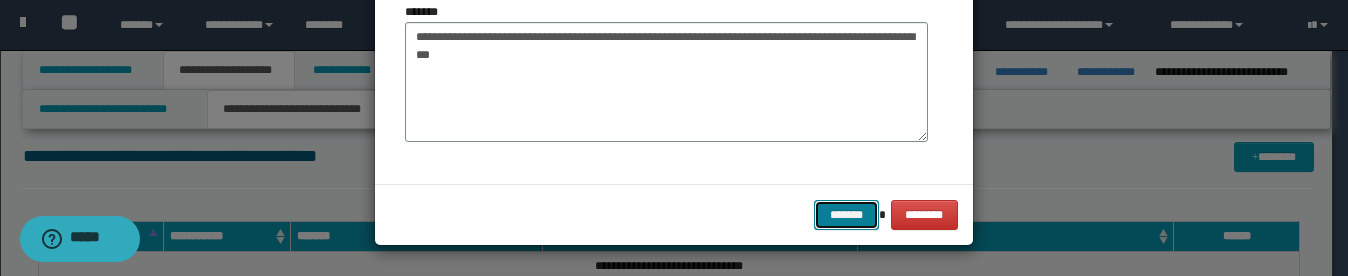 click on "*******" at bounding box center (846, 215) 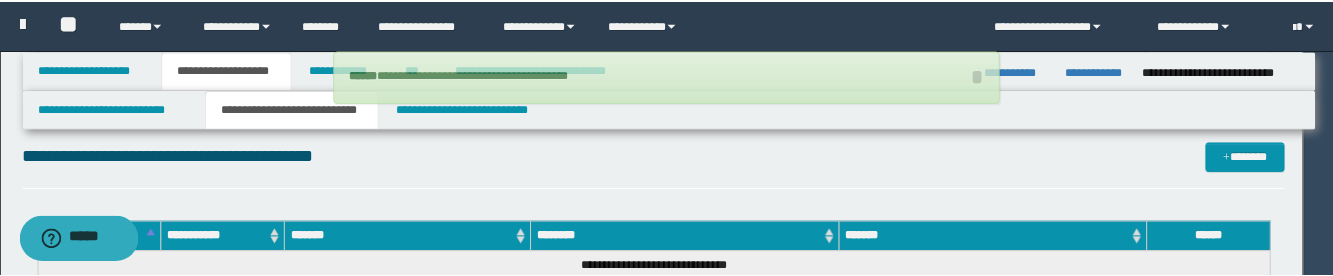 scroll, scrollTop: 806, scrollLeft: 0, axis: vertical 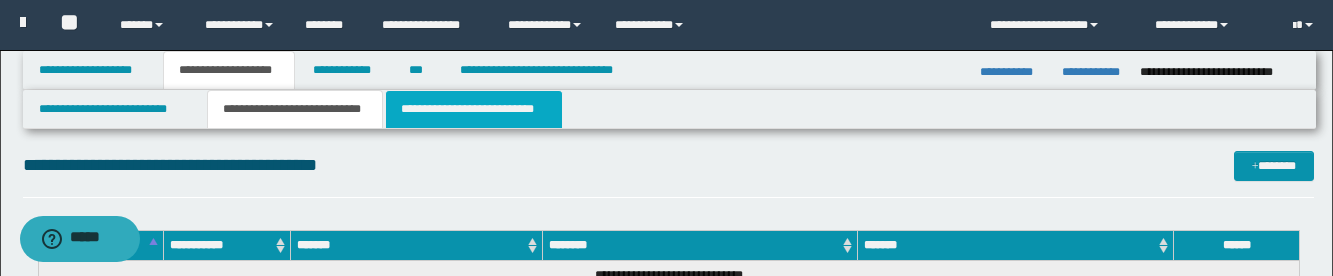 click on "**********" at bounding box center (474, 109) 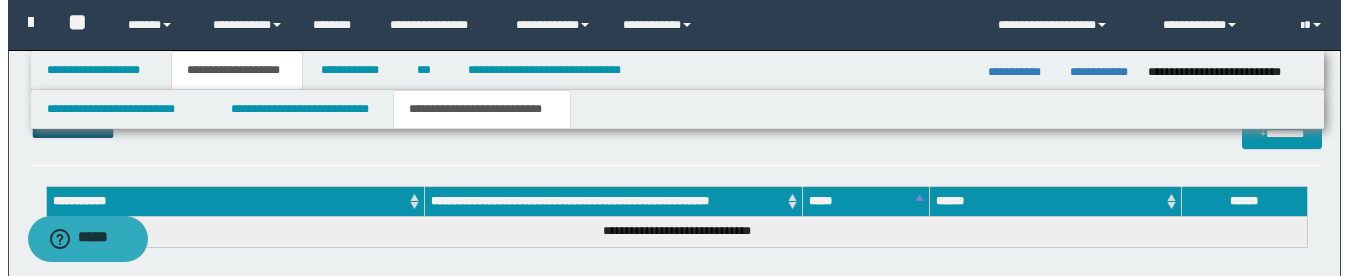 scroll, scrollTop: 400, scrollLeft: 0, axis: vertical 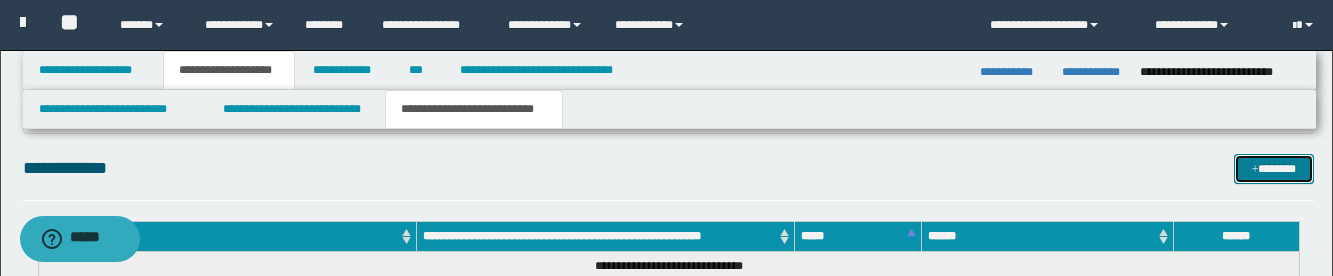 click on "*******" at bounding box center (1274, 169) 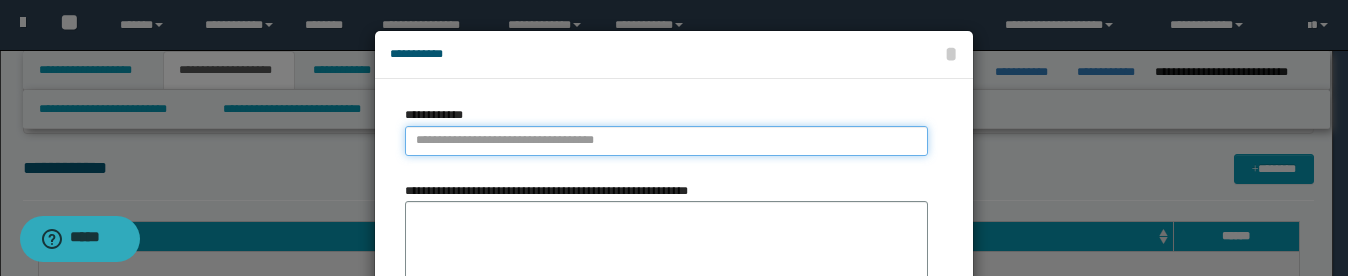 click on "**********" at bounding box center (666, 141) 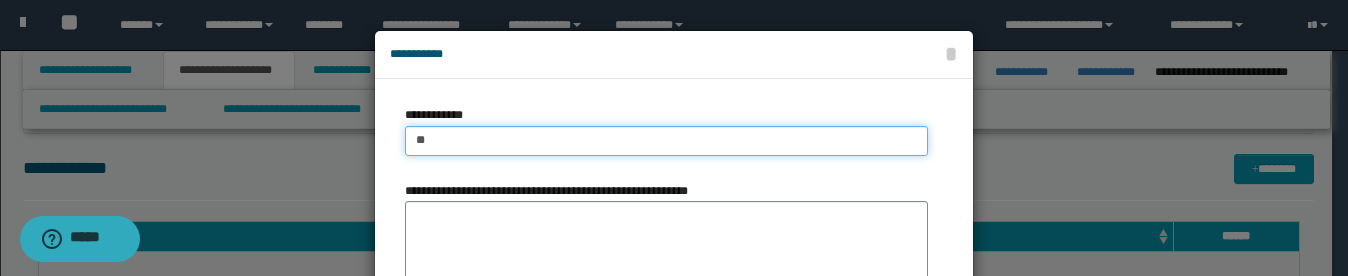 type on "***" 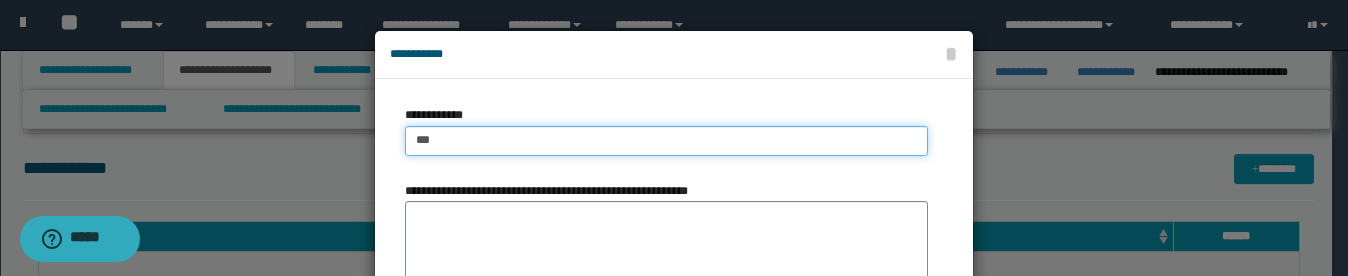 type on "***" 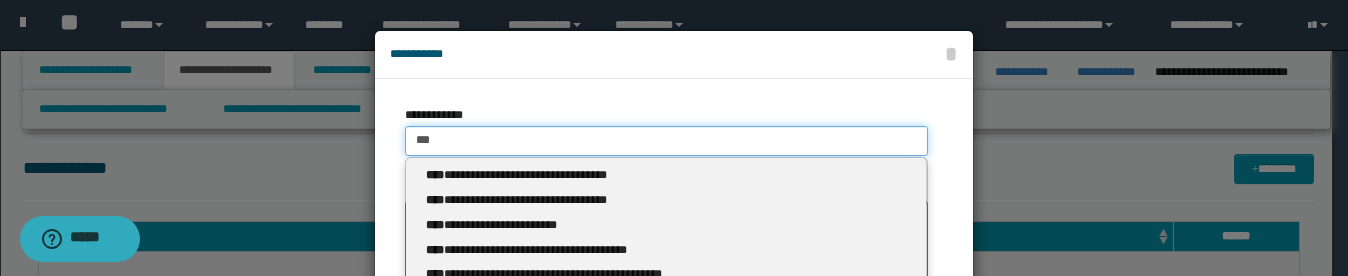 type 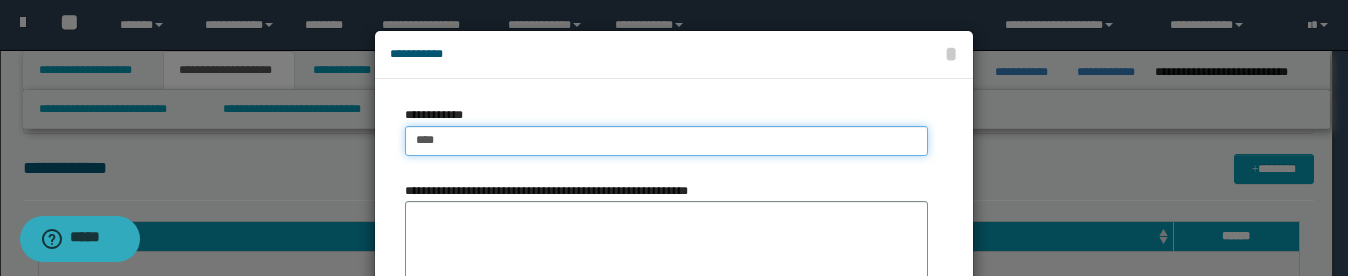 type on "****" 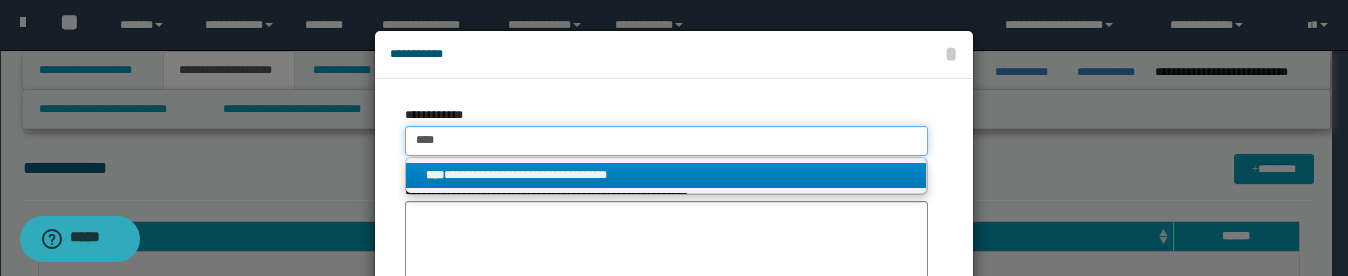 type on "****" 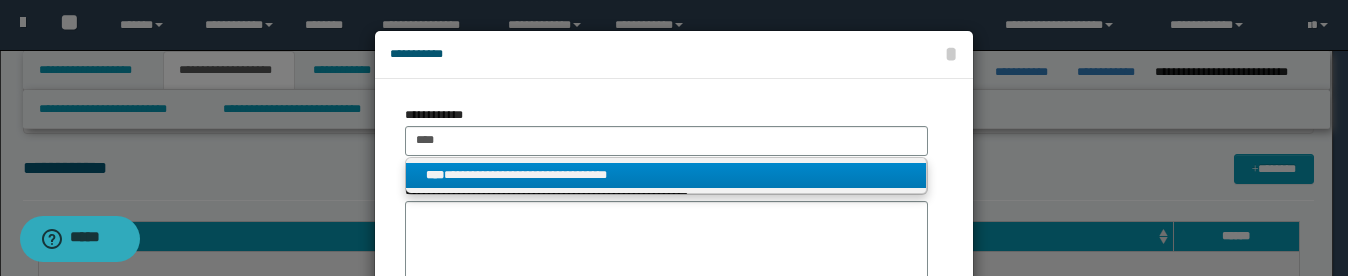 click on "**********" at bounding box center [666, 175] 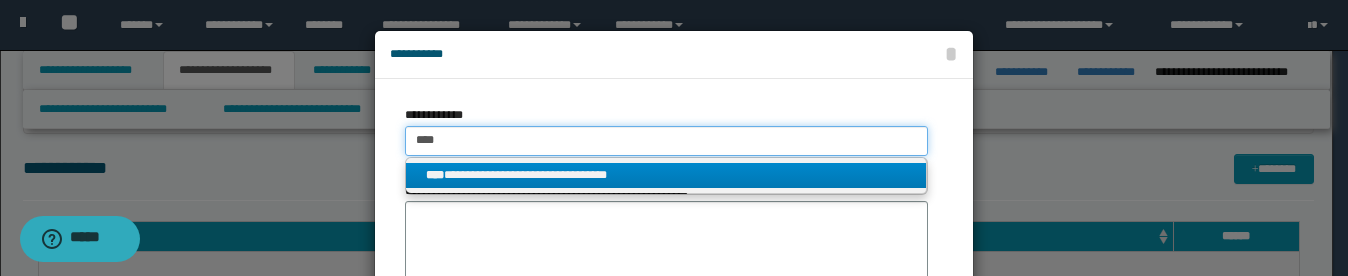 type 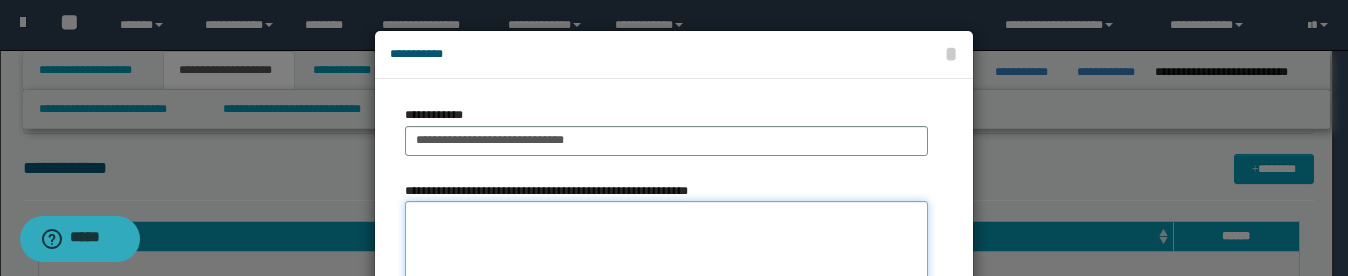 click on "**********" at bounding box center (666, 261) 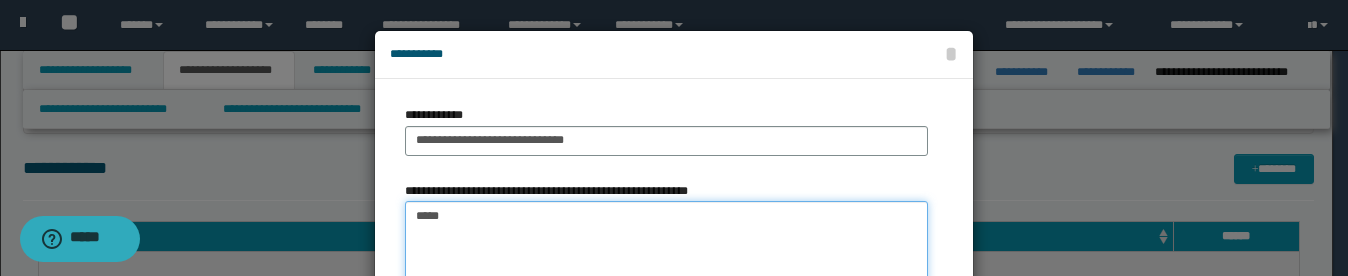 type on "****" 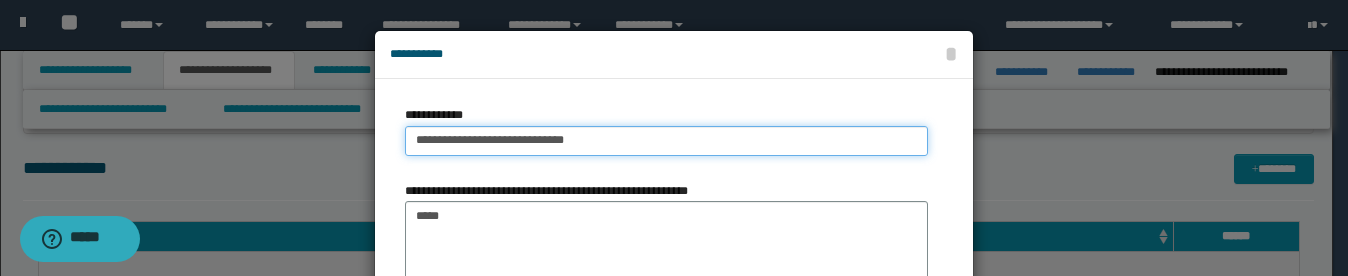 type on "**********" 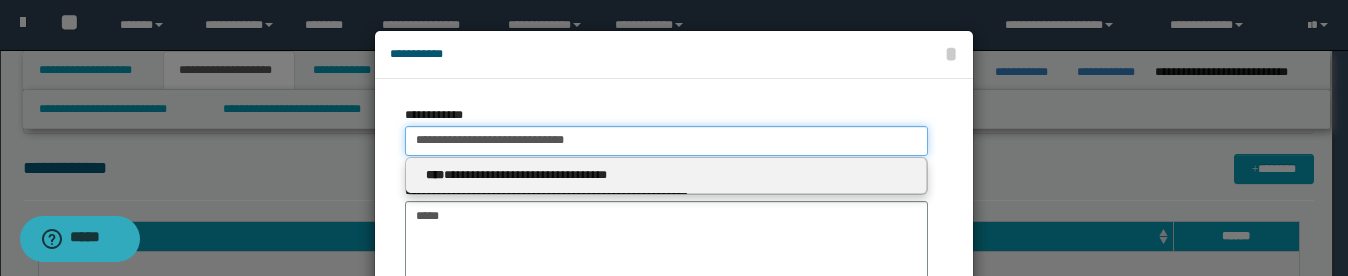 drag, startPoint x: 534, startPoint y: 142, endPoint x: 394, endPoint y: 139, distance: 140.03214 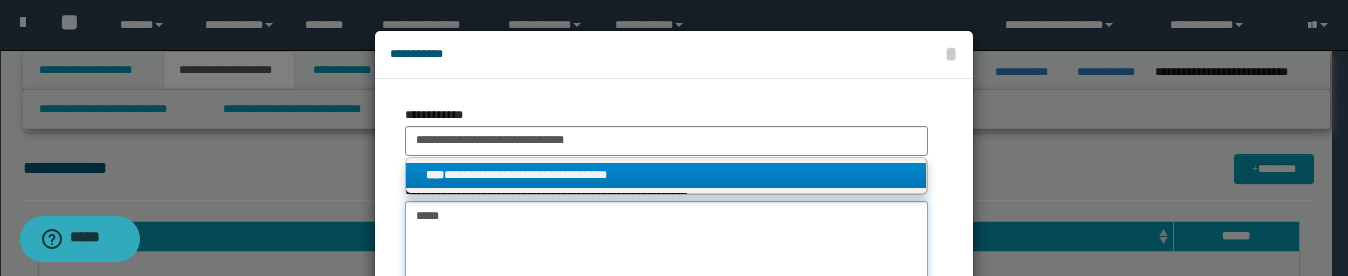 type 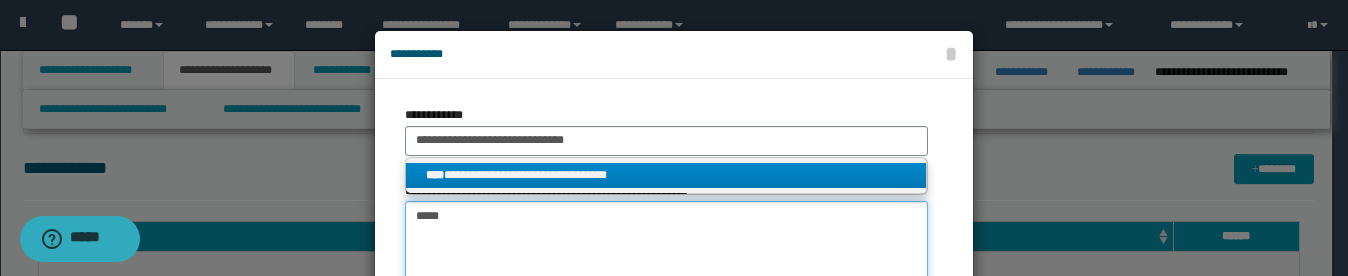 click on "****" at bounding box center (666, 261) 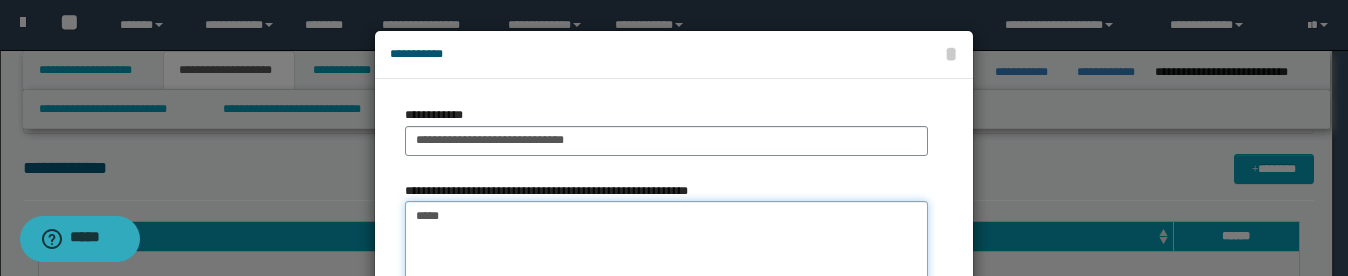 paste on "**********" 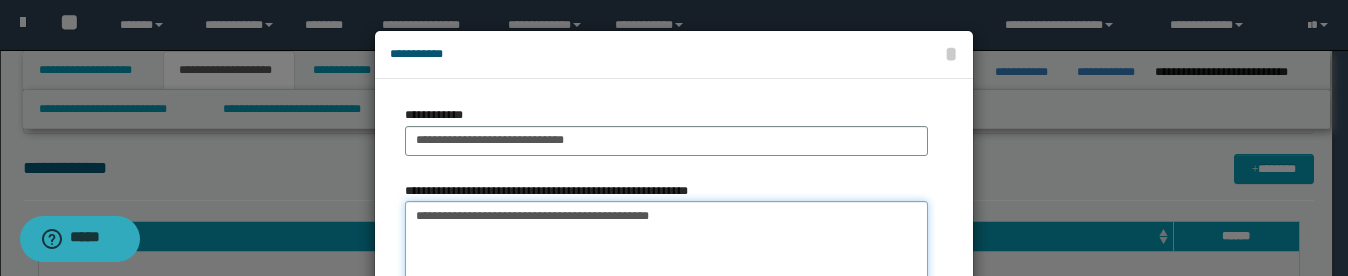 click on "**********" at bounding box center [666, 261] 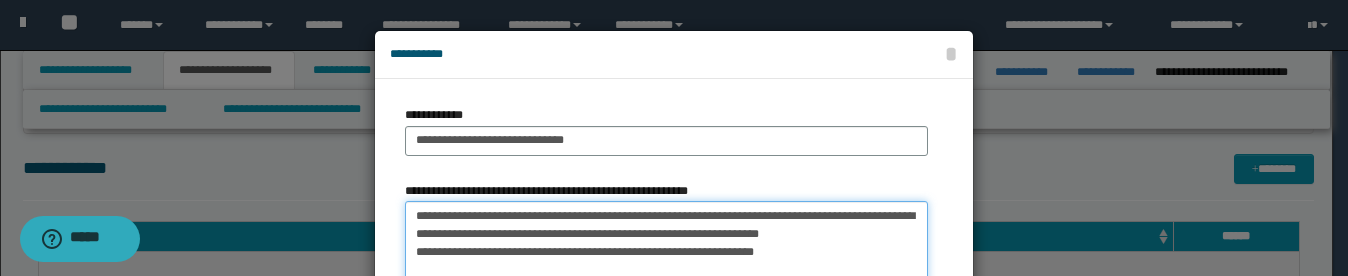 drag, startPoint x: 426, startPoint y: 256, endPoint x: 445, endPoint y: 263, distance: 20.248457 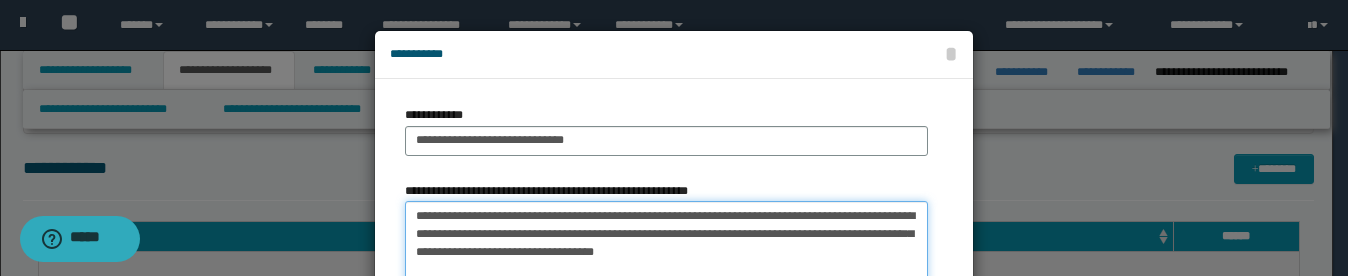 click on "**********" at bounding box center [666, 261] 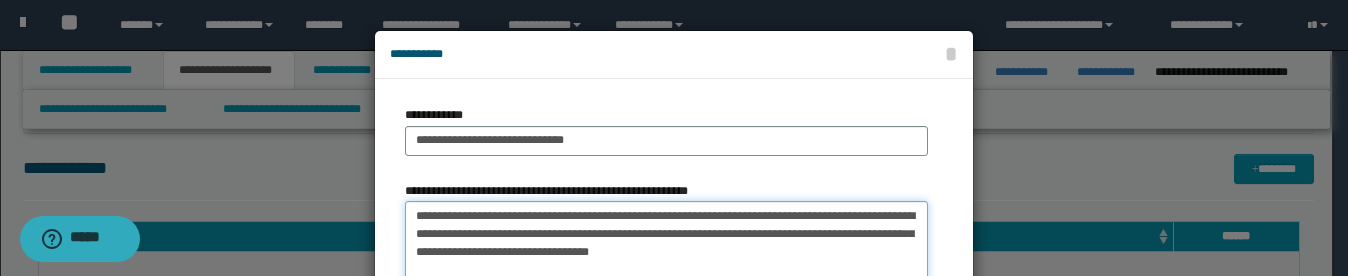 click on "**********" at bounding box center (666, 261) 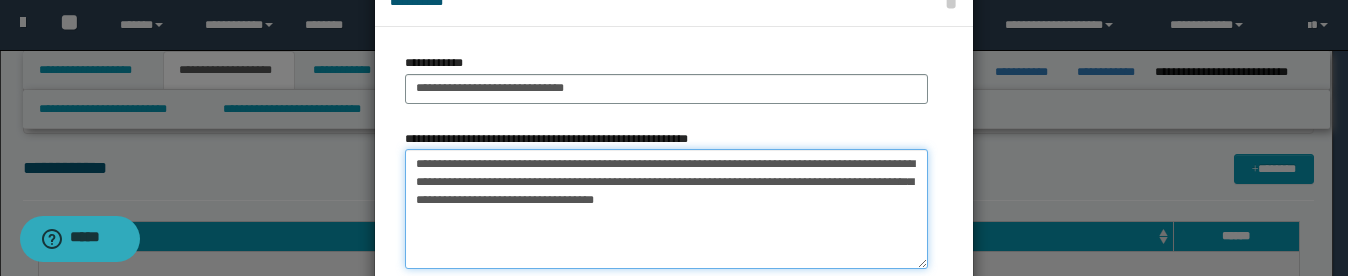scroll, scrollTop: 100, scrollLeft: 0, axis: vertical 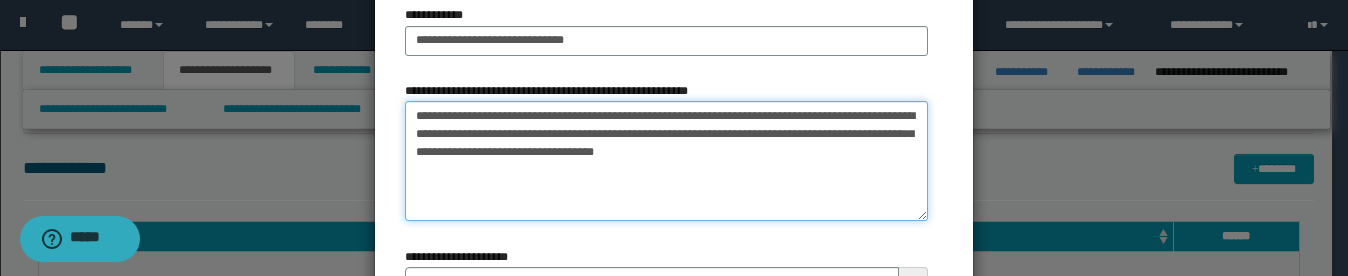 click on "**********" at bounding box center (666, 161) 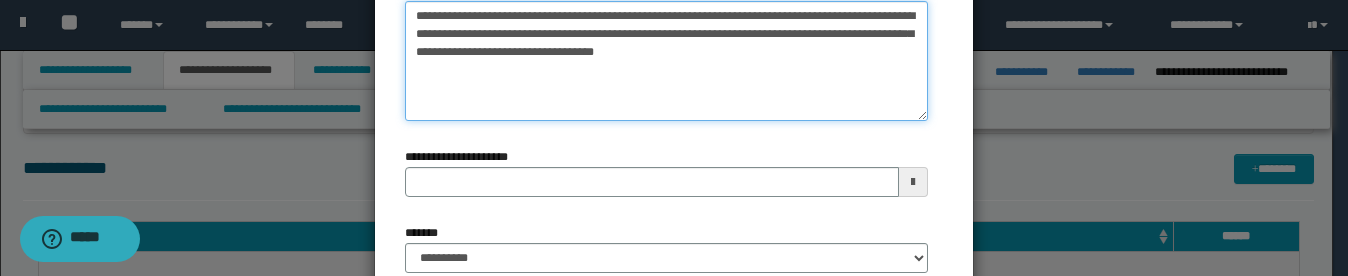 type 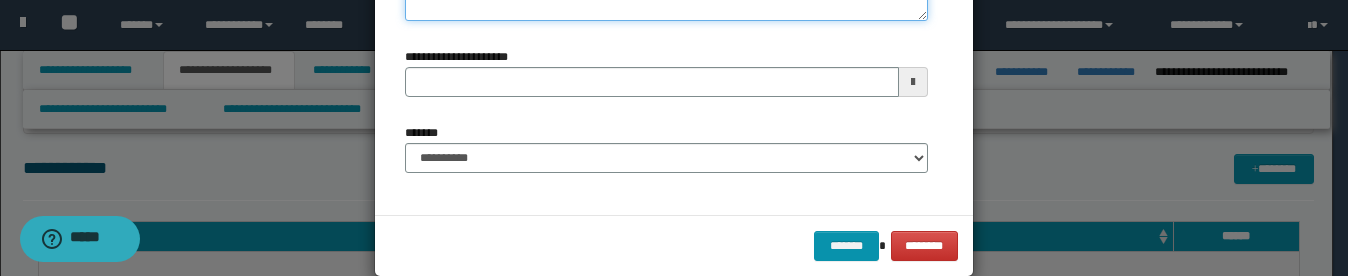 type on "**********" 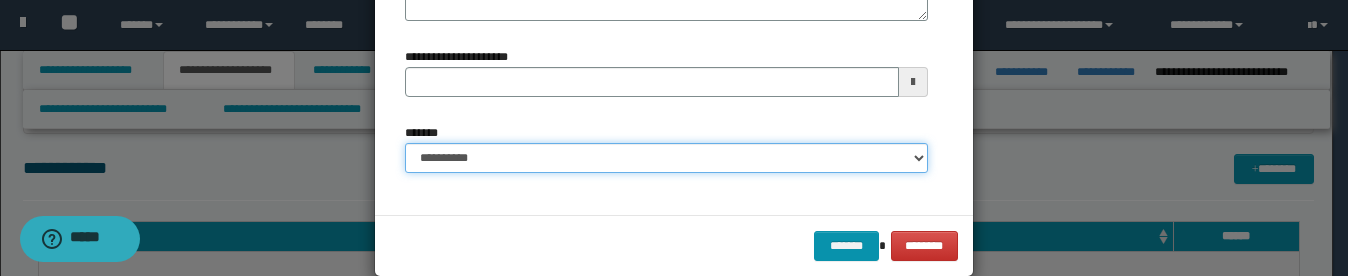 click on "**********" at bounding box center (666, 158) 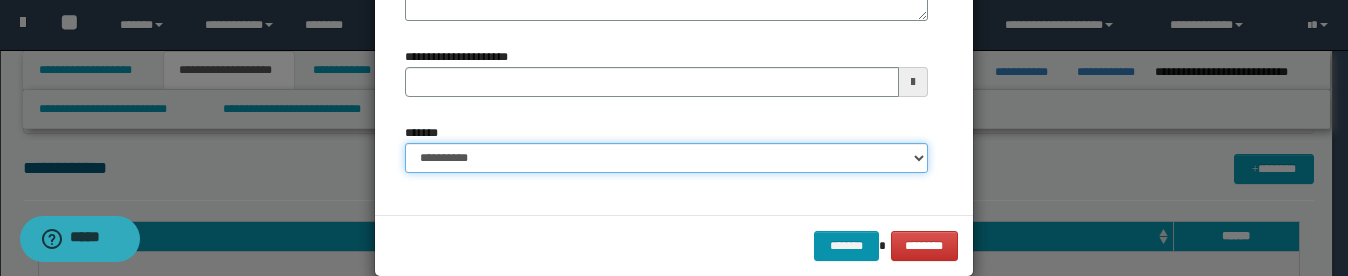 select on "*" 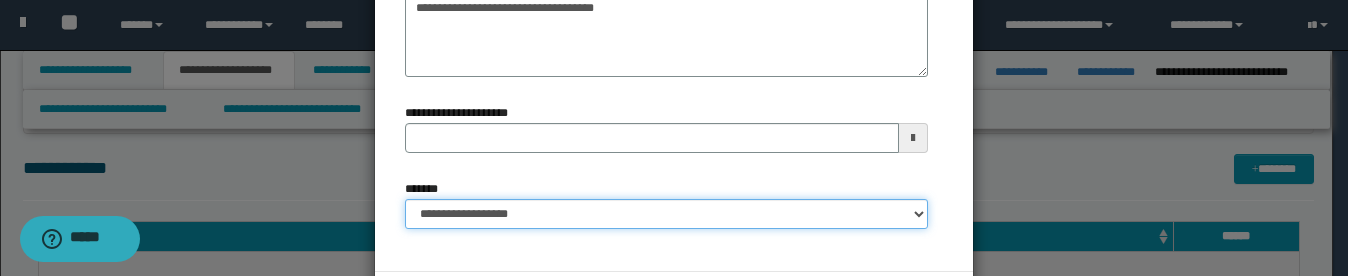 scroll, scrollTop: 200, scrollLeft: 0, axis: vertical 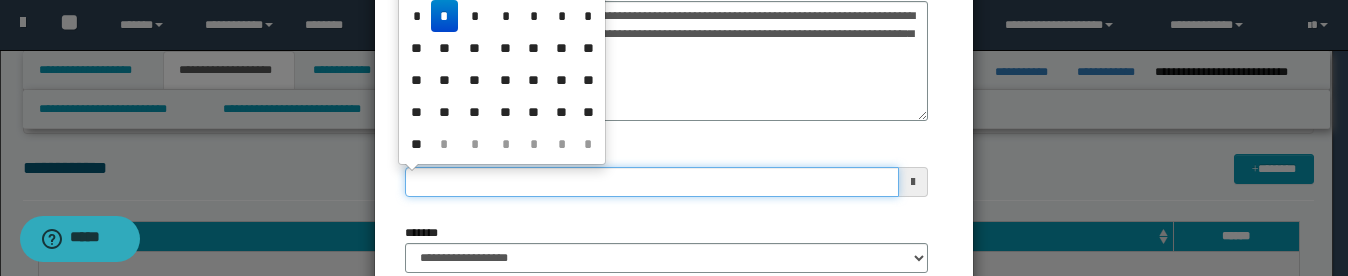 click on "**********" at bounding box center (652, 182) 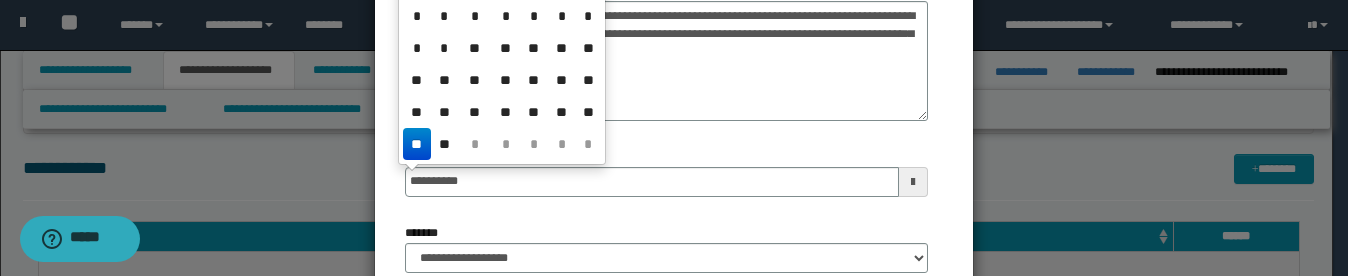 type on "**********" 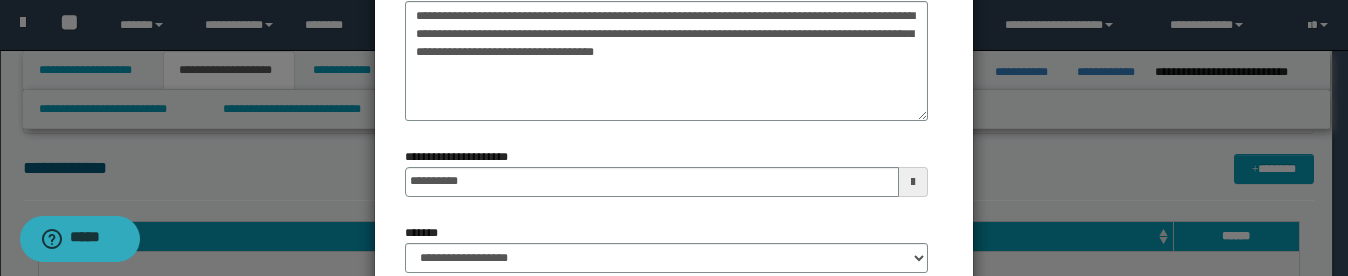 click on "**********" at bounding box center [666, 180] 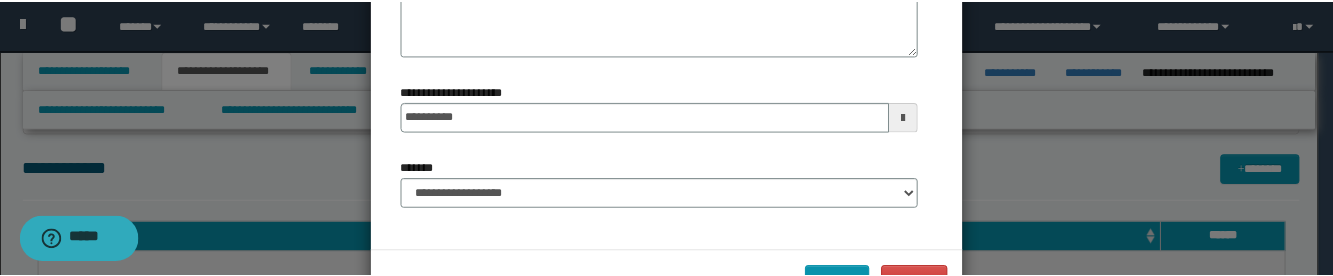 scroll, scrollTop: 300, scrollLeft: 0, axis: vertical 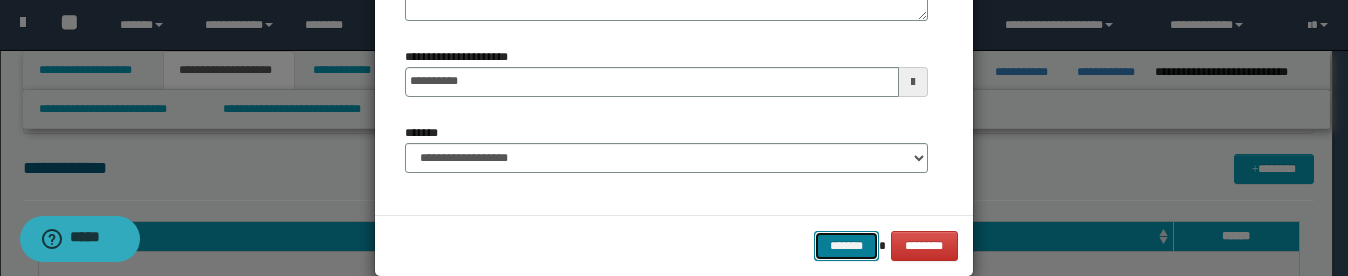 click on "*******" at bounding box center [846, 246] 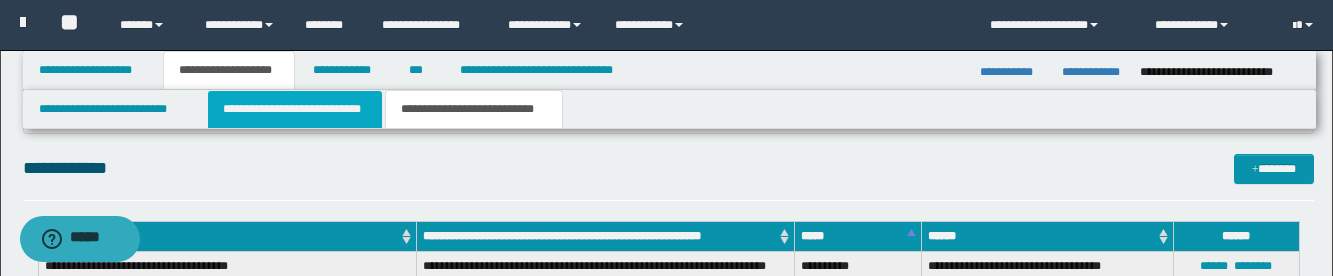 click on "**********" at bounding box center (295, 109) 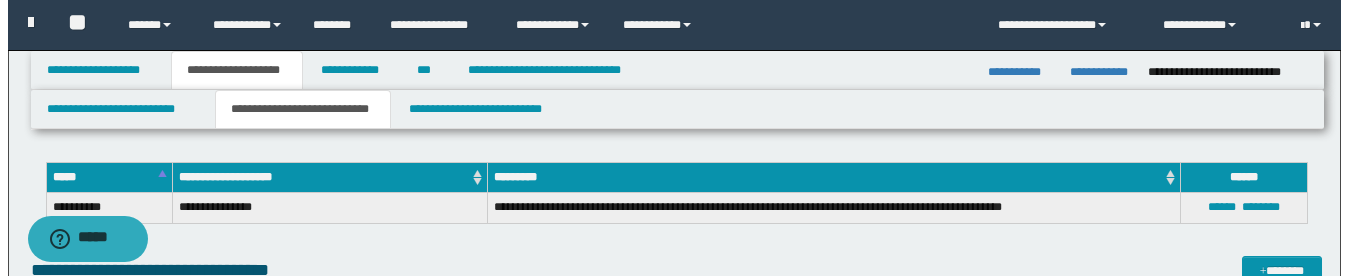 scroll, scrollTop: 800, scrollLeft: 0, axis: vertical 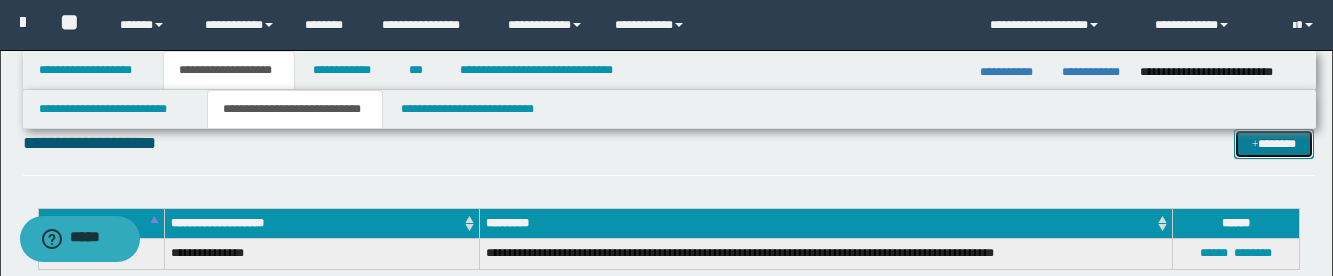 click on "*******" at bounding box center (1274, 144) 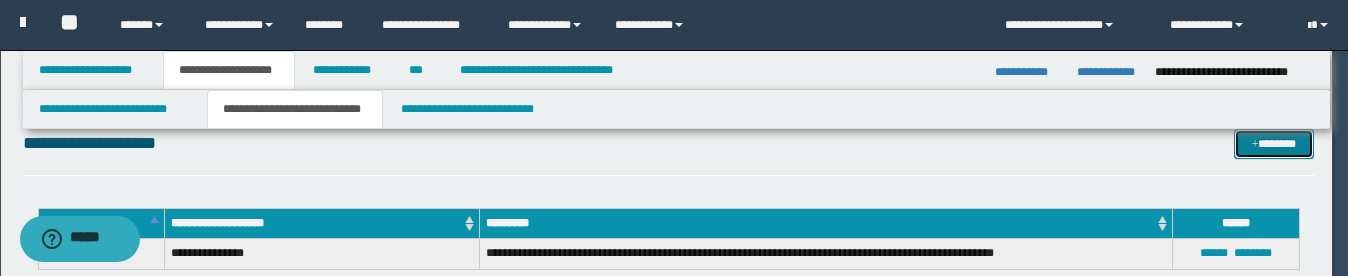 scroll, scrollTop: 0, scrollLeft: 0, axis: both 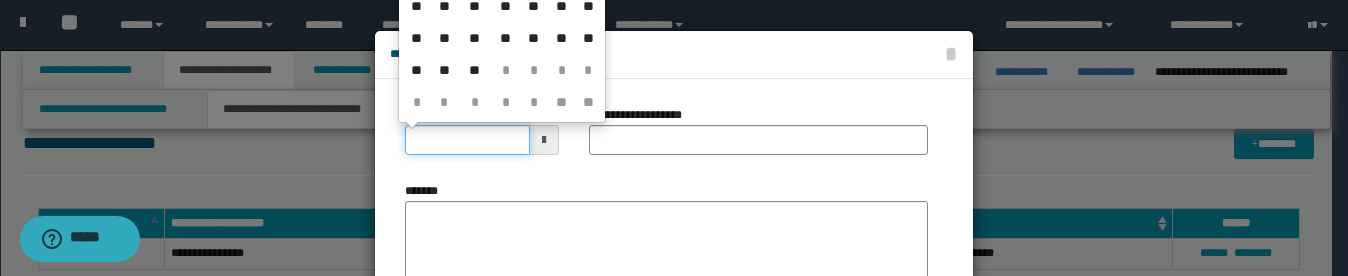 click on "*****" at bounding box center [467, 140] 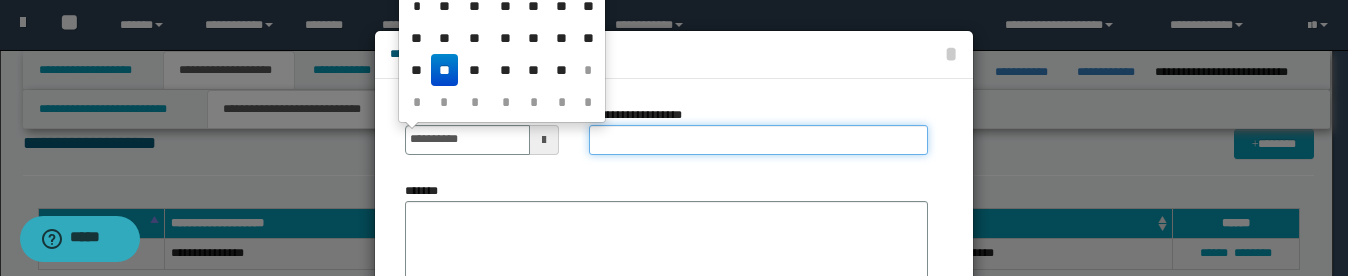 type on "**********" 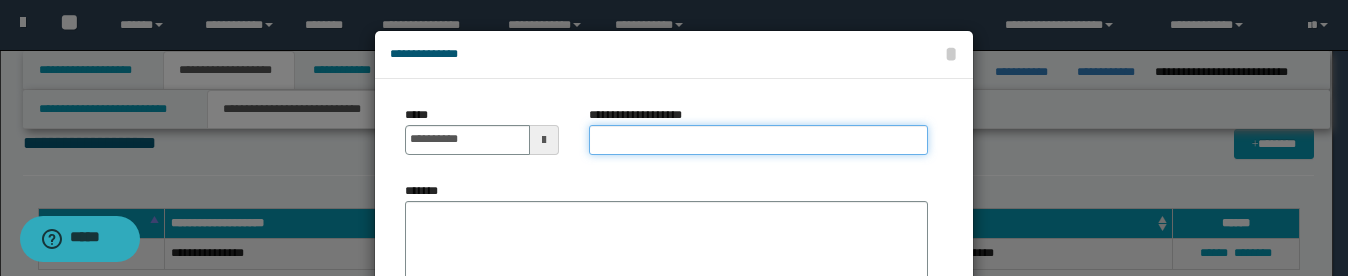 click on "**********" at bounding box center [758, 140] 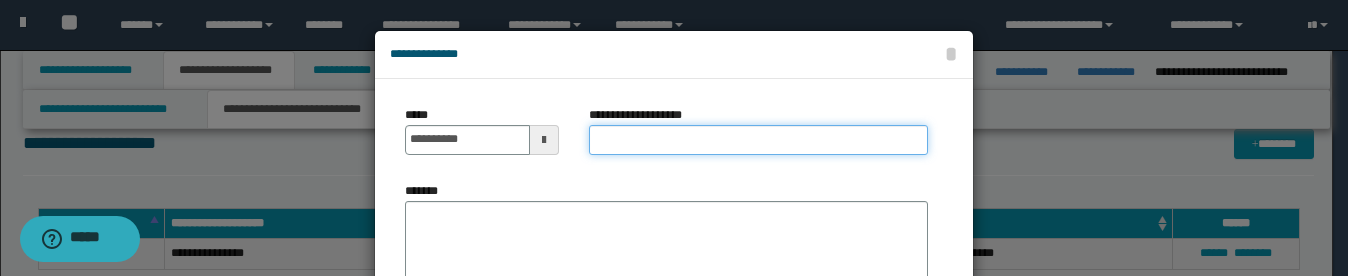 type on "**********" 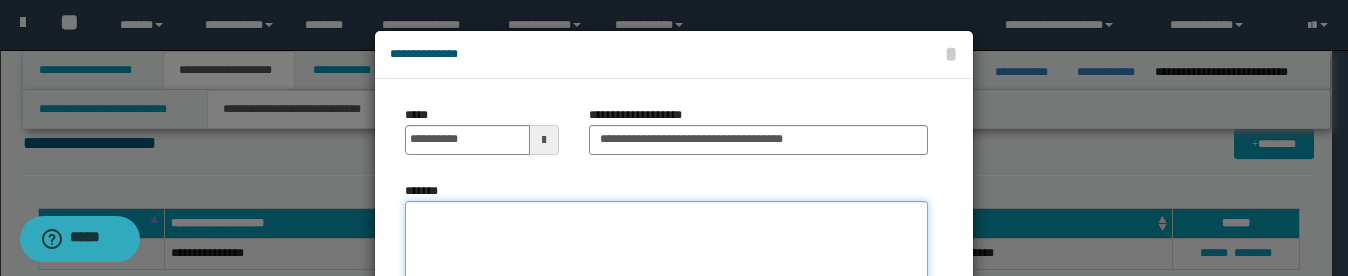 click on "*******" at bounding box center [666, 261] 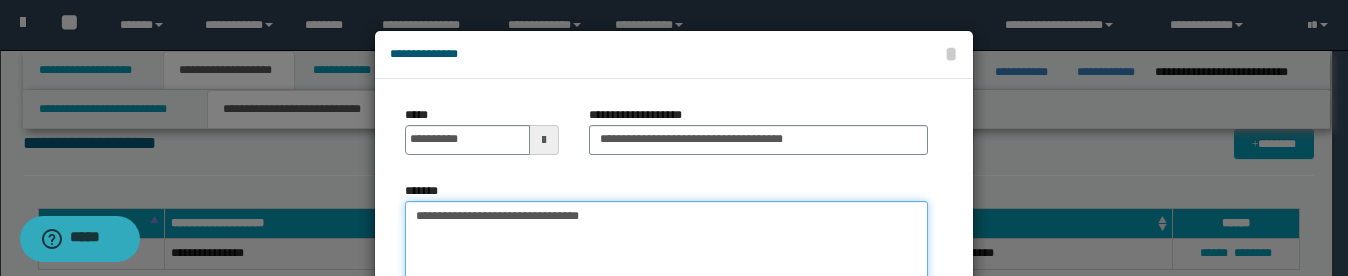 click on "**********" at bounding box center [666, 261] 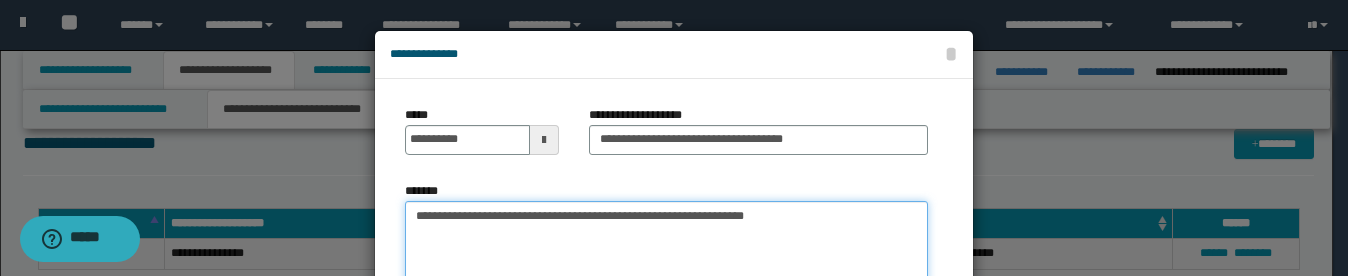 click on "**********" at bounding box center [666, 261] 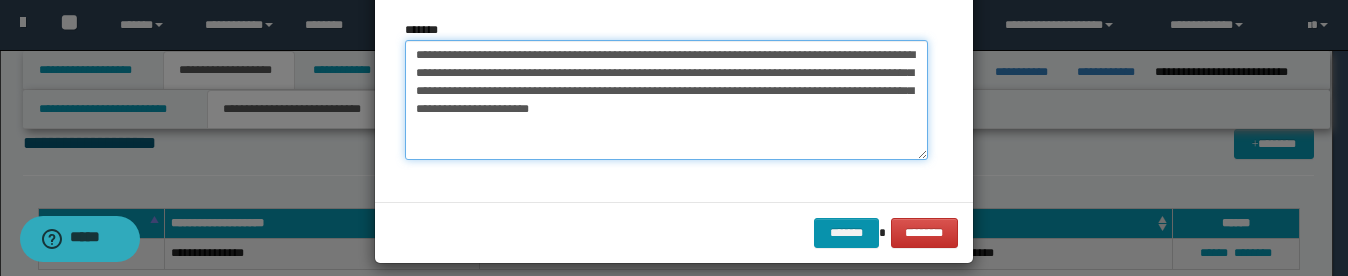 scroll, scrollTop: 179, scrollLeft: 0, axis: vertical 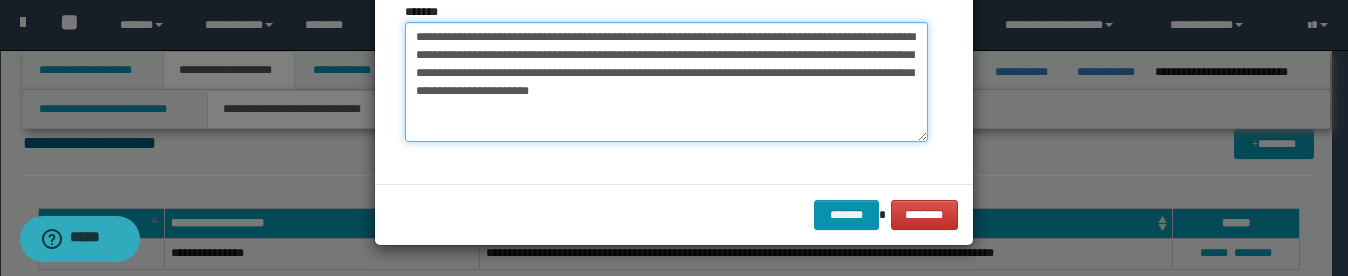 click on "**********" at bounding box center (666, 82) 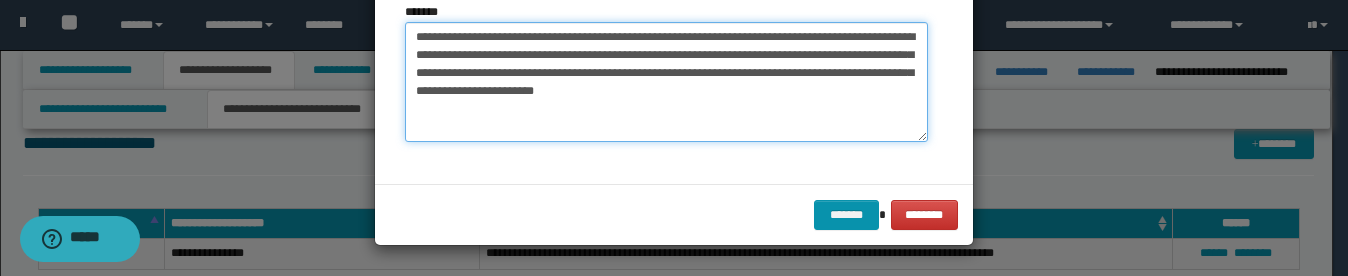 drag, startPoint x: 699, startPoint y: 94, endPoint x: 674, endPoint y: 114, distance: 32.01562 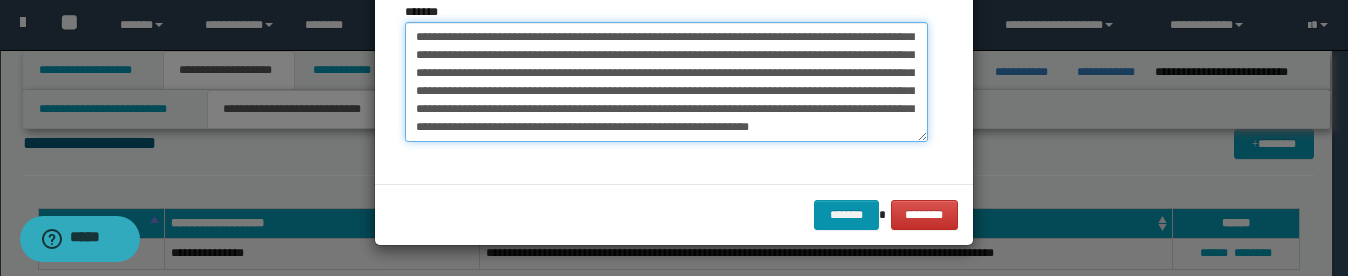 scroll, scrollTop: 84, scrollLeft: 0, axis: vertical 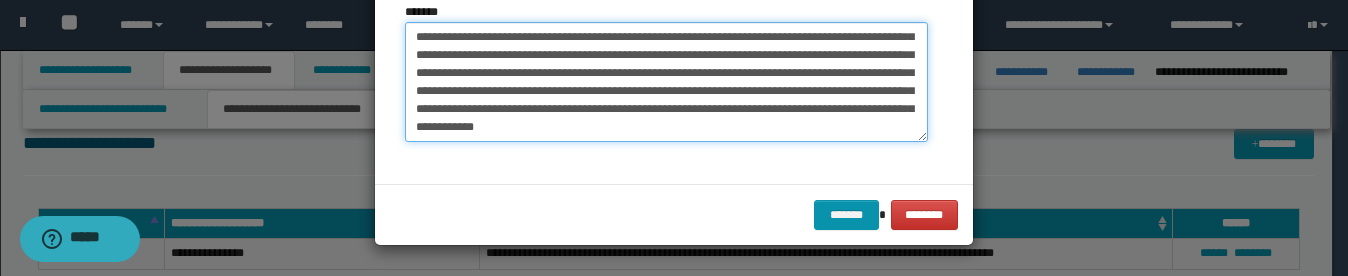 drag, startPoint x: 824, startPoint y: 44, endPoint x: 806, endPoint y: 53, distance: 20.12461 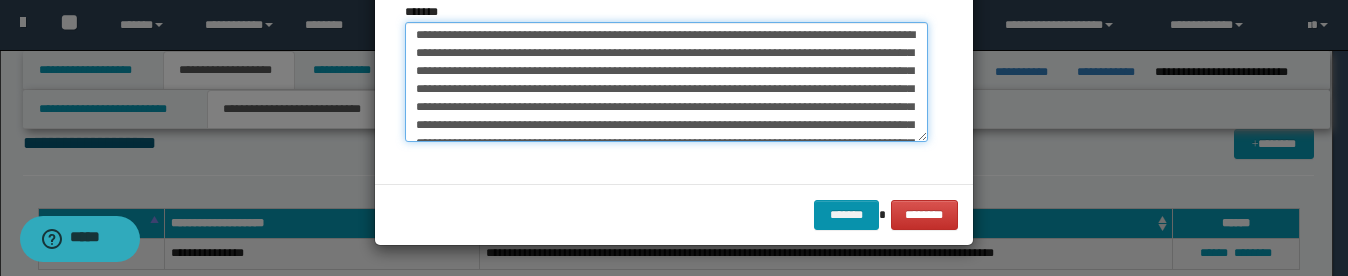 scroll, scrollTop: 102, scrollLeft: 0, axis: vertical 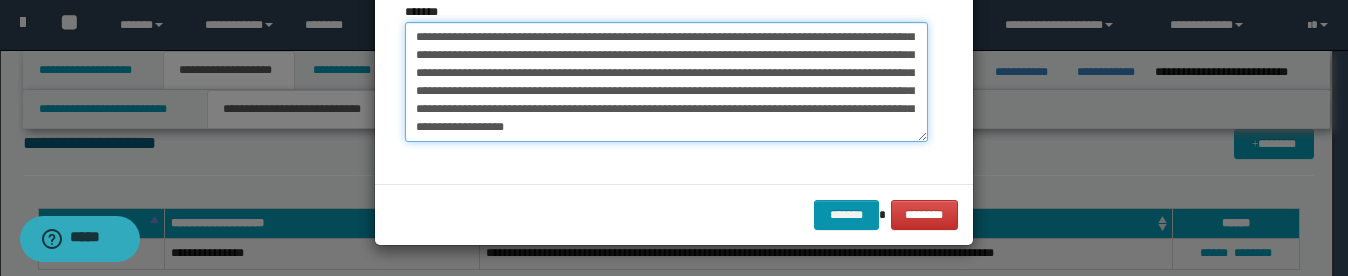 click on "**********" at bounding box center [666, 82] 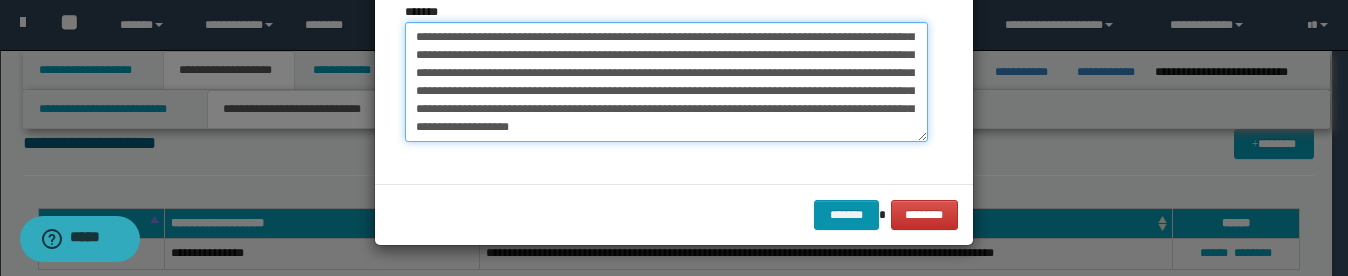 click on "**********" at bounding box center [666, 82] 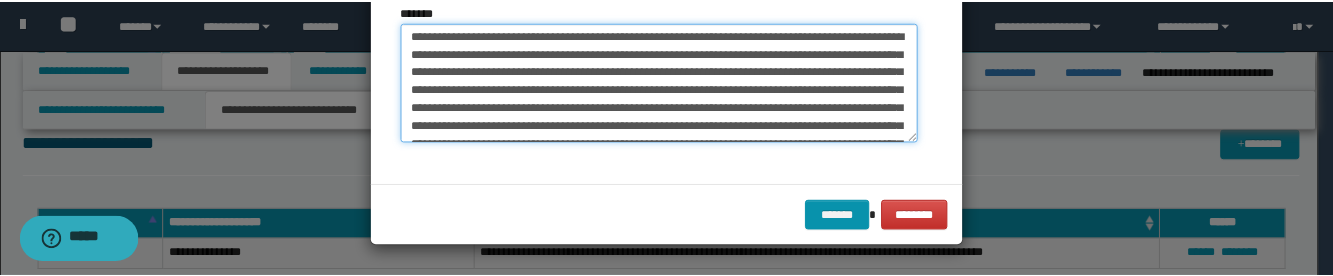 scroll, scrollTop: 0, scrollLeft: 0, axis: both 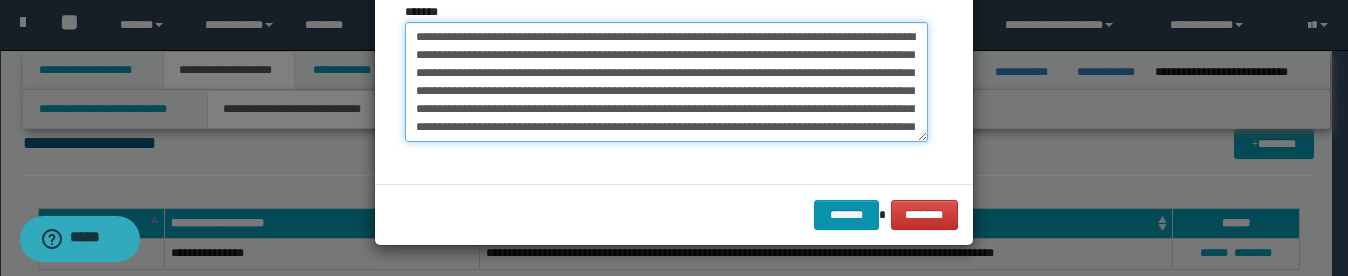 drag, startPoint x: 770, startPoint y: 39, endPoint x: 804, endPoint y: 85, distance: 57.201397 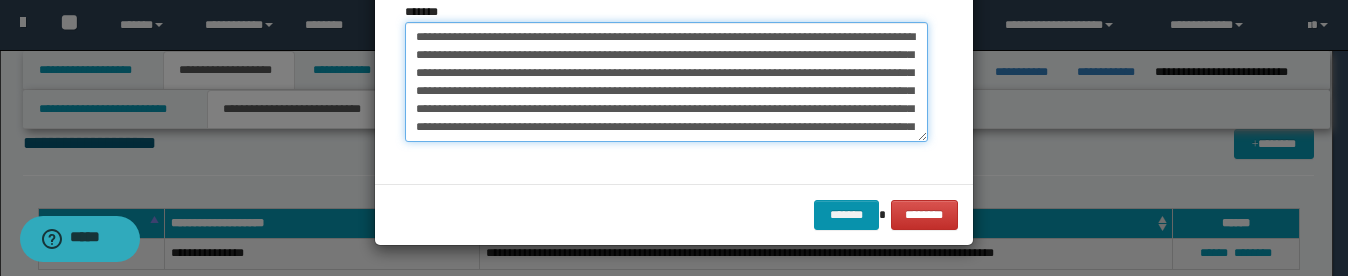 click on "*******" at bounding box center (666, 82) 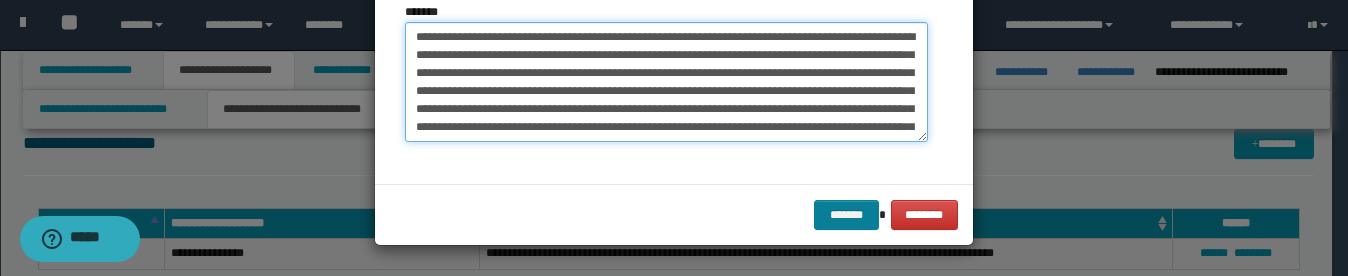 type on "**********" 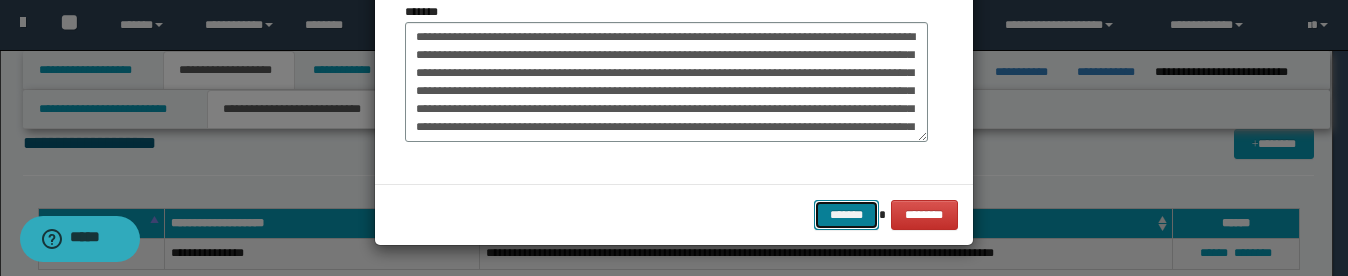 click on "*******" at bounding box center [846, 215] 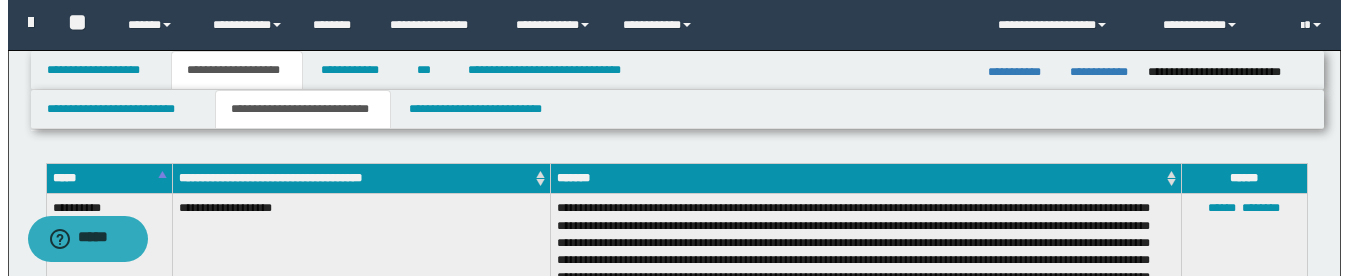 scroll, scrollTop: 0, scrollLeft: 0, axis: both 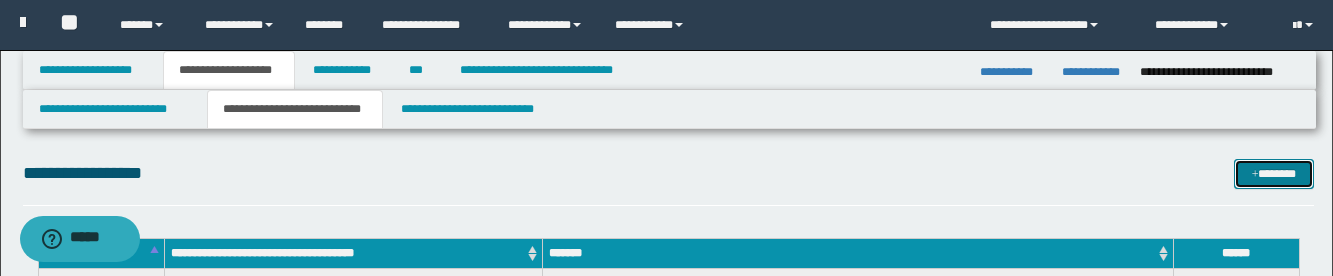 click on "*******" at bounding box center [1274, 174] 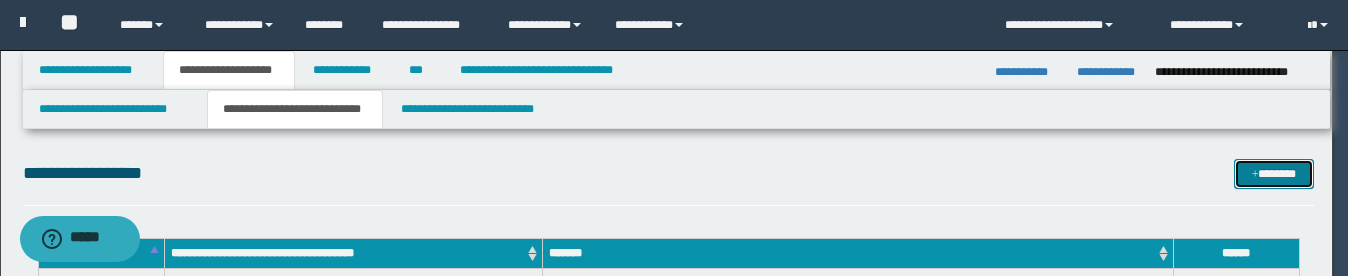 scroll, scrollTop: 0, scrollLeft: 0, axis: both 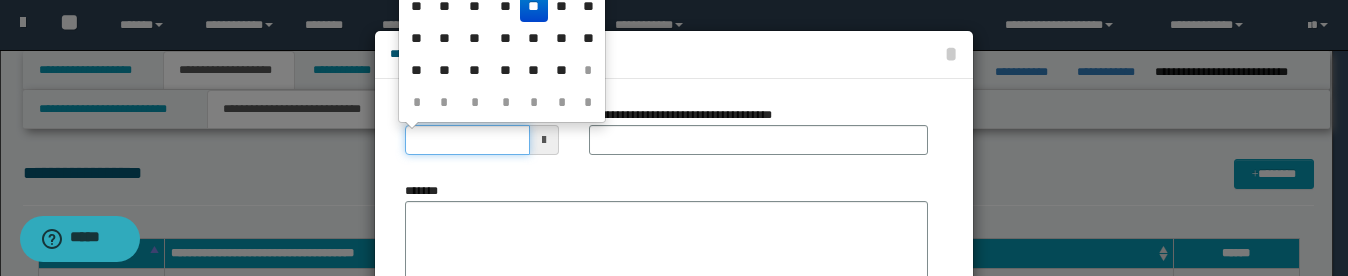 click on "*****" at bounding box center (467, 140) 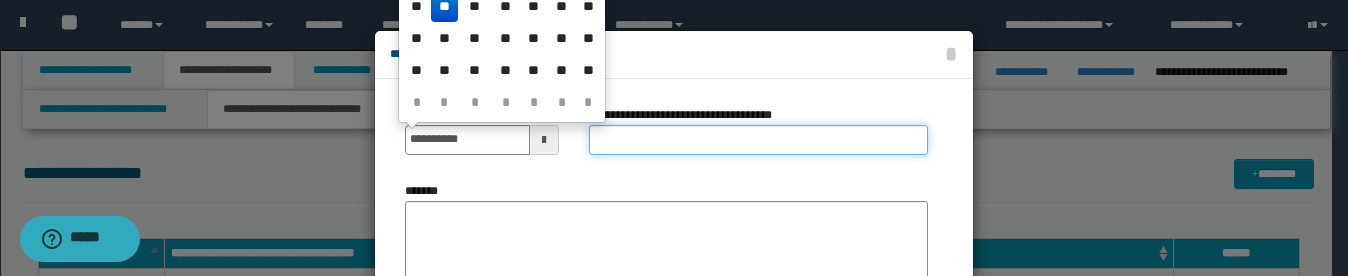 type on "**********" 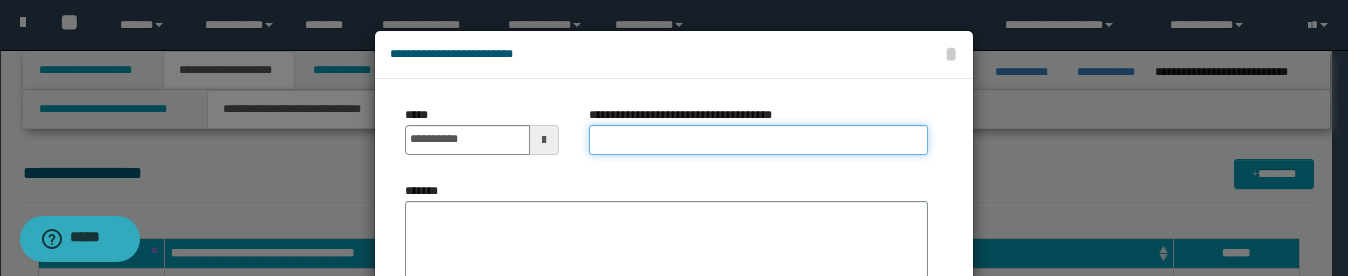 click on "**********" at bounding box center [758, 140] 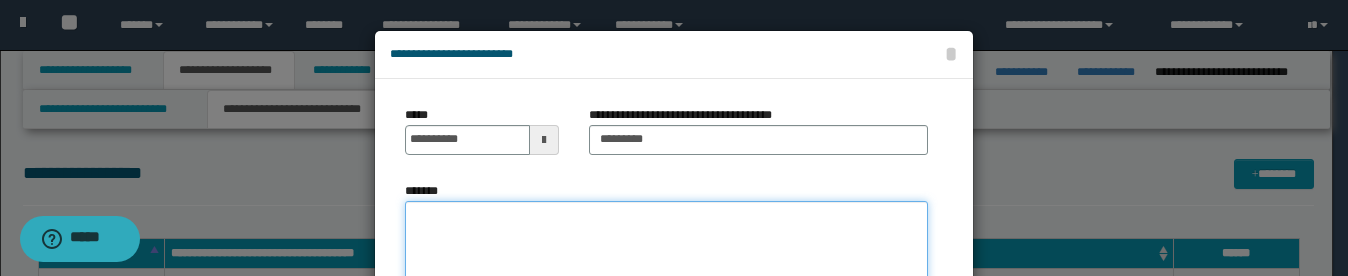 click on "*******" at bounding box center (666, 316) 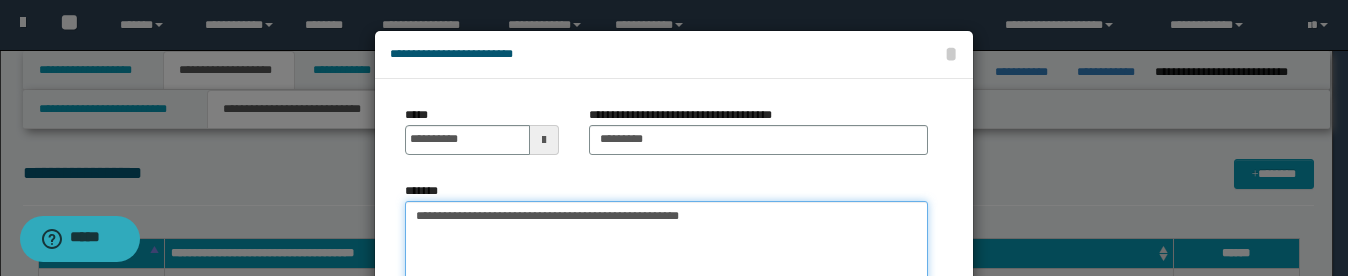 click on "**********" at bounding box center [666, 316] 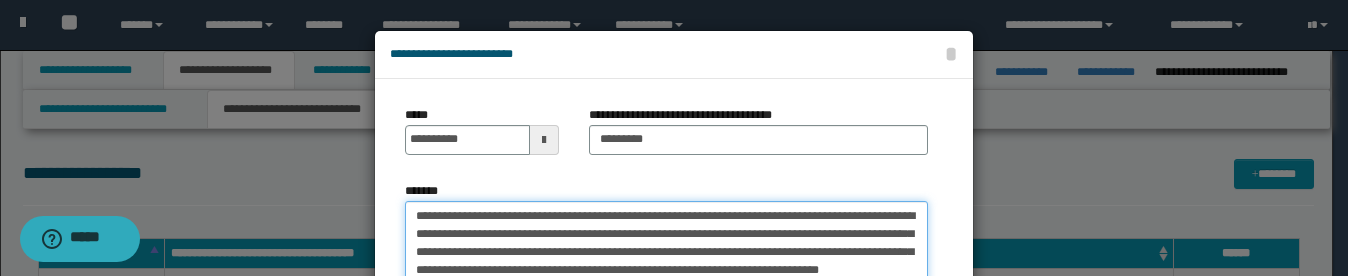 scroll, scrollTop: 20, scrollLeft: 0, axis: vertical 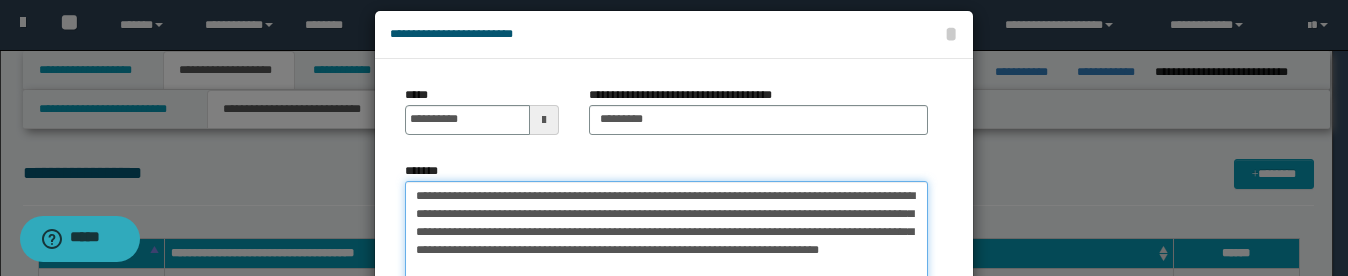 click on "**********" at bounding box center (666, 296) 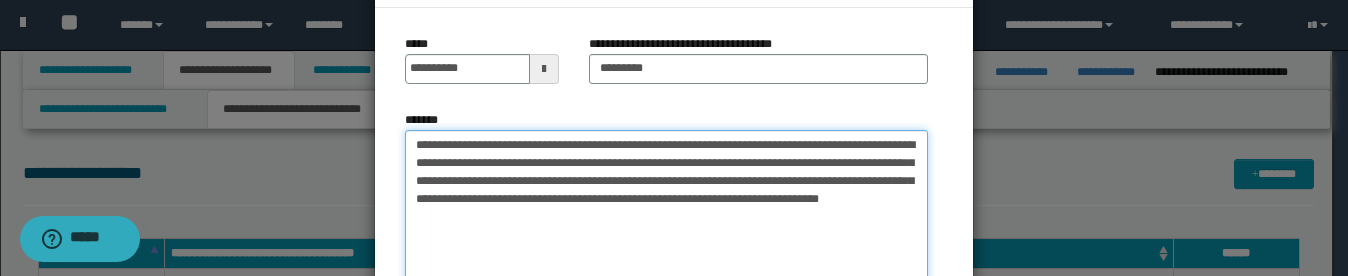 scroll, scrollTop: 120, scrollLeft: 0, axis: vertical 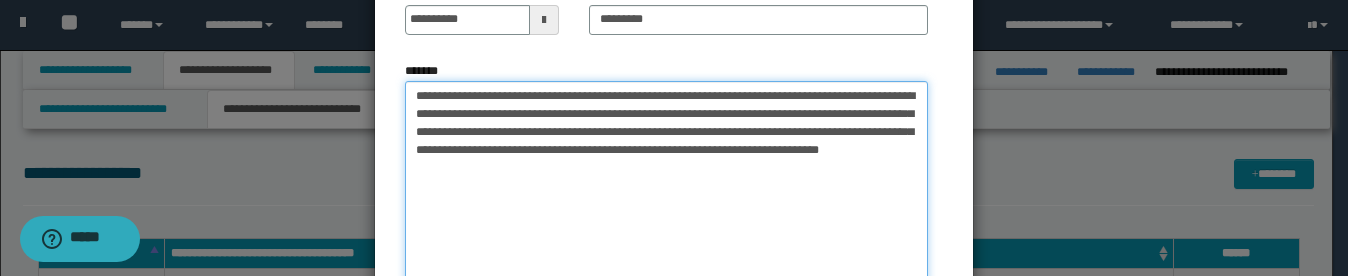 click on "**********" at bounding box center (666, 196) 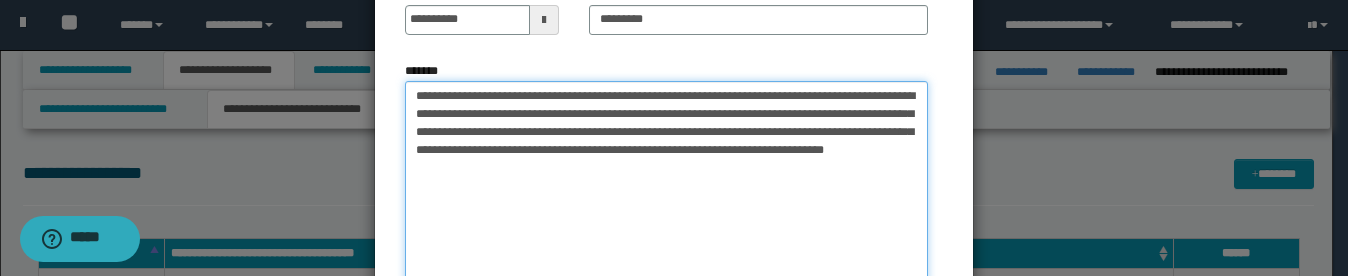 paste on "**********" 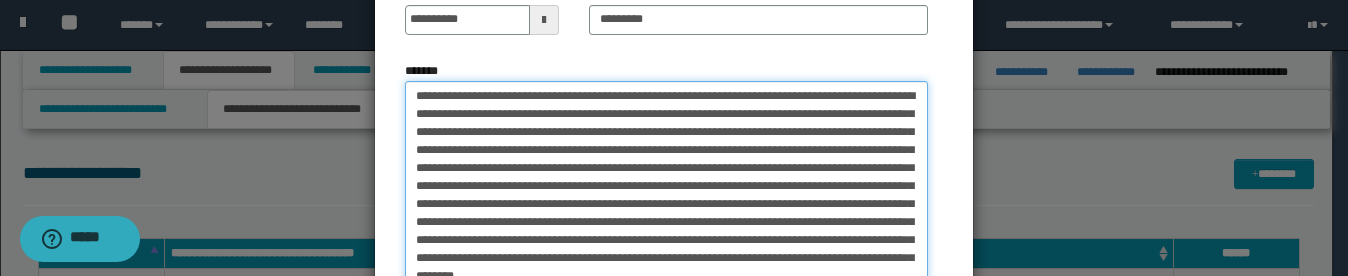 scroll, scrollTop: 128, scrollLeft: 0, axis: vertical 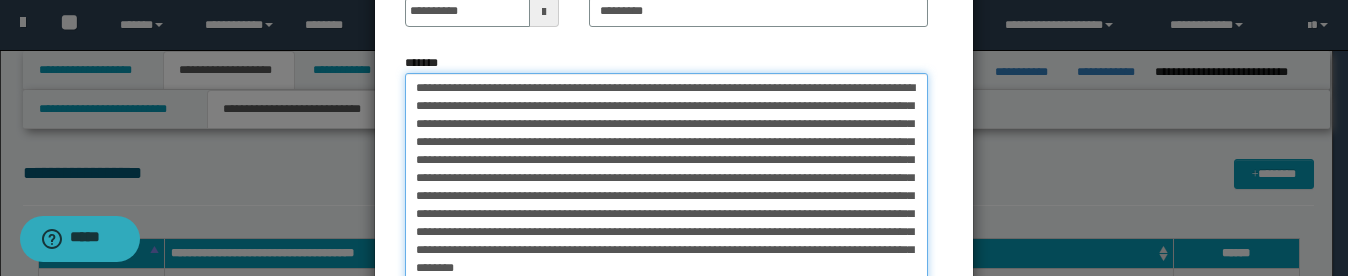 click on "**********" at bounding box center (666, 188) 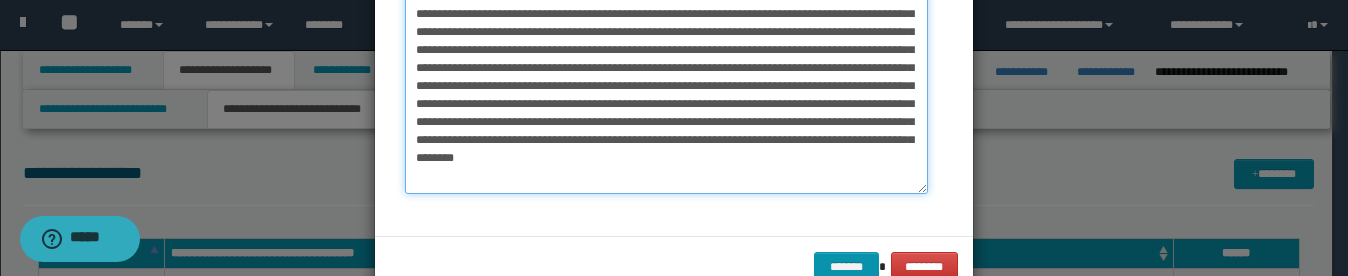 scroll, scrollTop: 190, scrollLeft: 0, axis: vertical 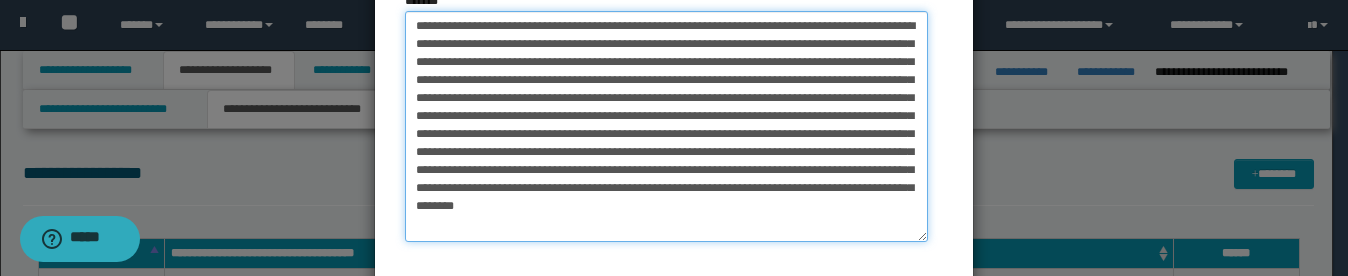 click on "**********" at bounding box center (666, 126) 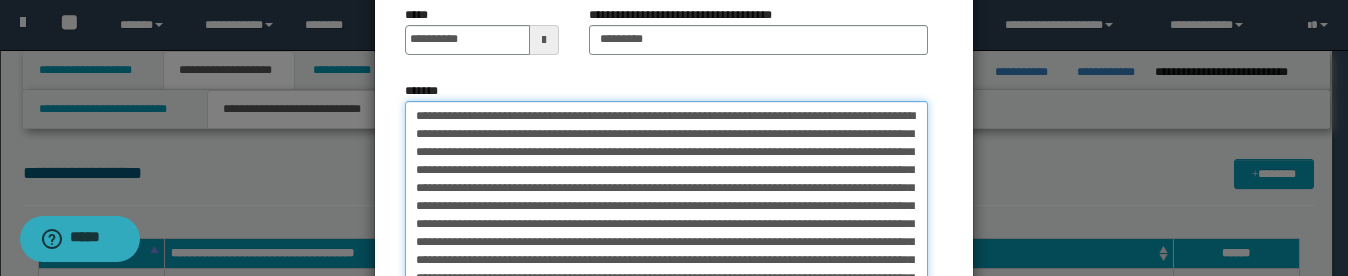 scroll, scrollTop: 200, scrollLeft: 0, axis: vertical 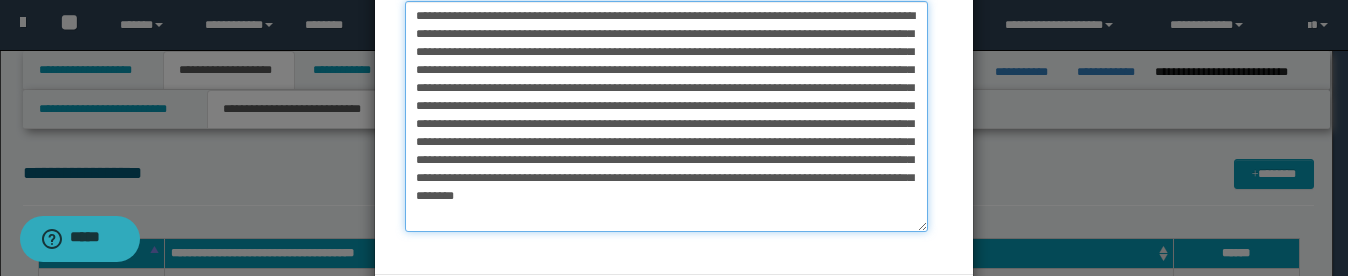 click on "**********" at bounding box center [666, 116] 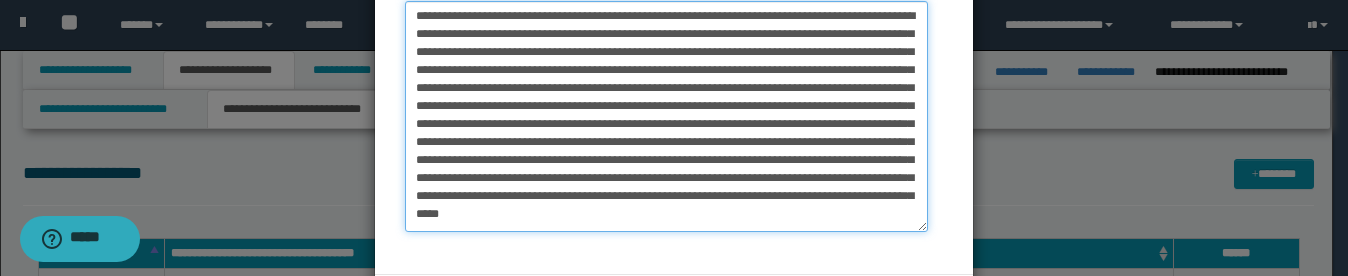 scroll, scrollTop: 9, scrollLeft: 0, axis: vertical 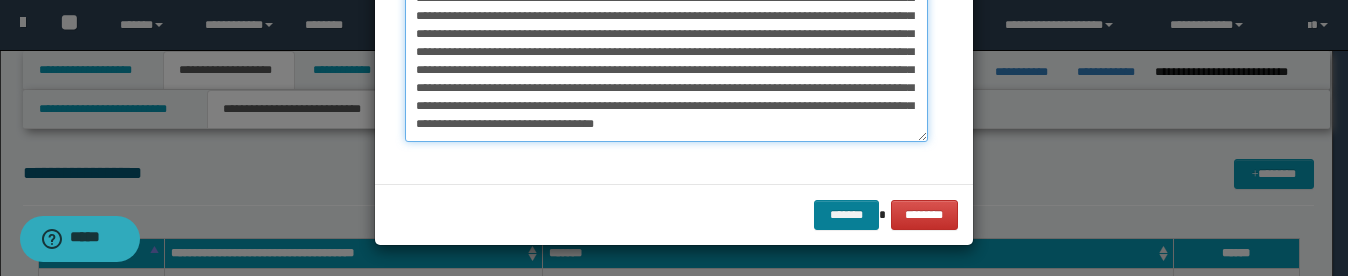 type on "**********" 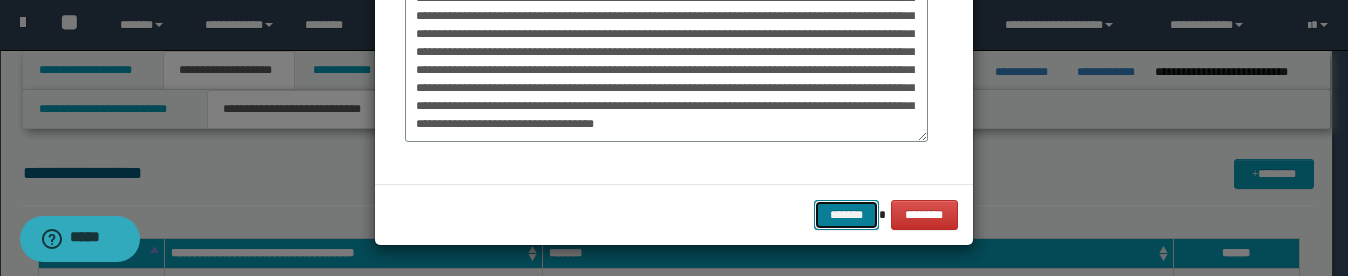 click on "*******" at bounding box center [846, 215] 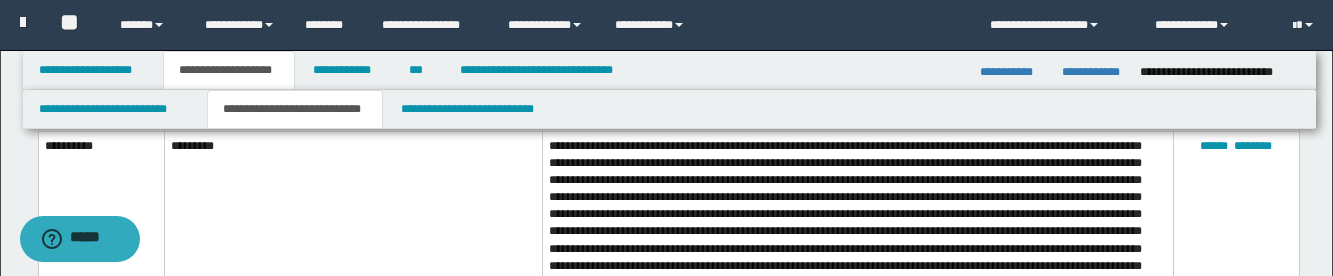 scroll, scrollTop: 500, scrollLeft: 0, axis: vertical 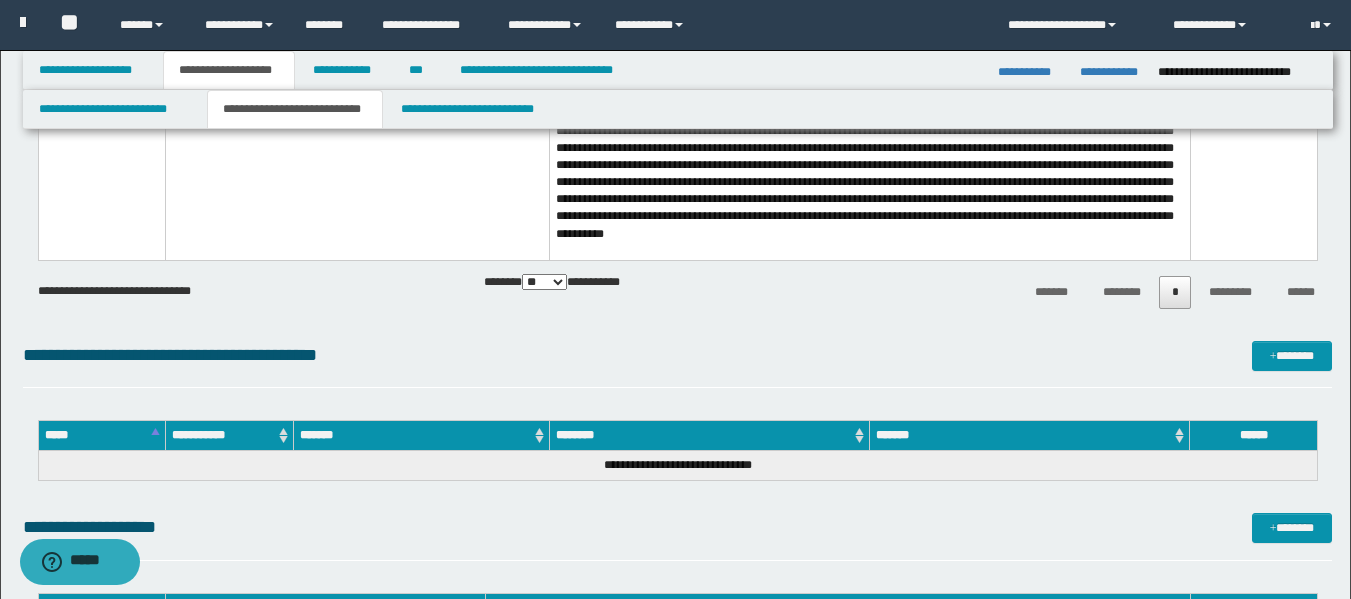 click on "**********" at bounding box center (677, 364) 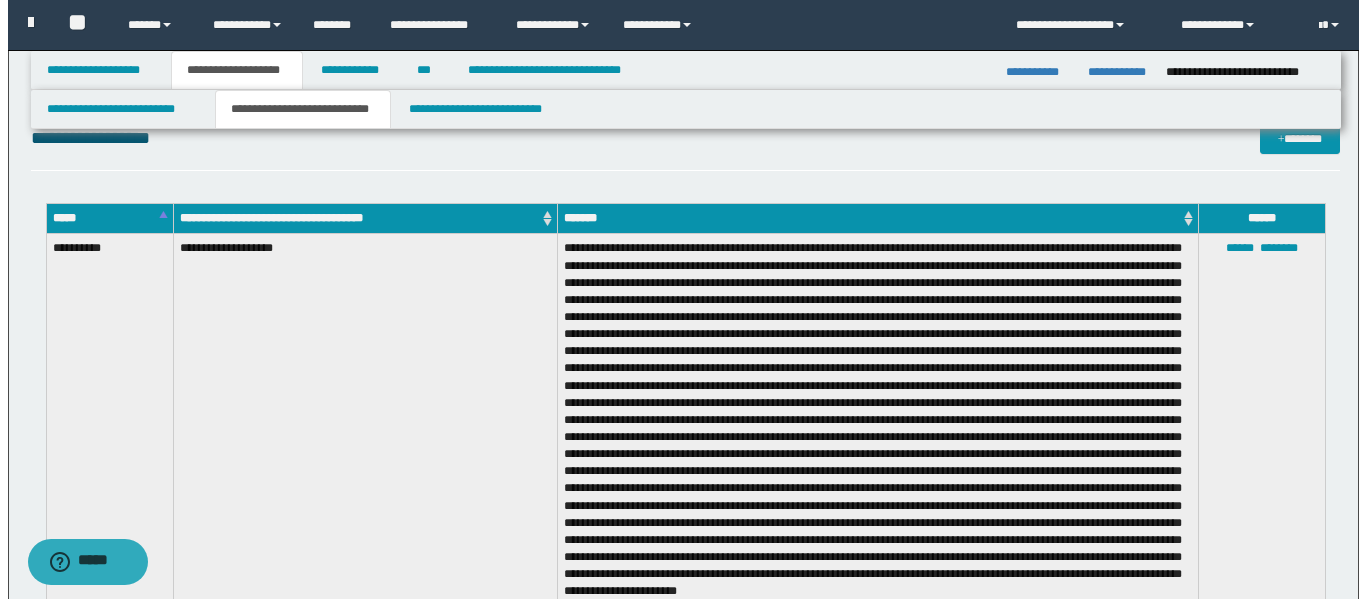 scroll, scrollTop: 0, scrollLeft: 0, axis: both 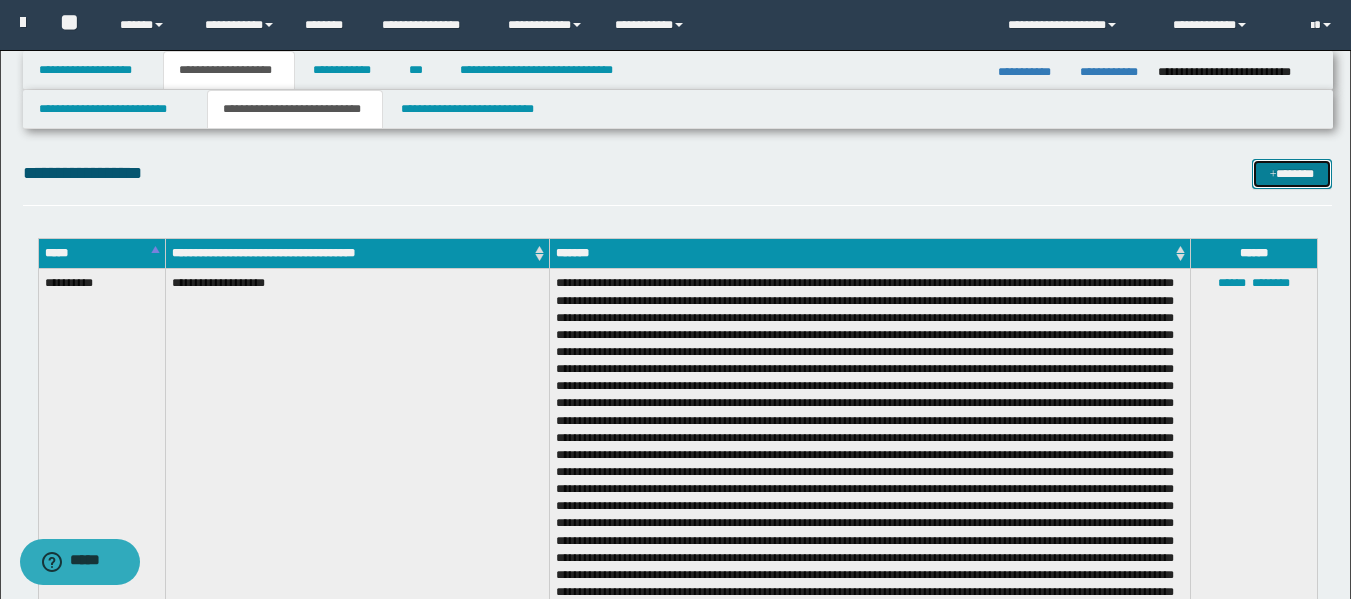 click on "*******" at bounding box center [1292, 174] 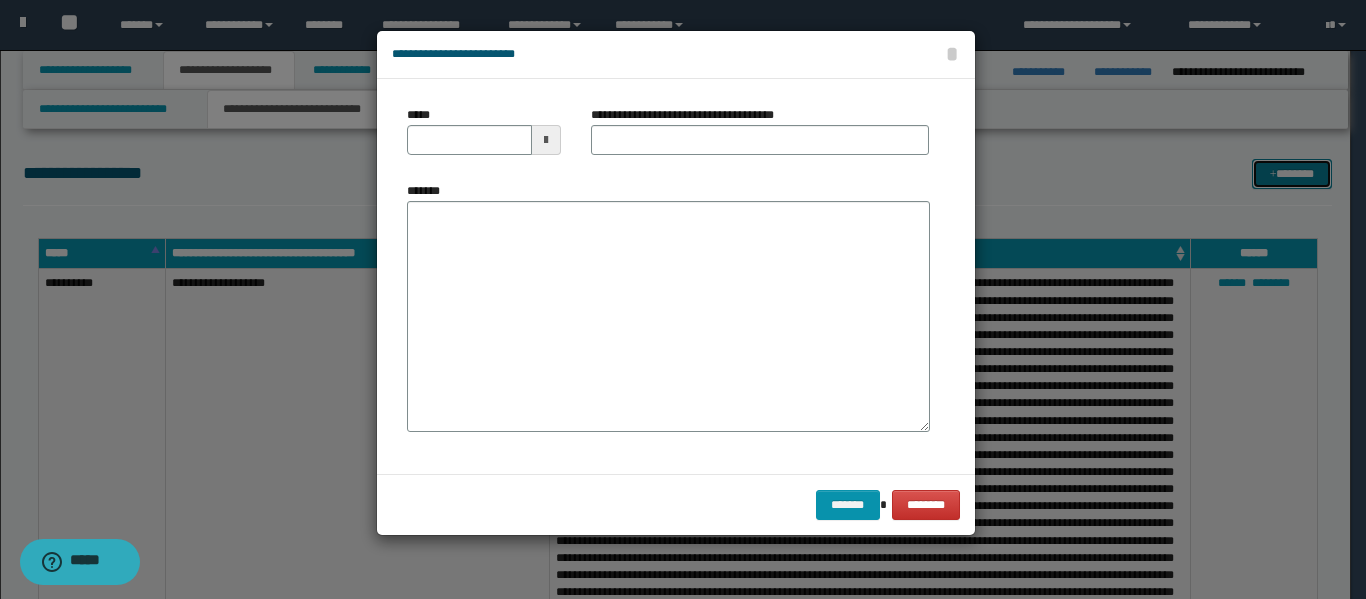 scroll, scrollTop: 0, scrollLeft: 0, axis: both 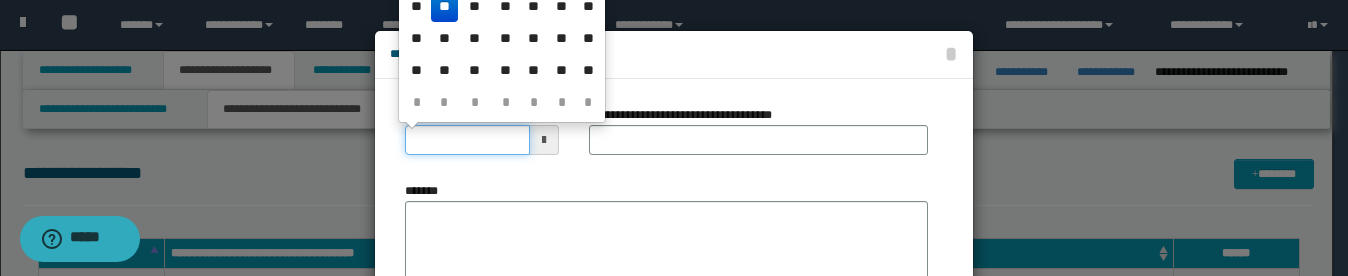 click on "*****" at bounding box center [467, 140] 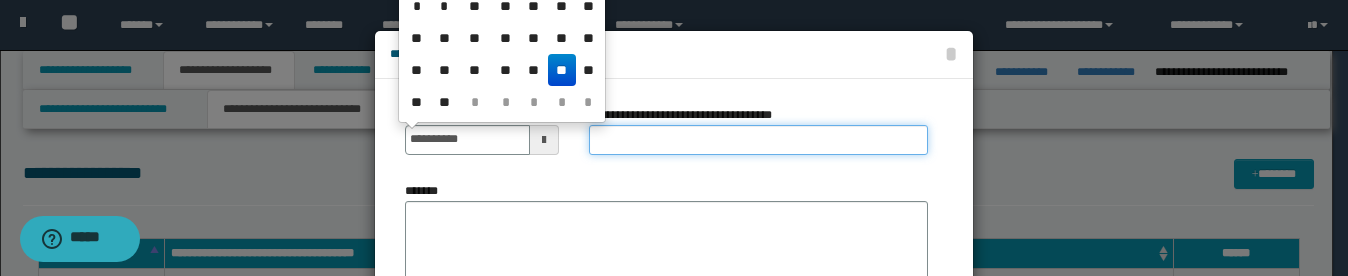 type on "**********" 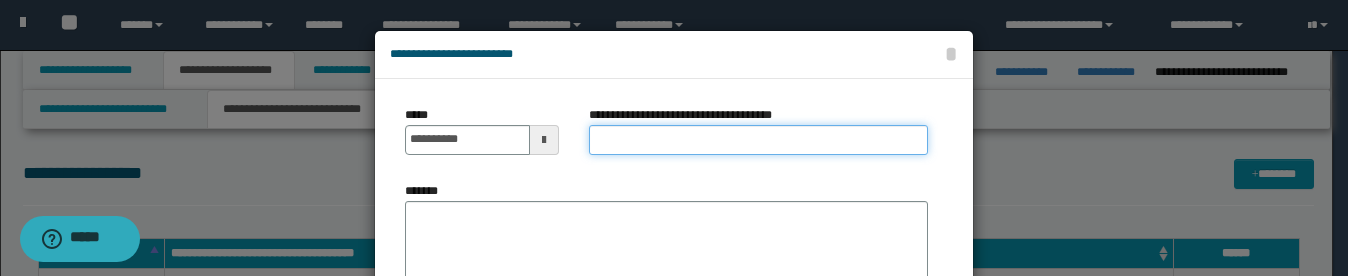 click on "**********" at bounding box center (758, 140) 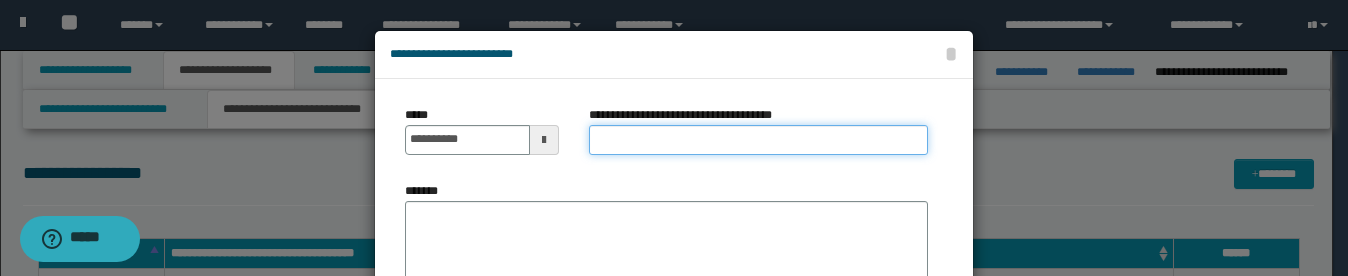 type on "**********" 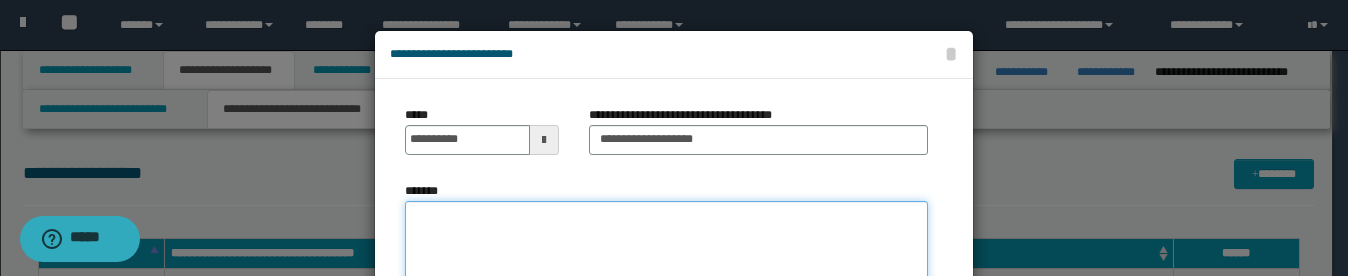 click on "*******" at bounding box center [666, 316] 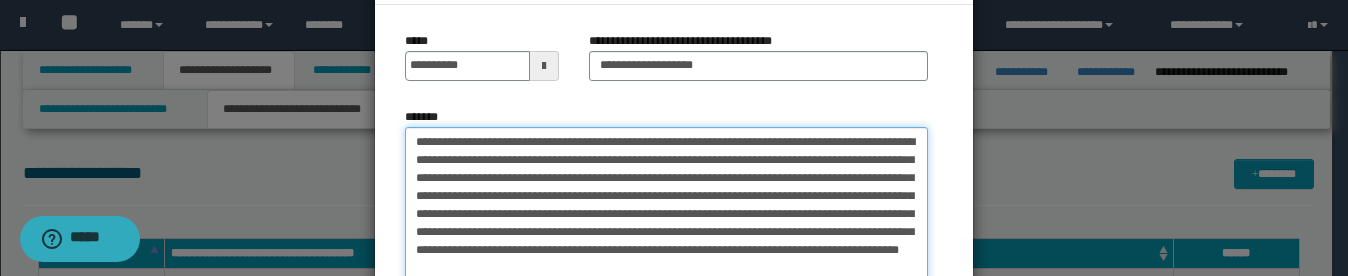 scroll, scrollTop: 174, scrollLeft: 0, axis: vertical 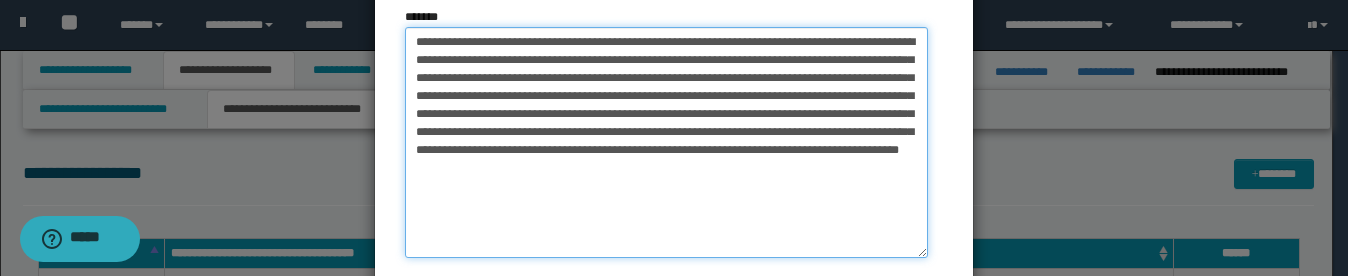 click on "**********" at bounding box center [666, 142] 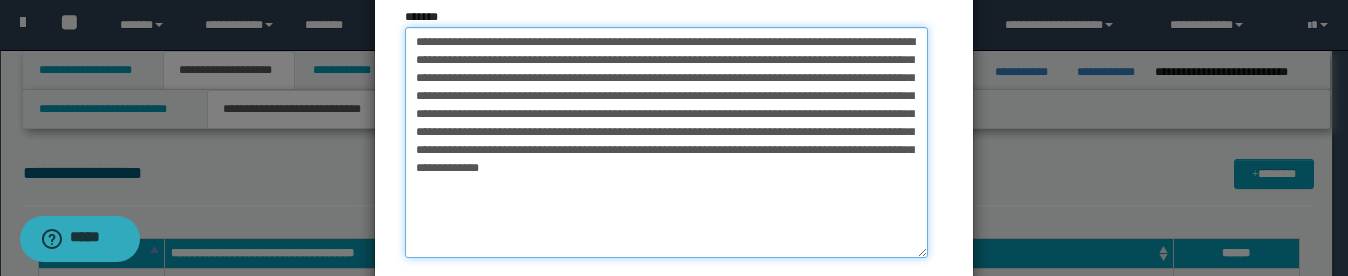 type on "**********" 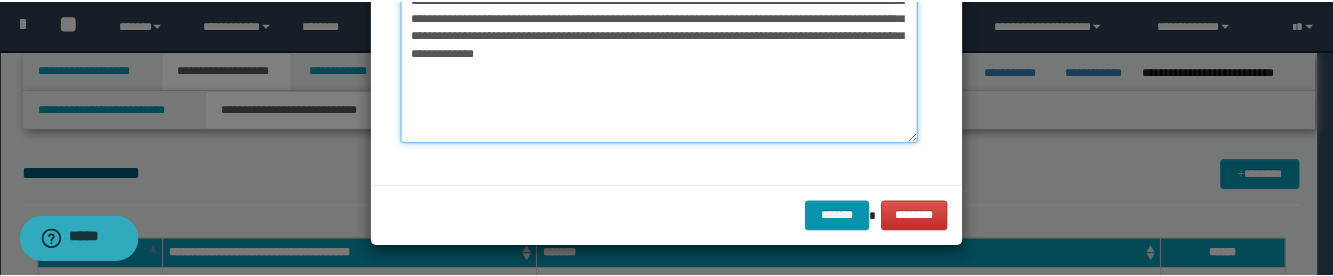 scroll, scrollTop: 290, scrollLeft: 0, axis: vertical 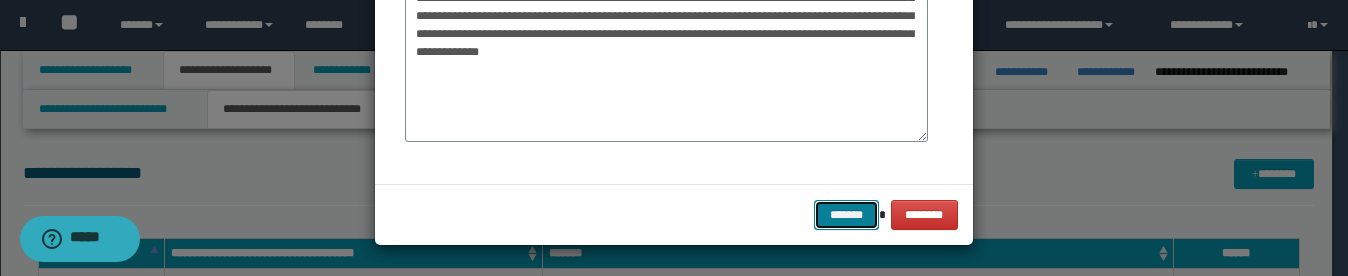 click on "*******" at bounding box center [846, 215] 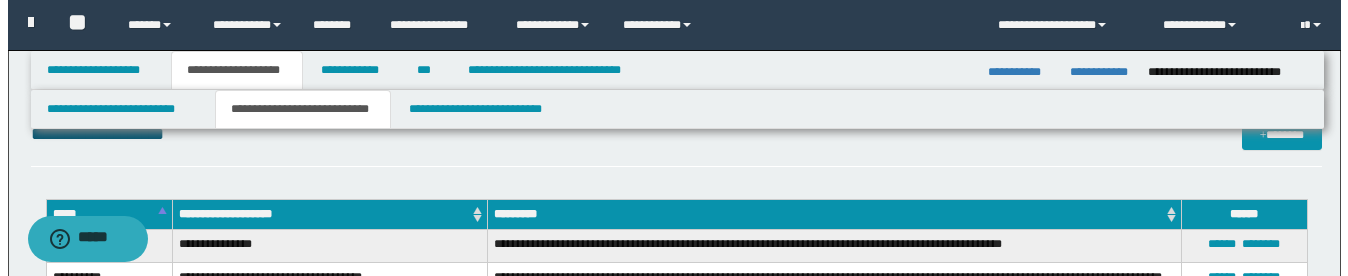 scroll, scrollTop: 1100, scrollLeft: 0, axis: vertical 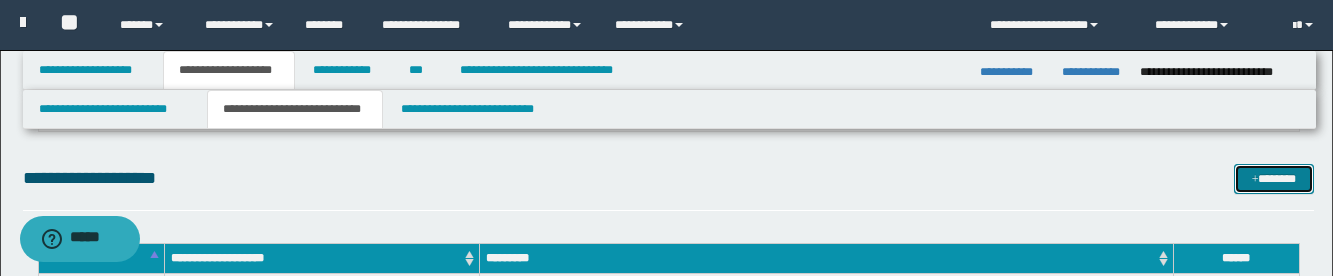 click on "*******" at bounding box center (1274, 179) 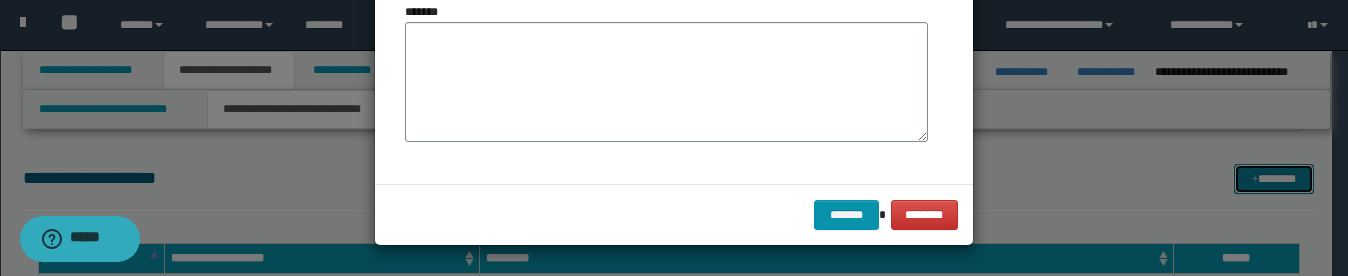 scroll, scrollTop: 0, scrollLeft: 0, axis: both 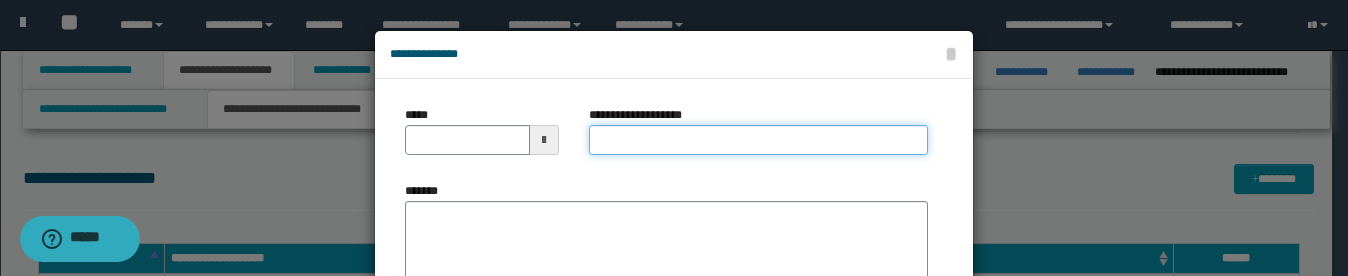 click on "**********" at bounding box center [758, 140] 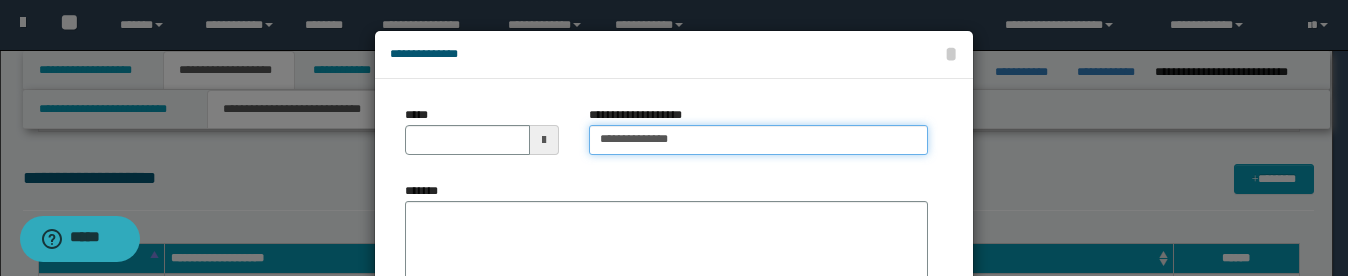 type on "**********" 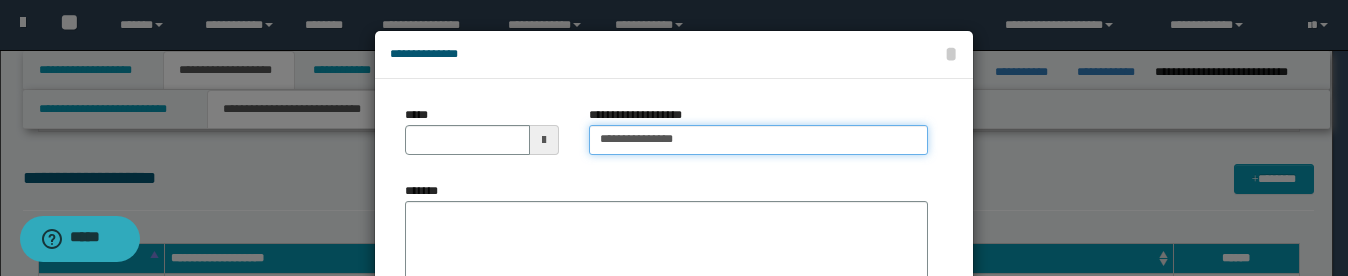 type 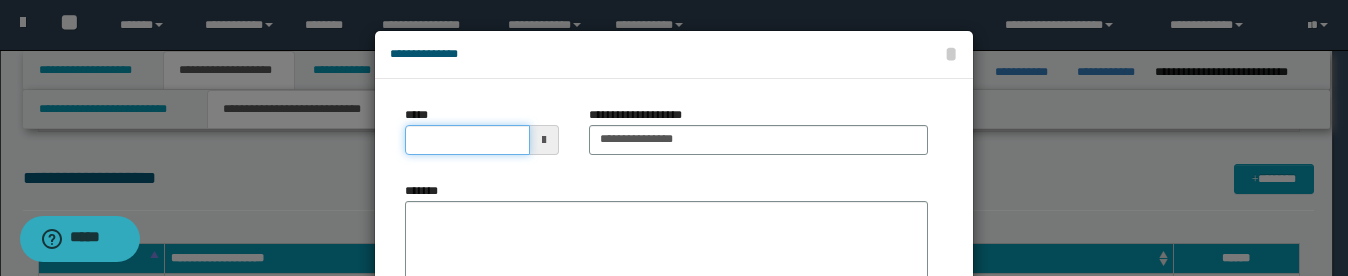 click on "*****" at bounding box center [467, 140] 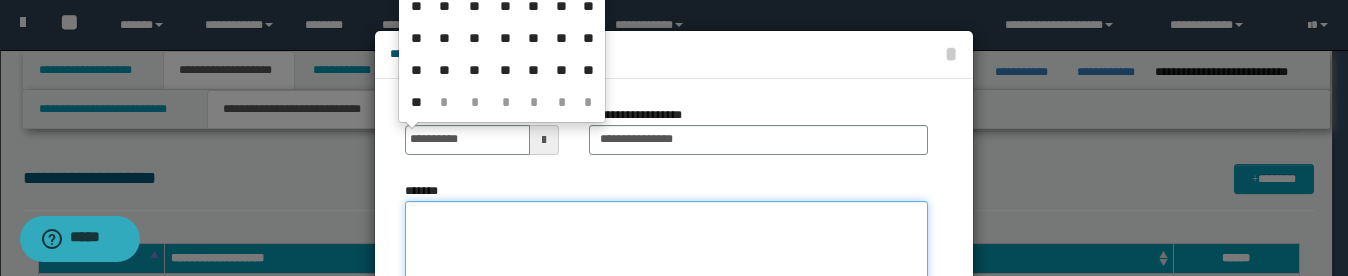 type on "**********" 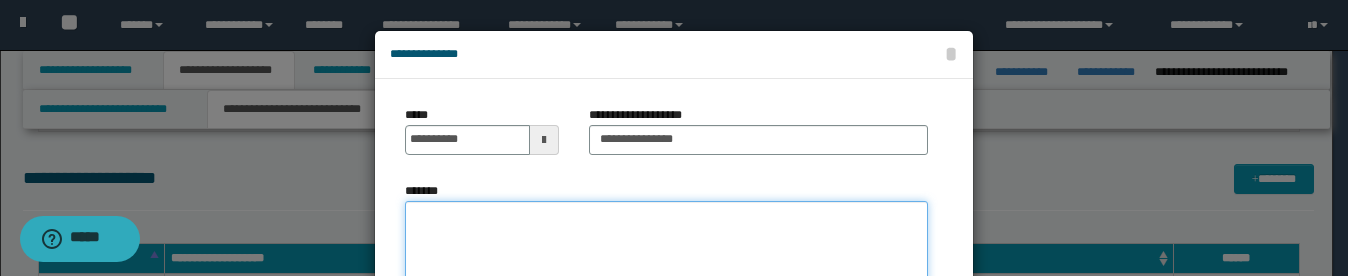 click on "*******" at bounding box center (666, 261) 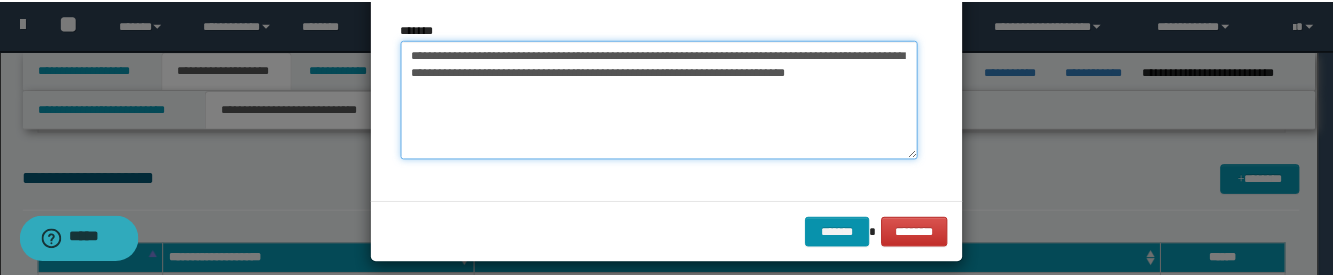 scroll, scrollTop: 179, scrollLeft: 0, axis: vertical 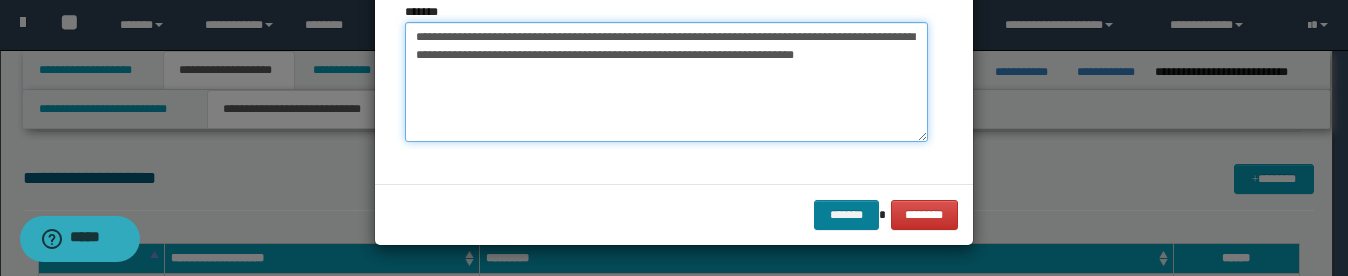 type on "**********" 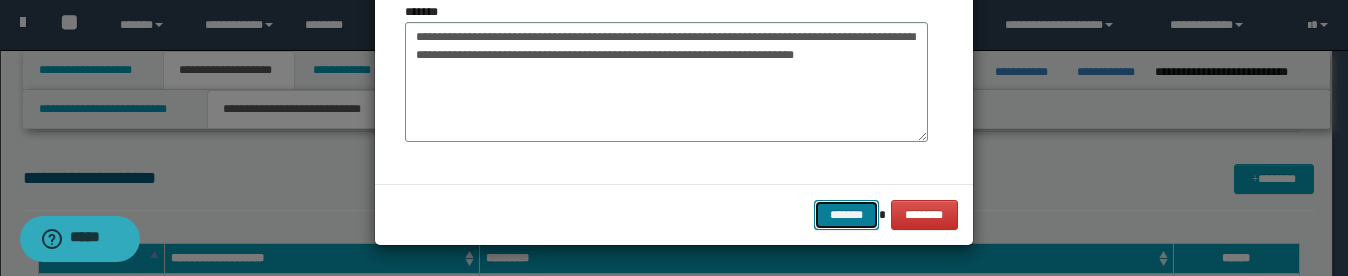 click on "*******" at bounding box center [846, 215] 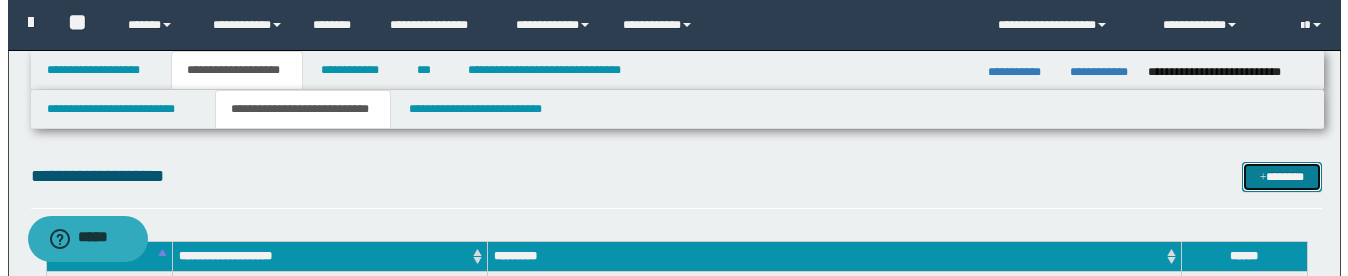scroll, scrollTop: 1100, scrollLeft: 0, axis: vertical 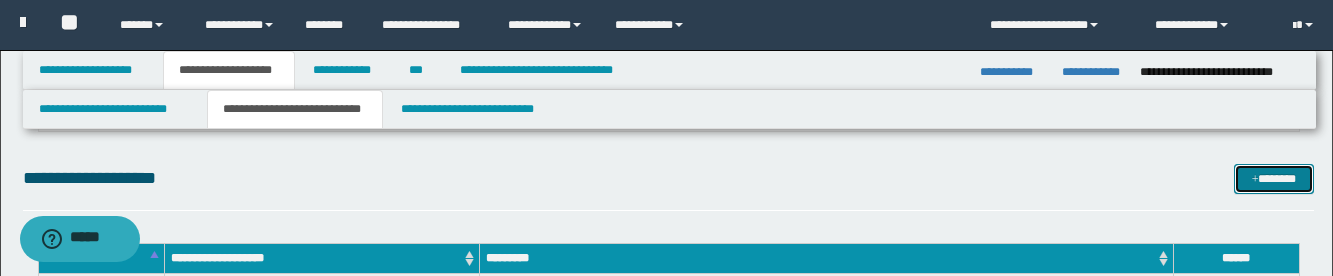 click on "*******" at bounding box center (1274, 179) 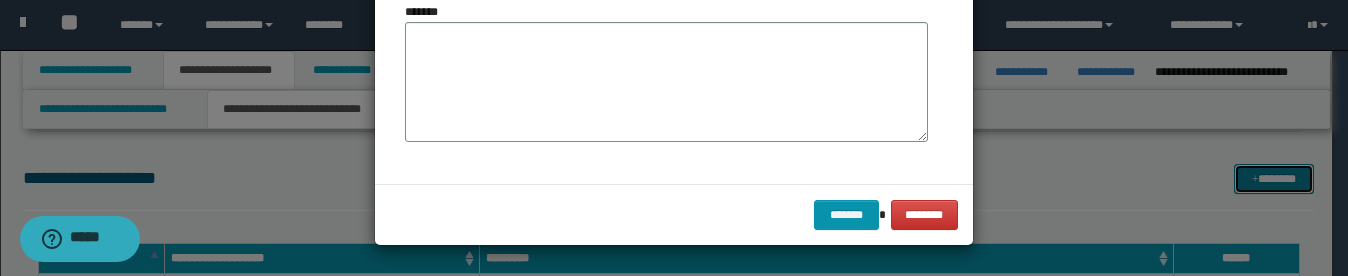scroll, scrollTop: 0, scrollLeft: 0, axis: both 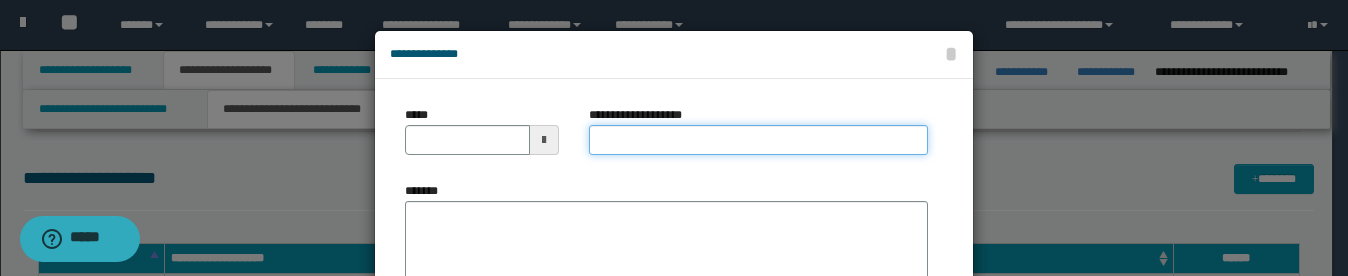 click on "**********" at bounding box center [758, 140] 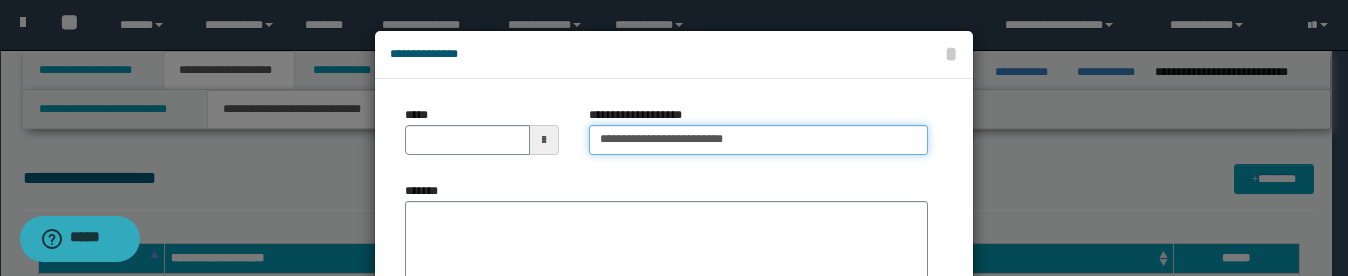 type on "**********" 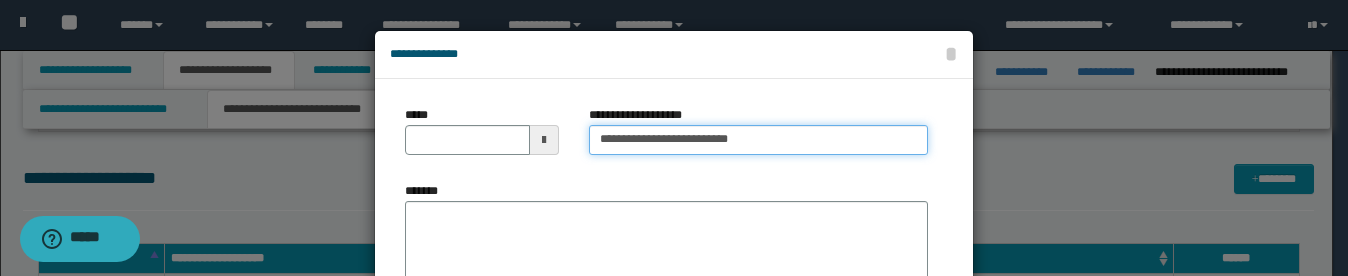 type 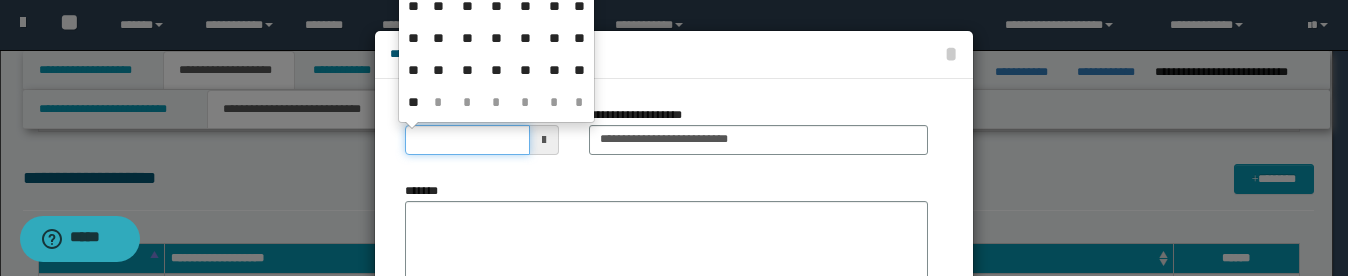 click on "*****" at bounding box center (467, 140) 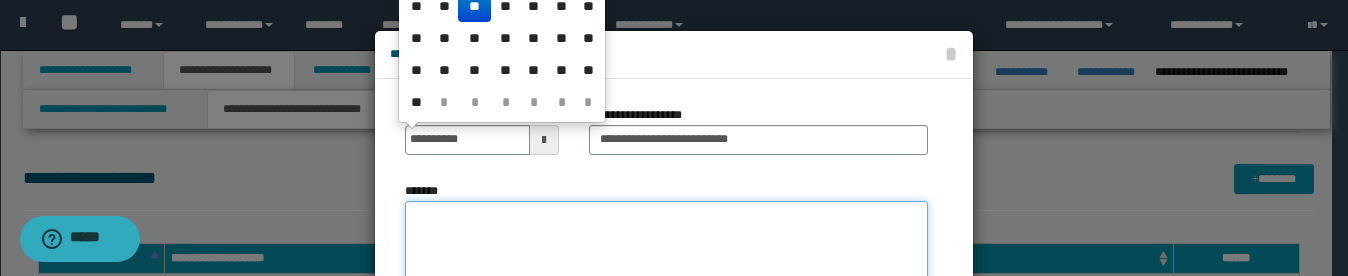 type on "**********" 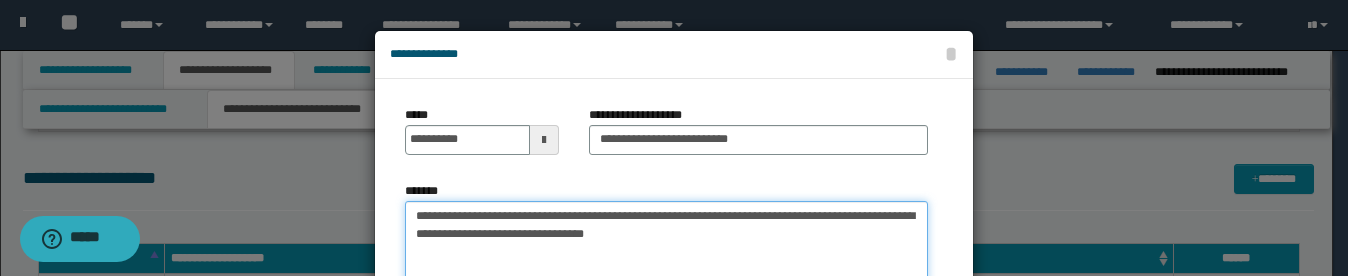 click on "**********" at bounding box center [666, 261] 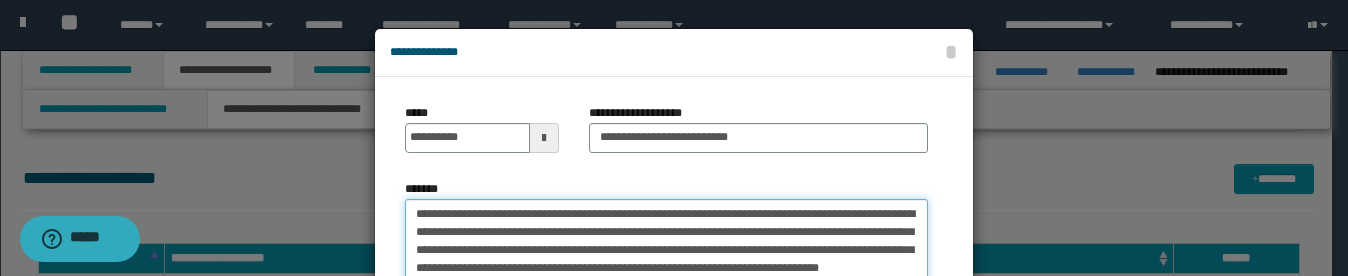 scroll, scrollTop: 20, scrollLeft: 0, axis: vertical 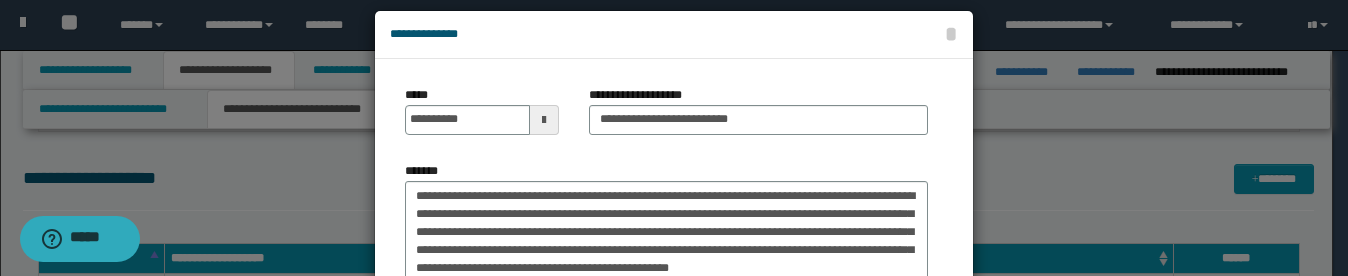 drag, startPoint x: 666, startPoint y: 256, endPoint x: 626, endPoint y: 152, distance: 111.42711 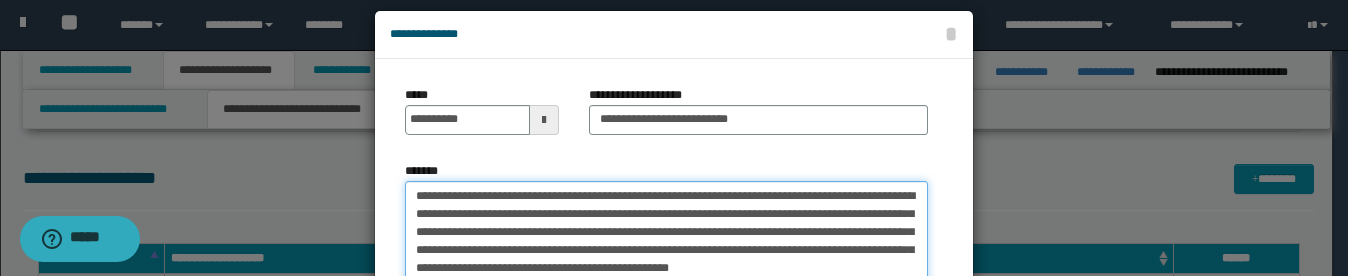 click on "**********" at bounding box center (666, 241) 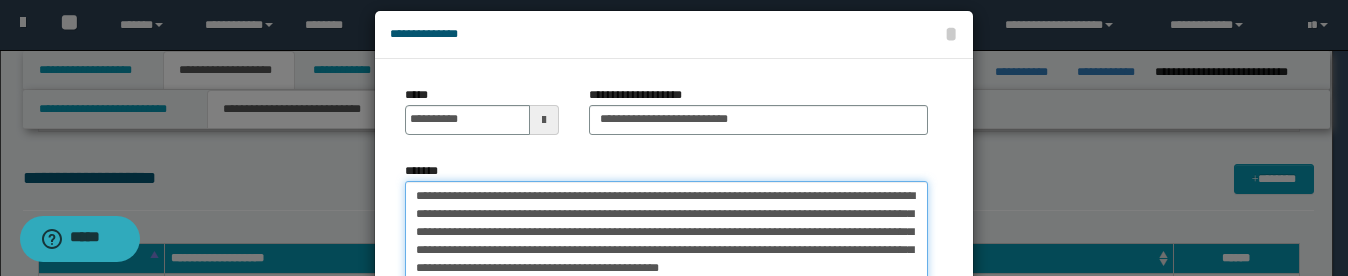 click on "**********" at bounding box center (666, 241) 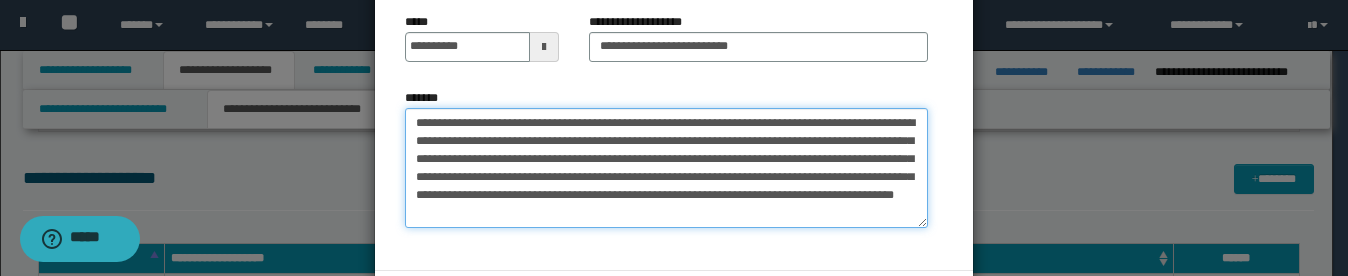 scroll, scrollTop: 138, scrollLeft: 0, axis: vertical 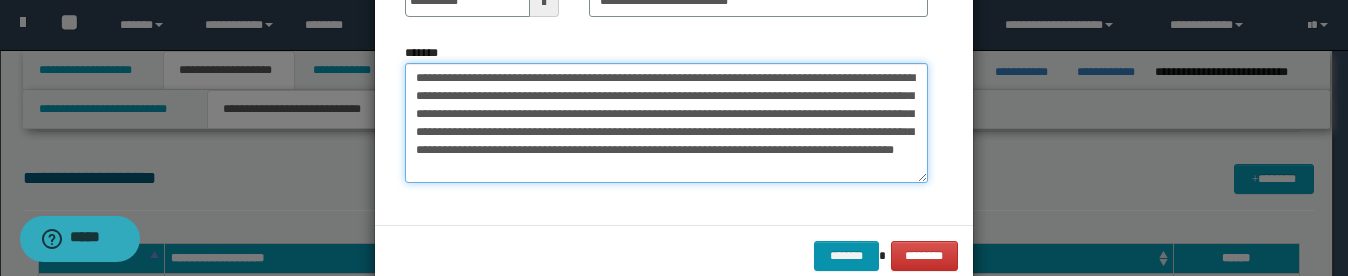 click on "**********" at bounding box center (666, 123) 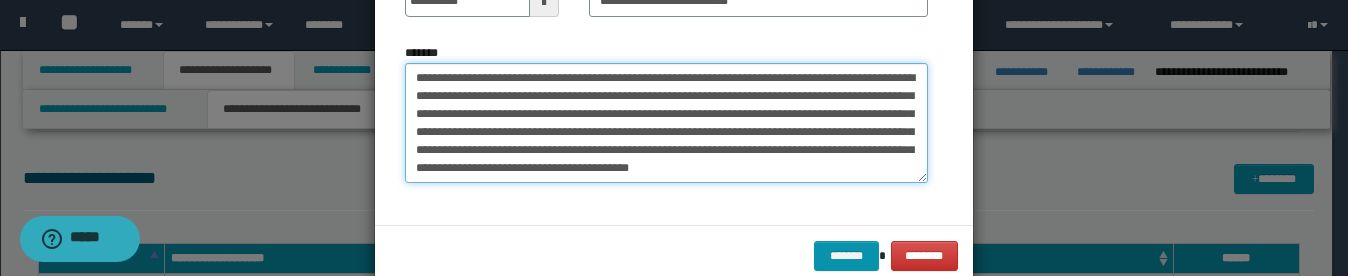 drag, startPoint x: 690, startPoint y: 166, endPoint x: 633, endPoint y: 159, distance: 57.428215 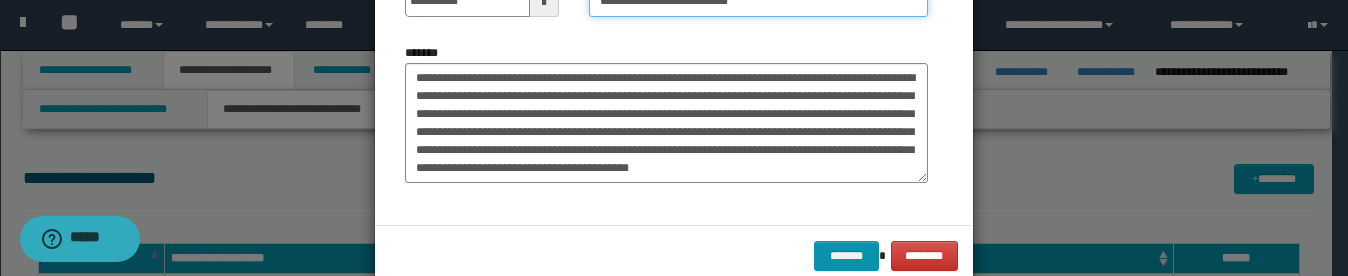 click on "**********" at bounding box center [758, 2] 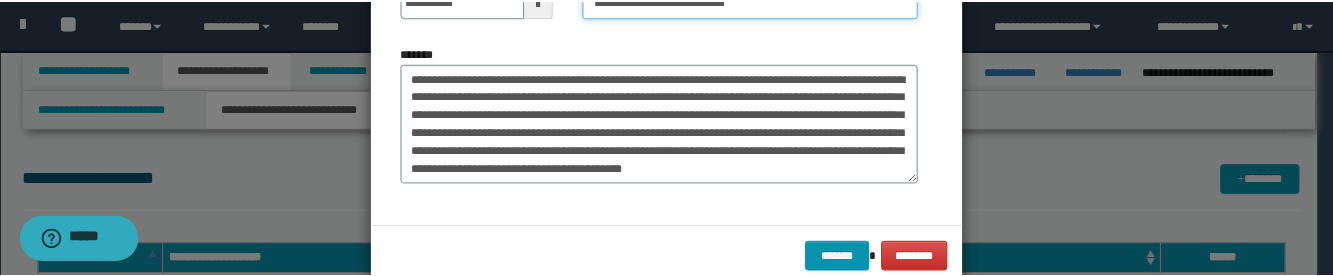 scroll, scrollTop: 132, scrollLeft: 0, axis: vertical 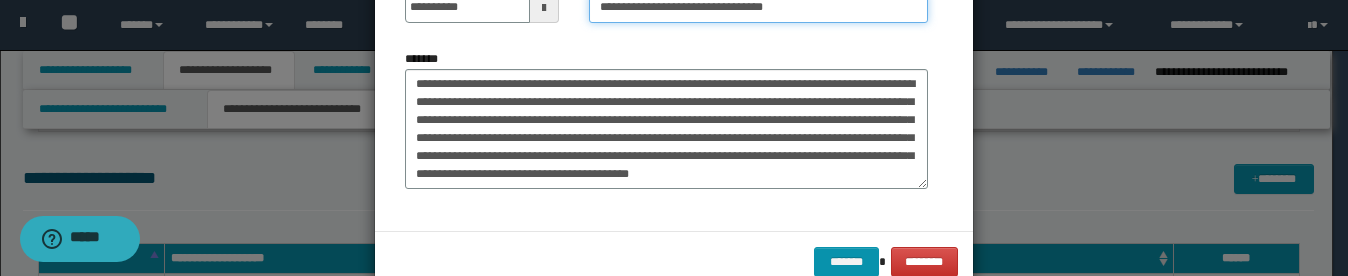 click on "**********" at bounding box center [758, 8] 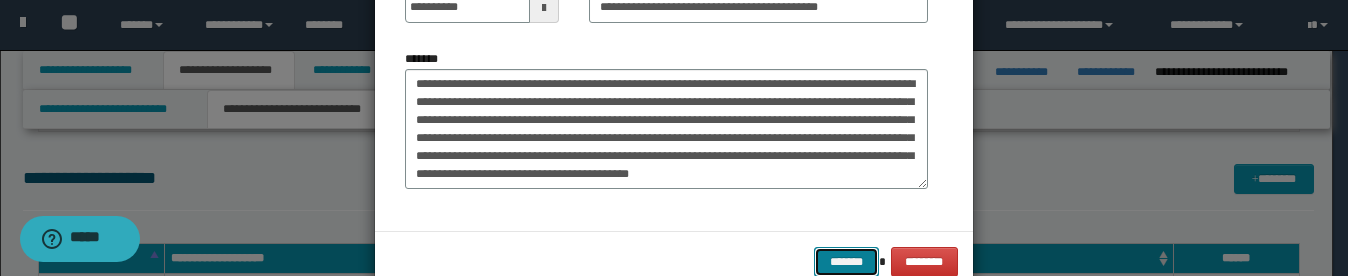 click on "*******" at bounding box center (846, 262) 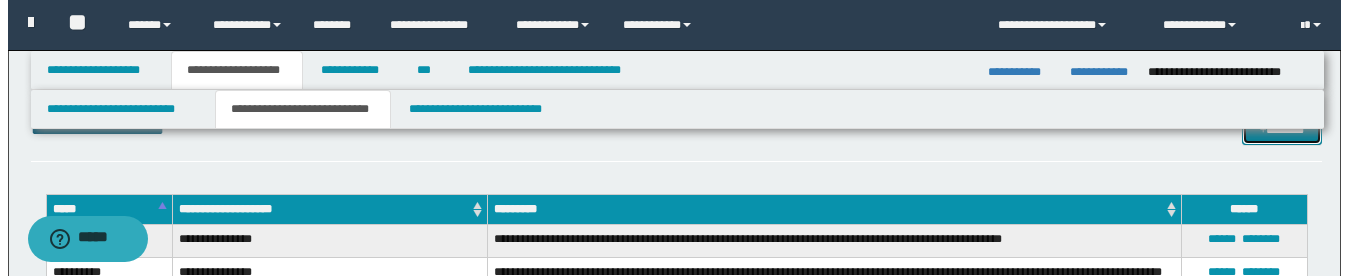 scroll, scrollTop: 1100, scrollLeft: 0, axis: vertical 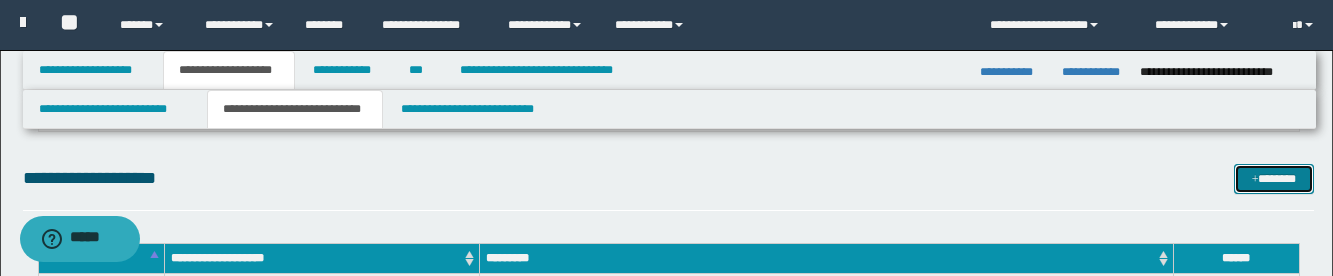 click on "*******" at bounding box center [1274, 179] 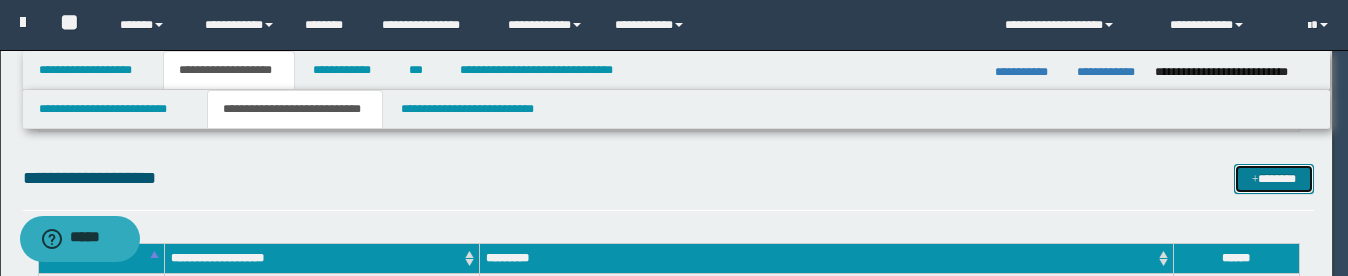 scroll, scrollTop: 0, scrollLeft: 0, axis: both 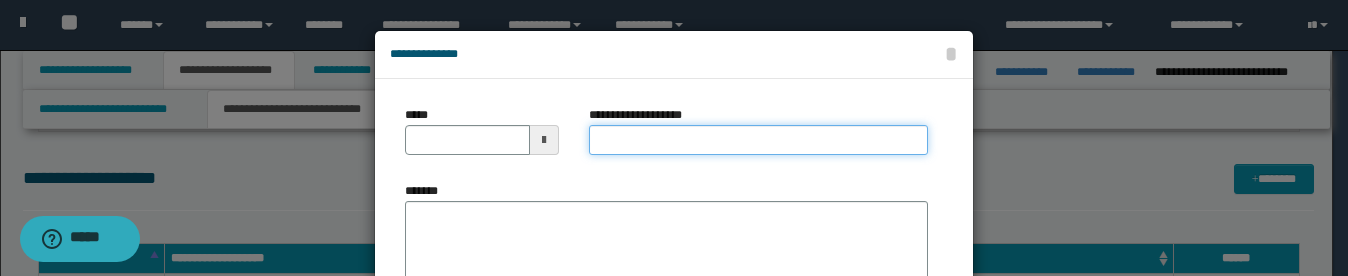 click on "**********" at bounding box center (758, 140) 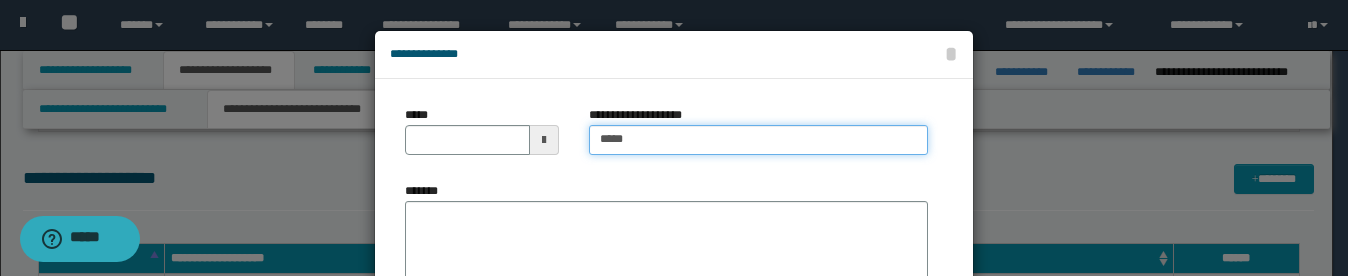 type on "**********" 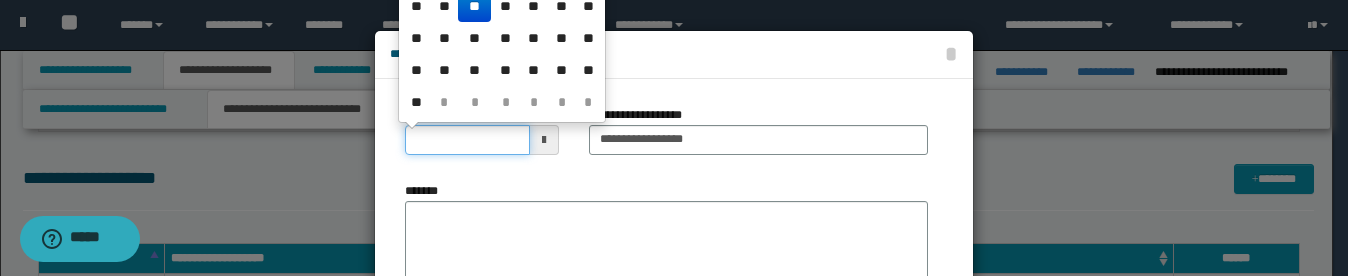 click on "*****" at bounding box center (467, 140) 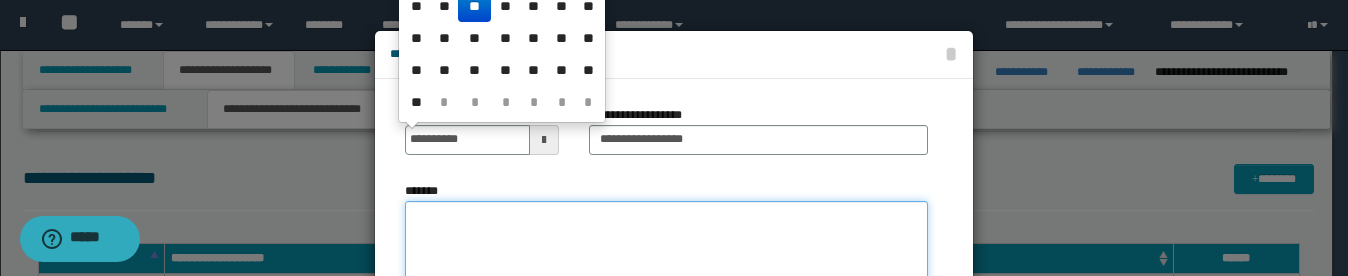 type on "**********" 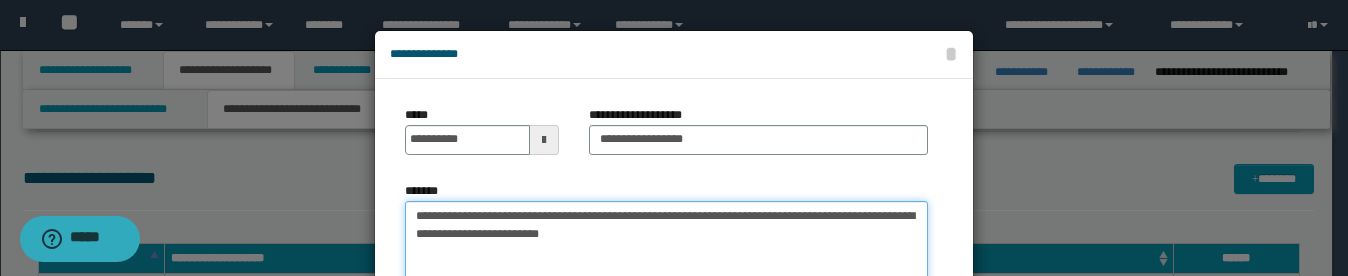 drag, startPoint x: 869, startPoint y: 220, endPoint x: 827, endPoint y: 229, distance: 42.953465 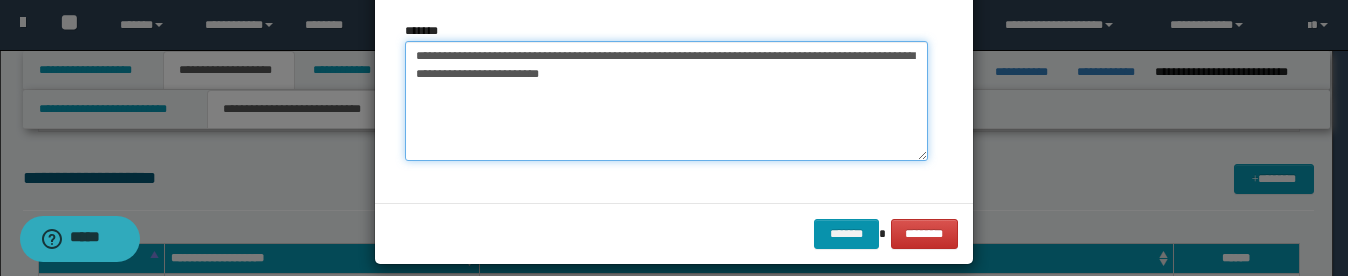 scroll, scrollTop: 179, scrollLeft: 0, axis: vertical 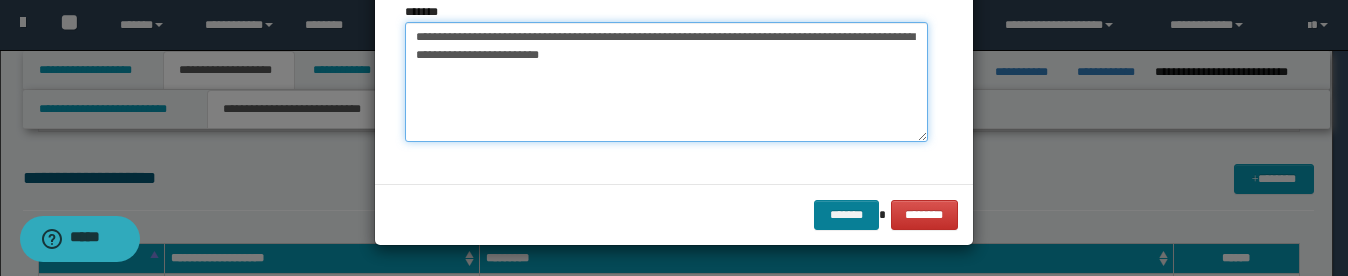 type on "**********" 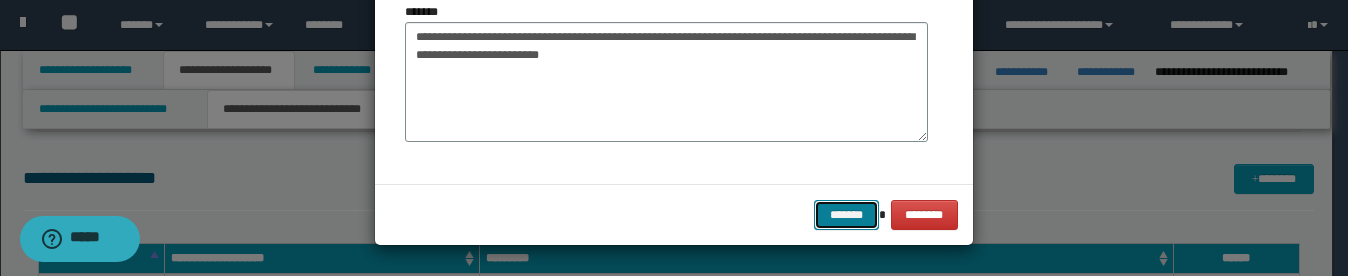 click on "*******" at bounding box center [846, 215] 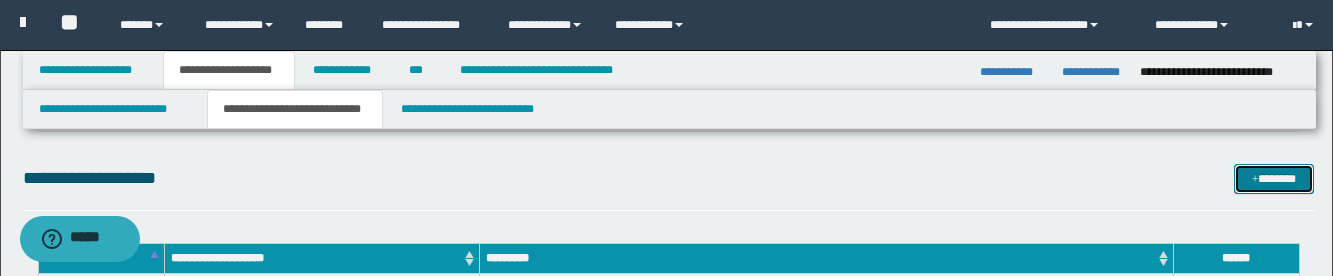 click on "*******" at bounding box center (1274, 179) 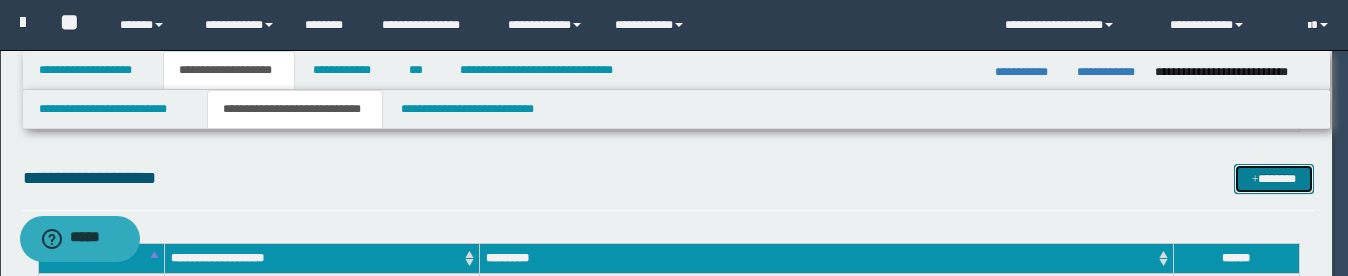 scroll, scrollTop: 0, scrollLeft: 0, axis: both 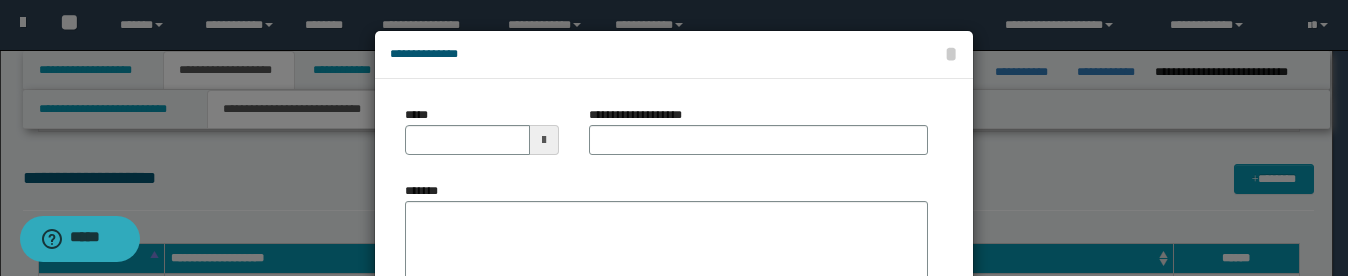 click on "*****" at bounding box center [420, 115] 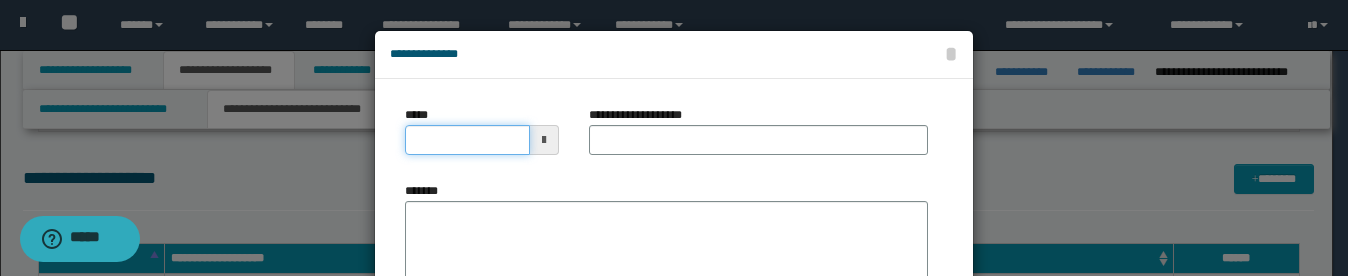 click on "*****" at bounding box center (467, 140) 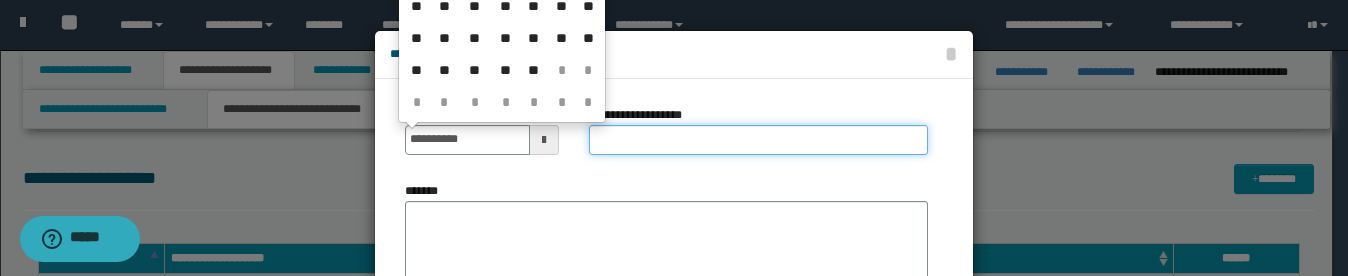 type on "**********" 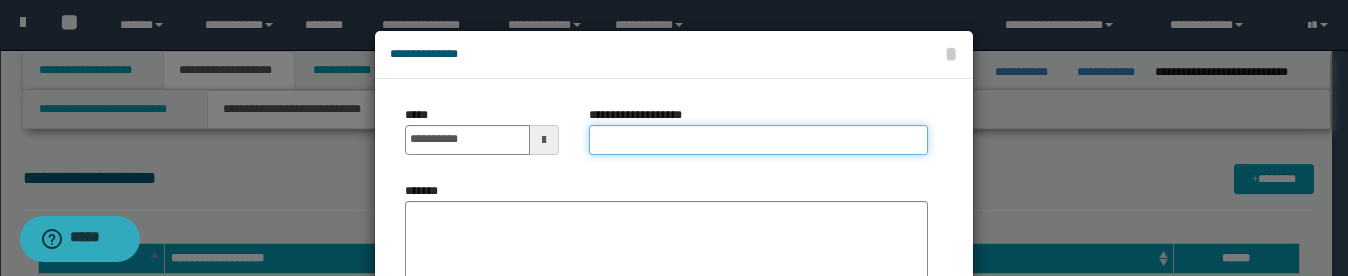click on "**********" at bounding box center (758, 140) 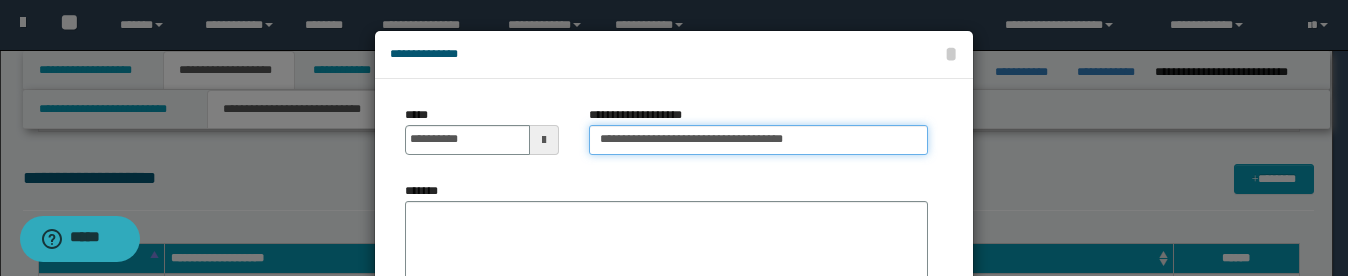 type on "**********" 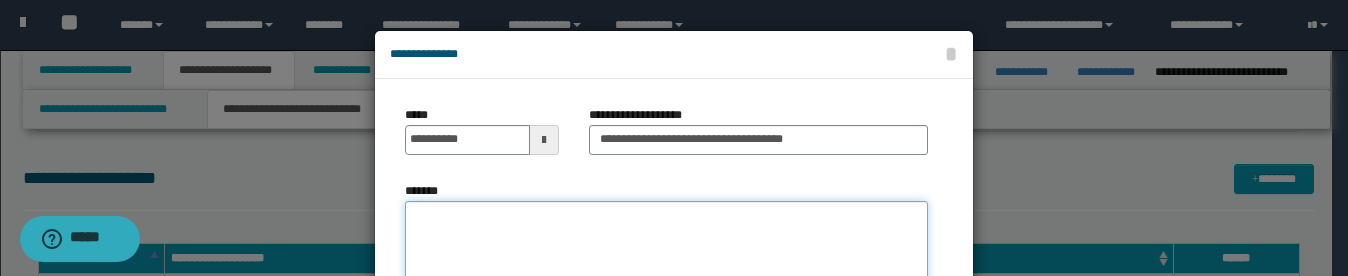 click on "*******" at bounding box center [666, 261] 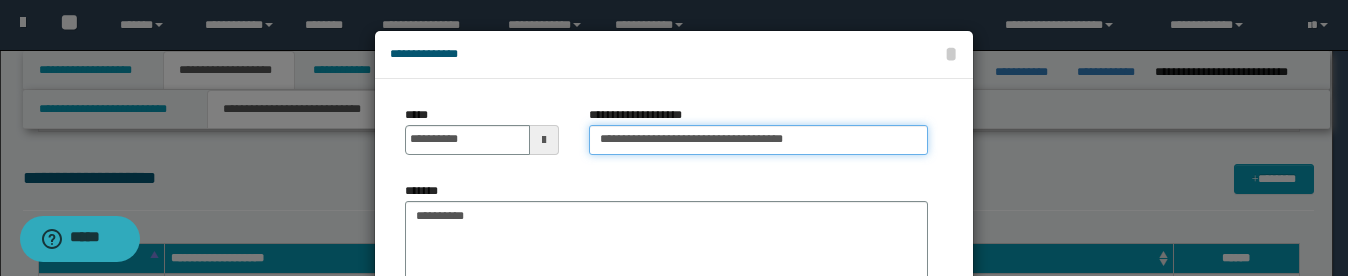 drag, startPoint x: 808, startPoint y: 142, endPoint x: 508, endPoint y: 138, distance: 300.02667 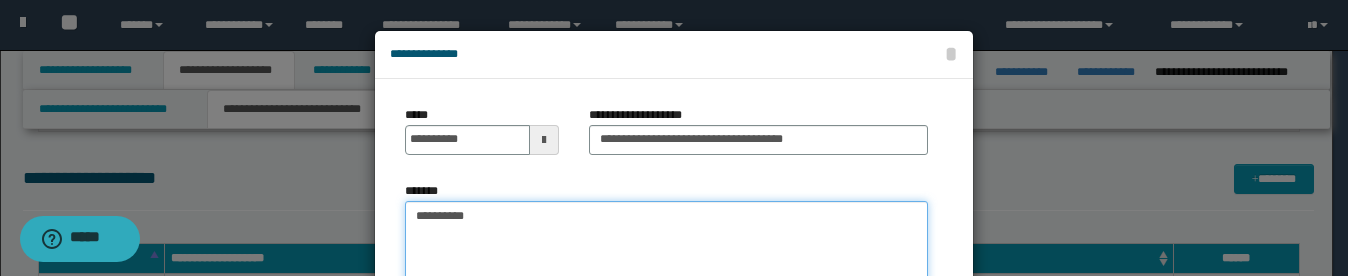 click on "**********" at bounding box center [666, 261] 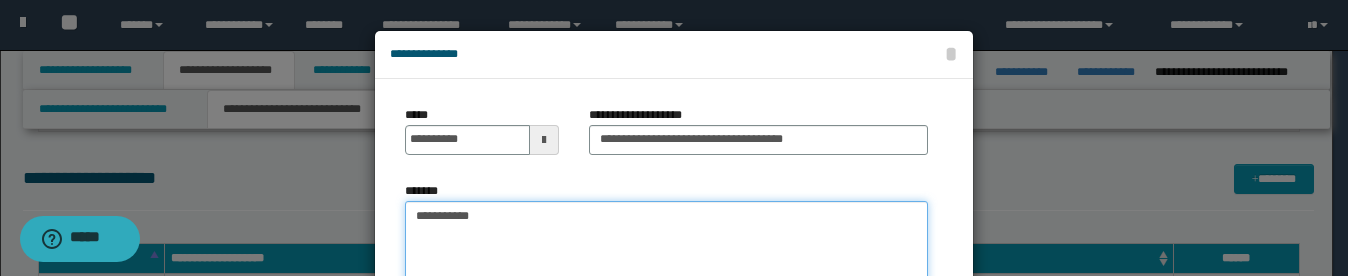 paste on "**********" 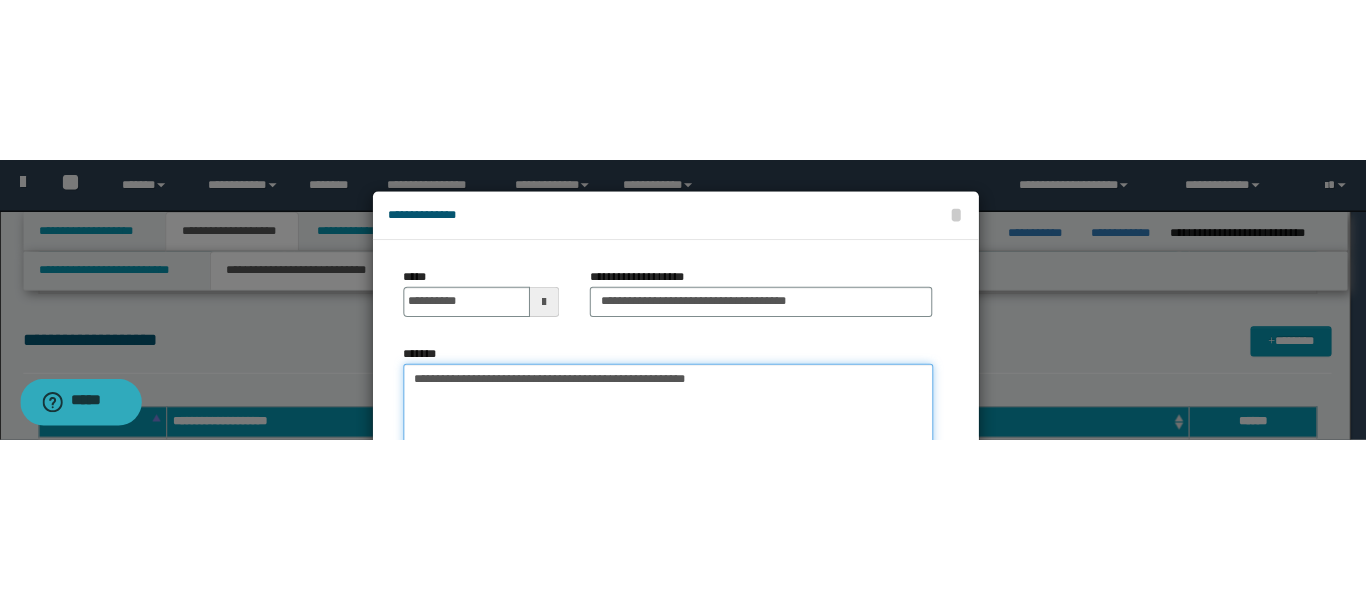 scroll, scrollTop: 1083, scrollLeft: 0, axis: vertical 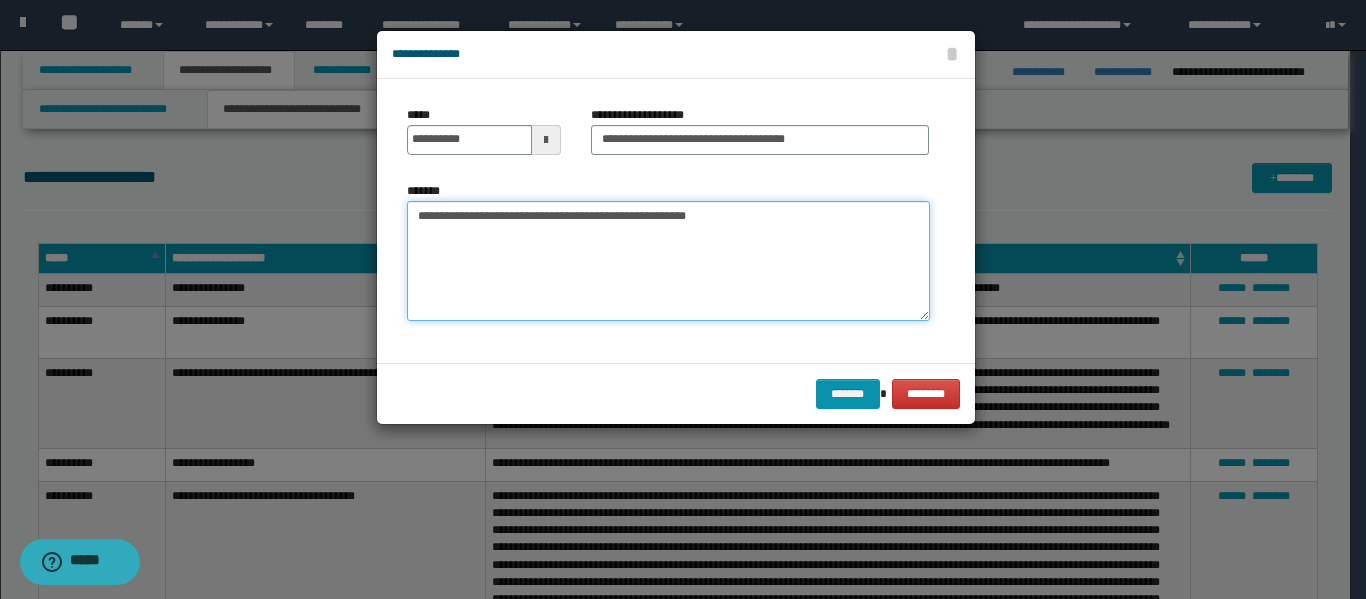 paste on "**********" 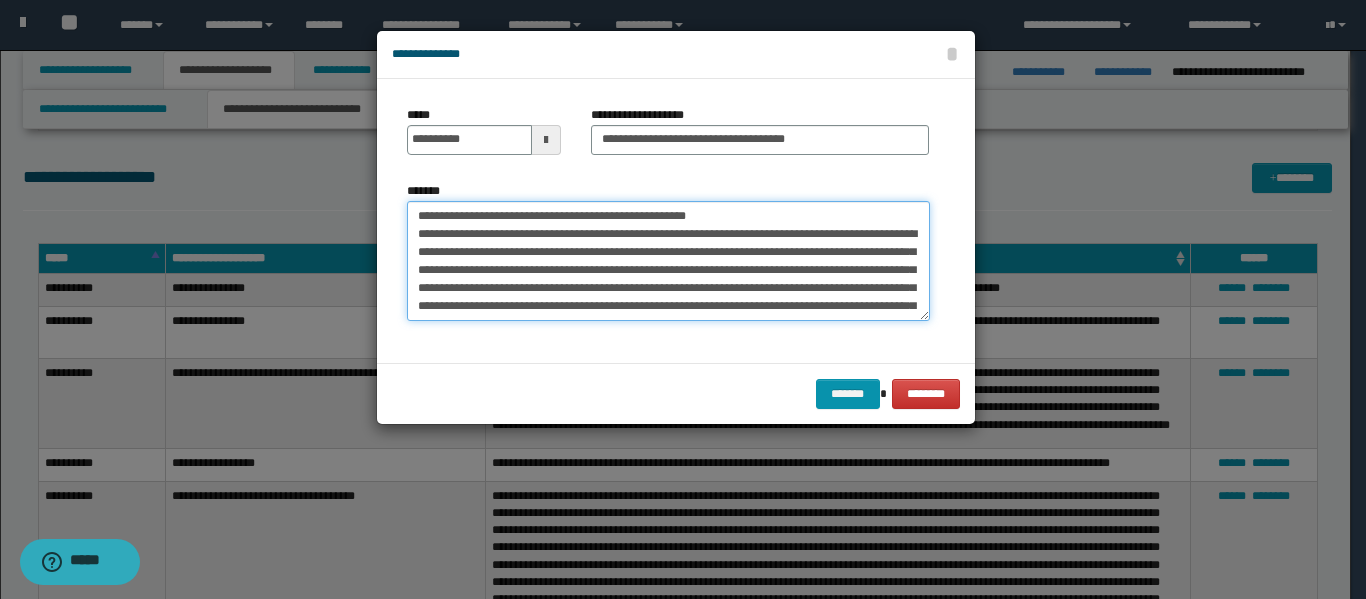 scroll, scrollTop: 12, scrollLeft: 0, axis: vertical 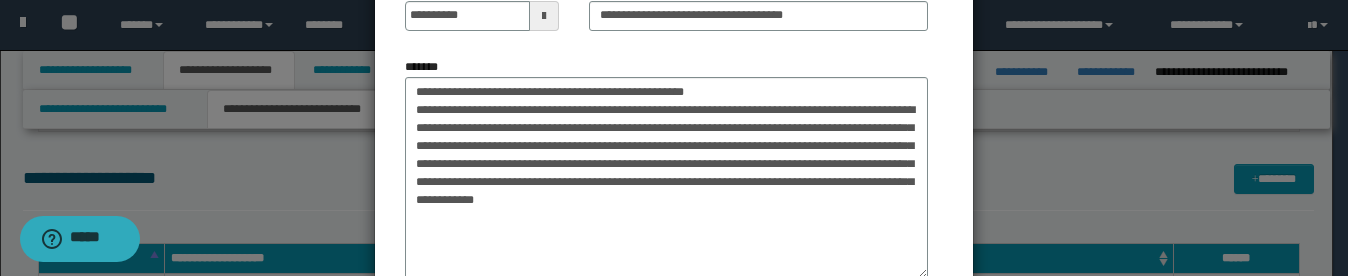 drag, startPoint x: 911, startPoint y: 193, endPoint x: 910, endPoint y: 269, distance: 76.00658 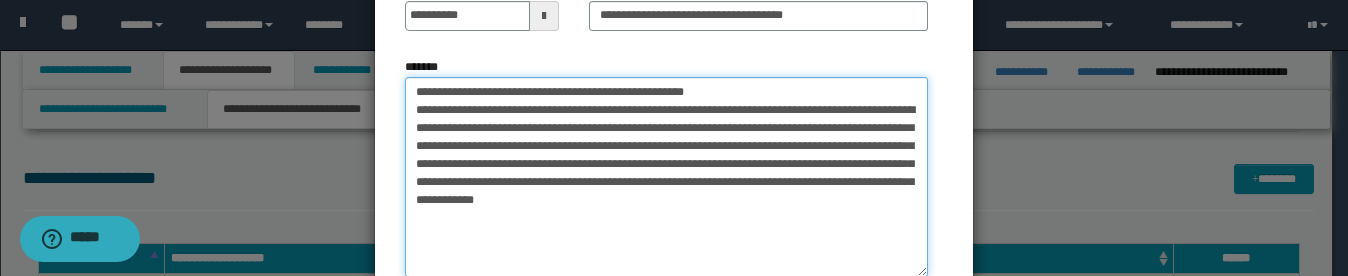click on "**********" at bounding box center [666, 177] 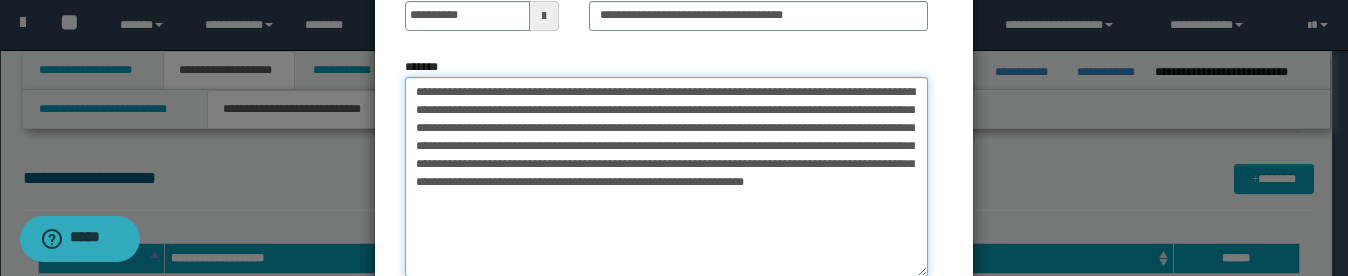 click on "**********" at bounding box center [666, 177] 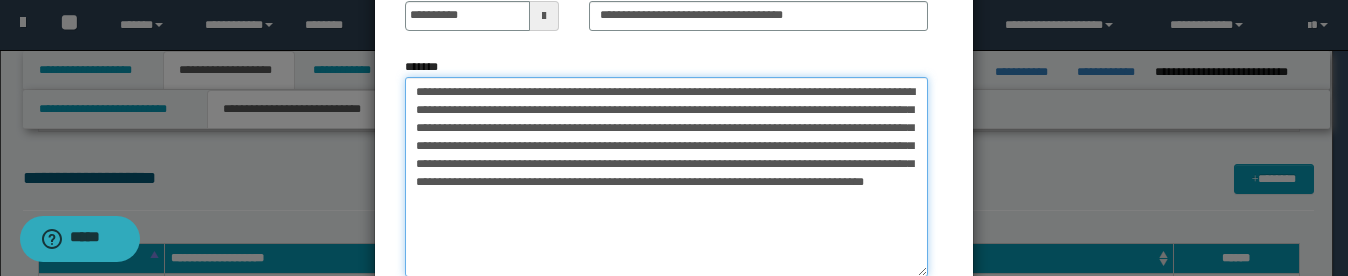 click on "**********" at bounding box center [666, 177] 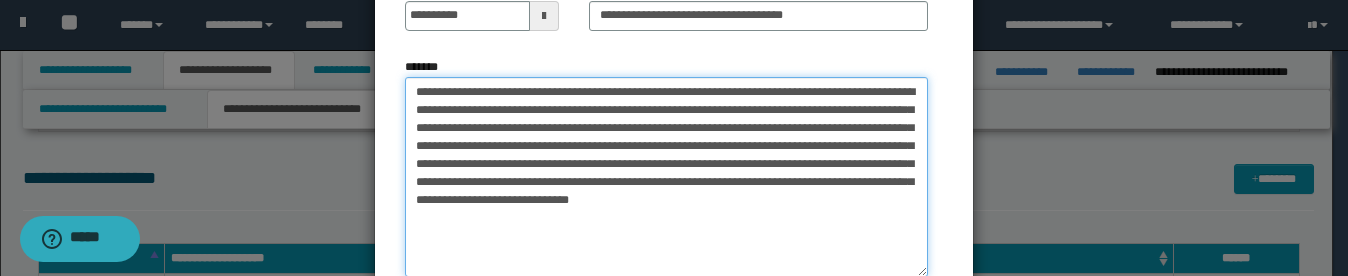 drag, startPoint x: 456, startPoint y: 220, endPoint x: 516, endPoint y: 220, distance: 60 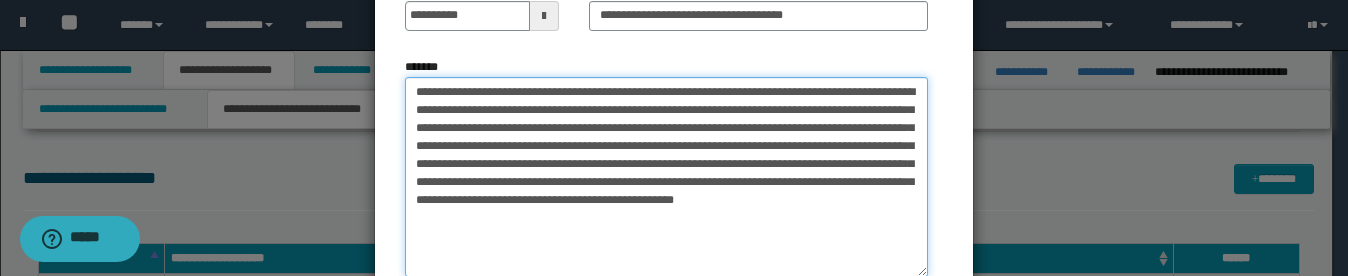 drag, startPoint x: 456, startPoint y: 216, endPoint x: 500, endPoint y: 216, distance: 44 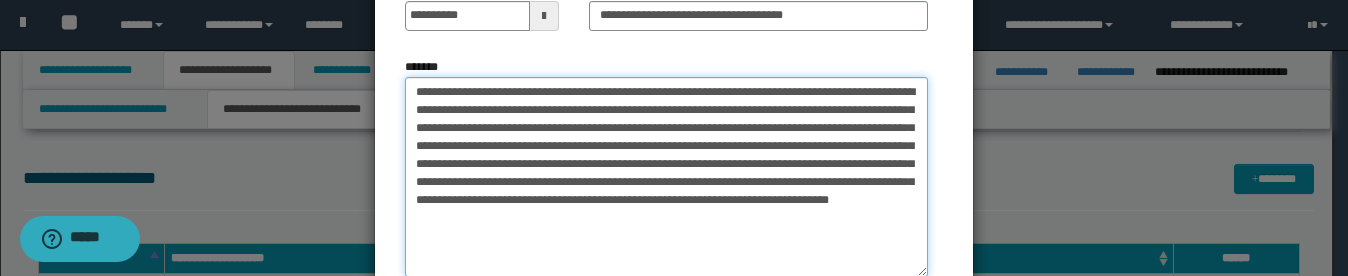 click on "**********" at bounding box center (666, 177) 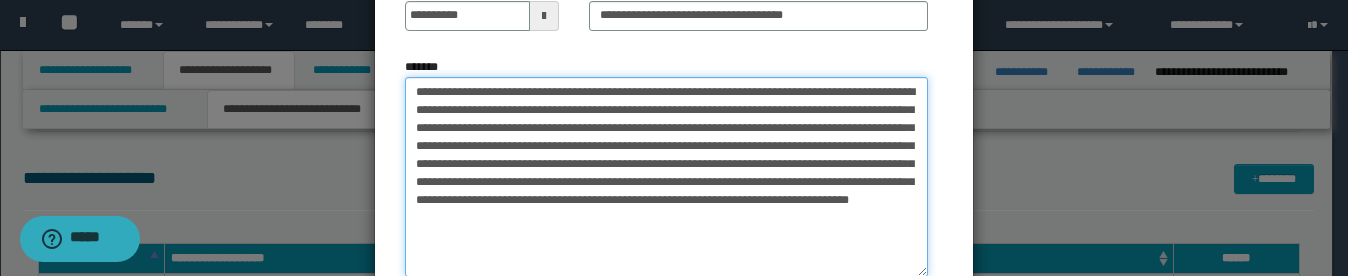 click on "**********" at bounding box center [666, 177] 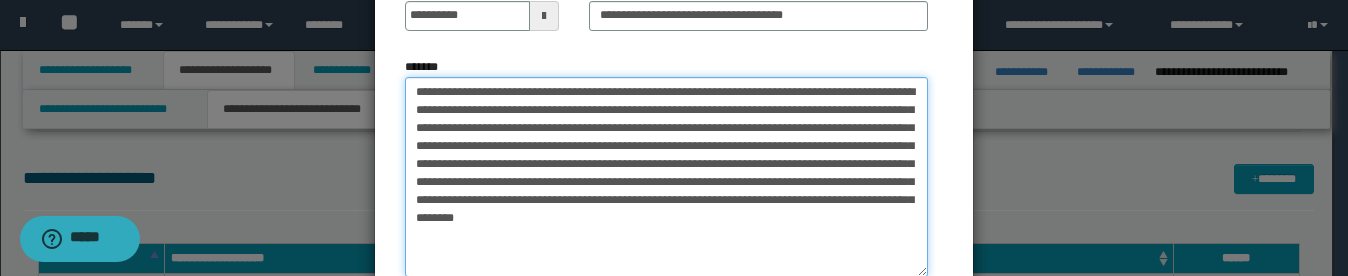 click on "**********" at bounding box center (666, 177) 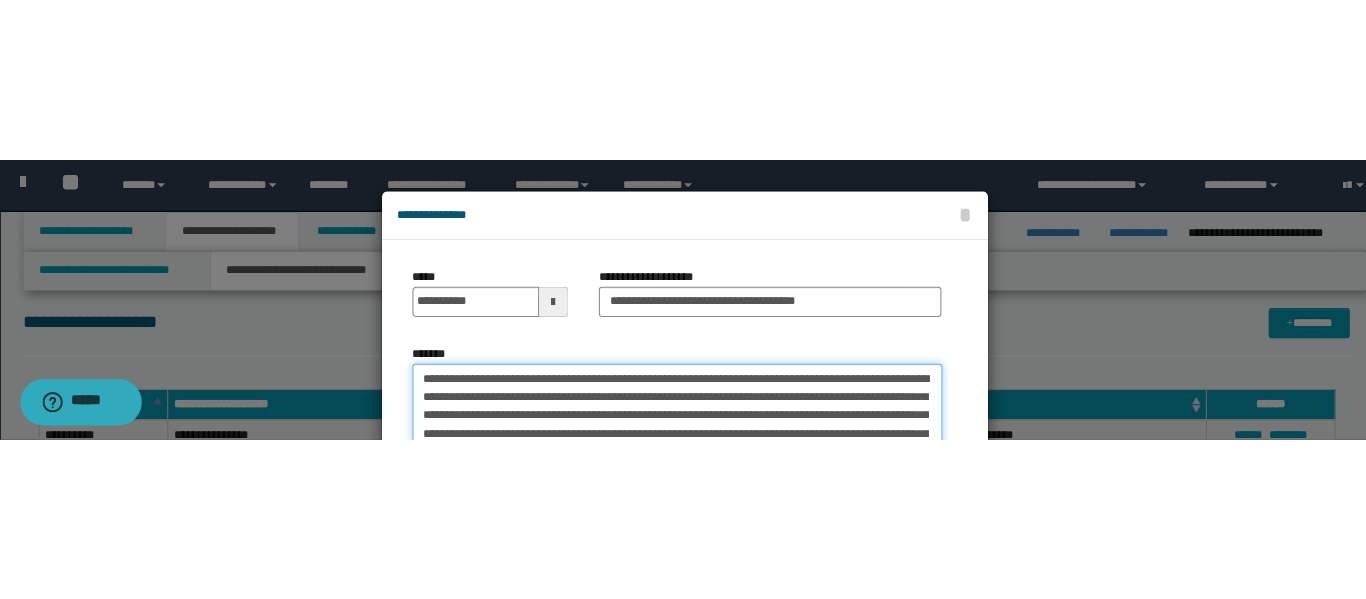 scroll, scrollTop: 1083, scrollLeft: 0, axis: vertical 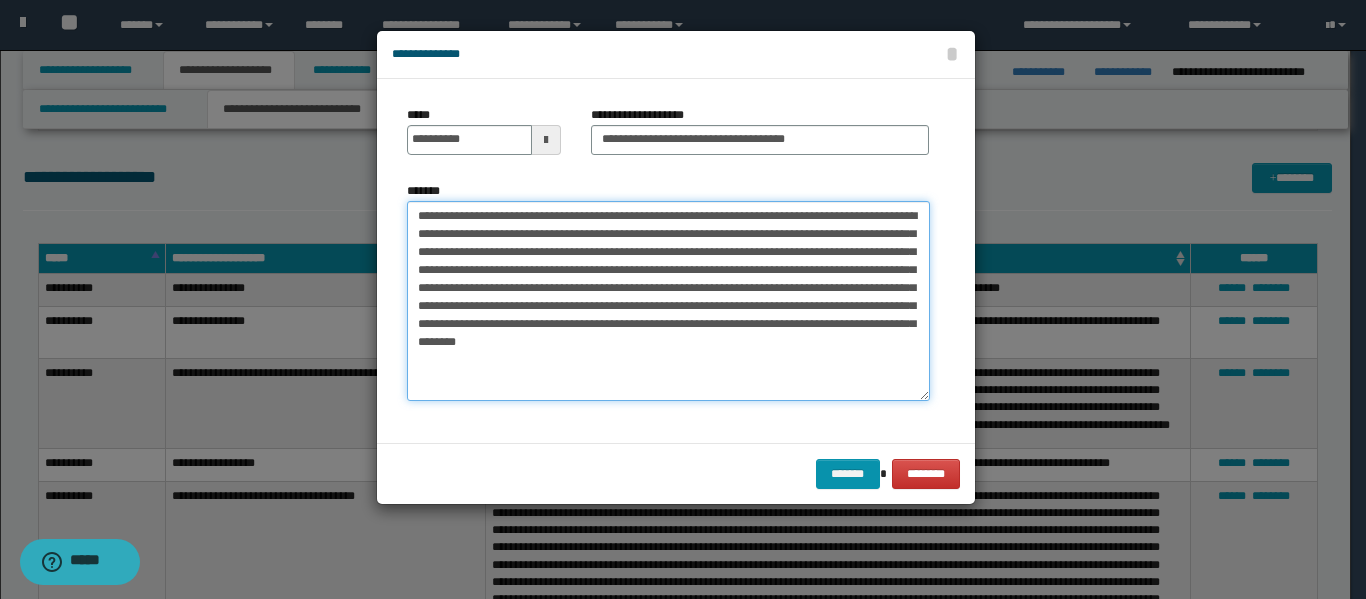 paste on "**********" 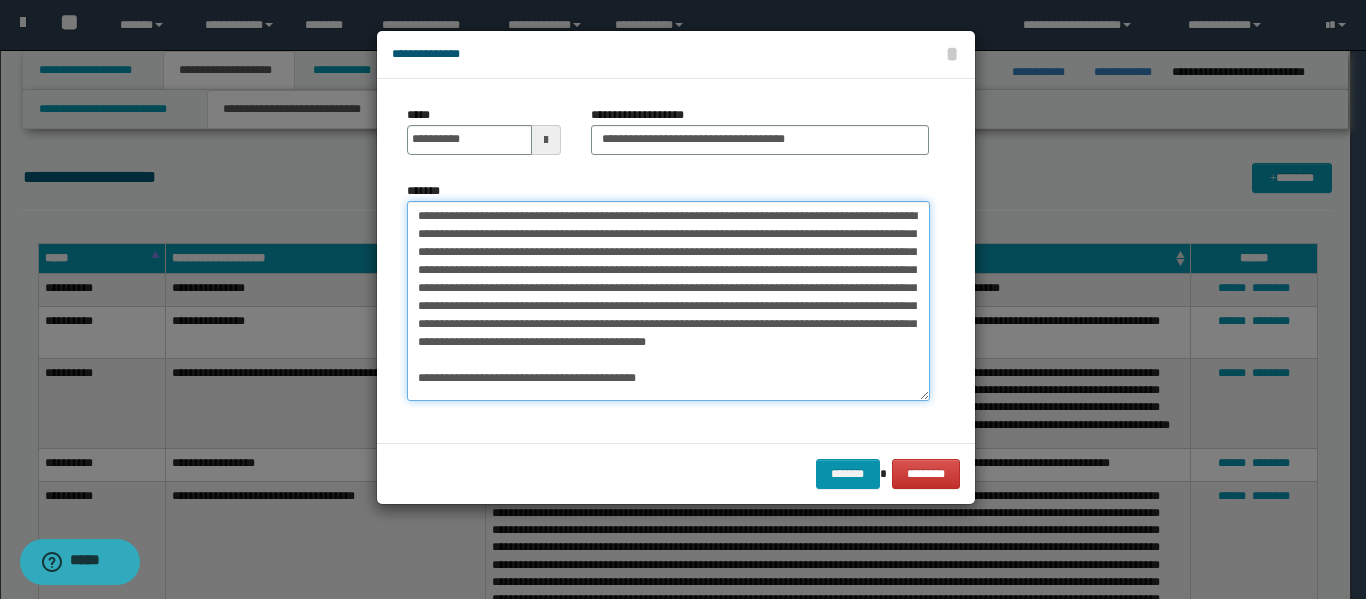 scroll, scrollTop: 76, scrollLeft: 0, axis: vertical 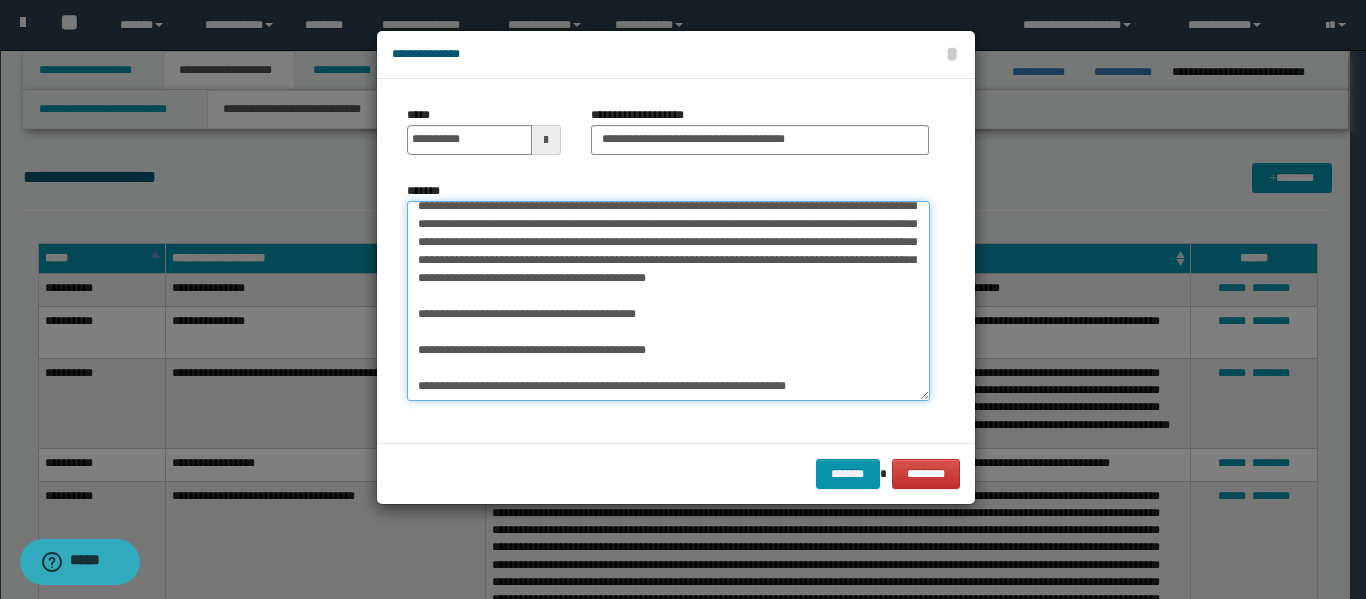 click on "**********" at bounding box center [668, 301] 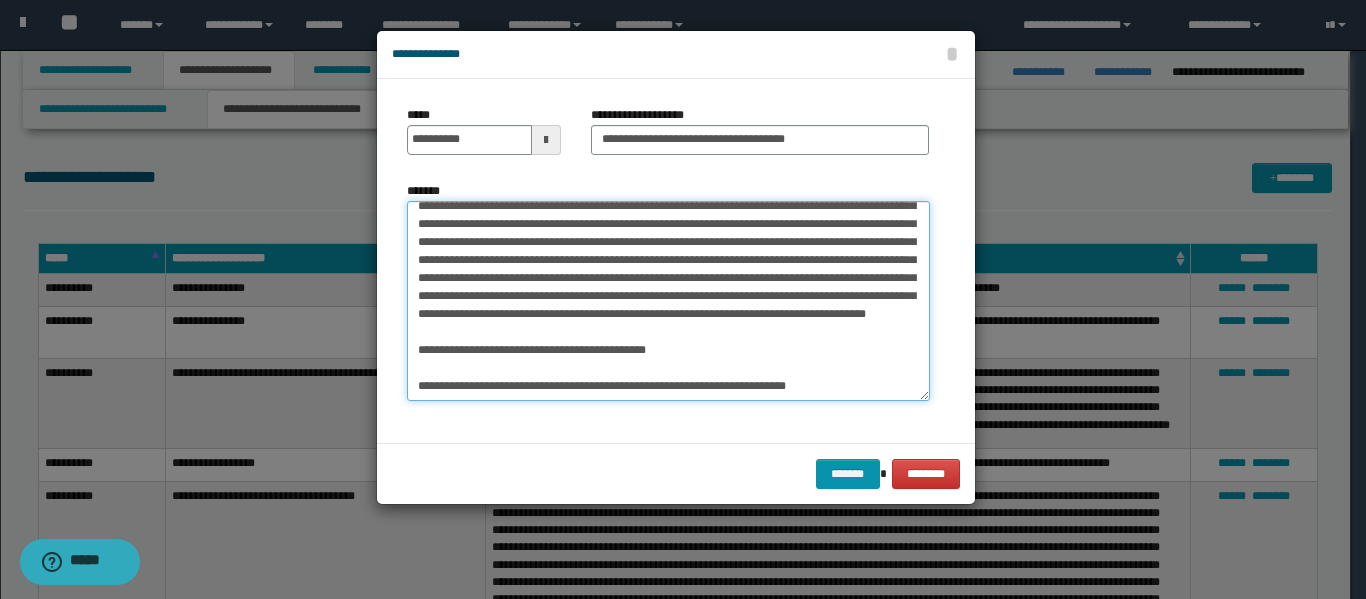 scroll, scrollTop: 40, scrollLeft: 0, axis: vertical 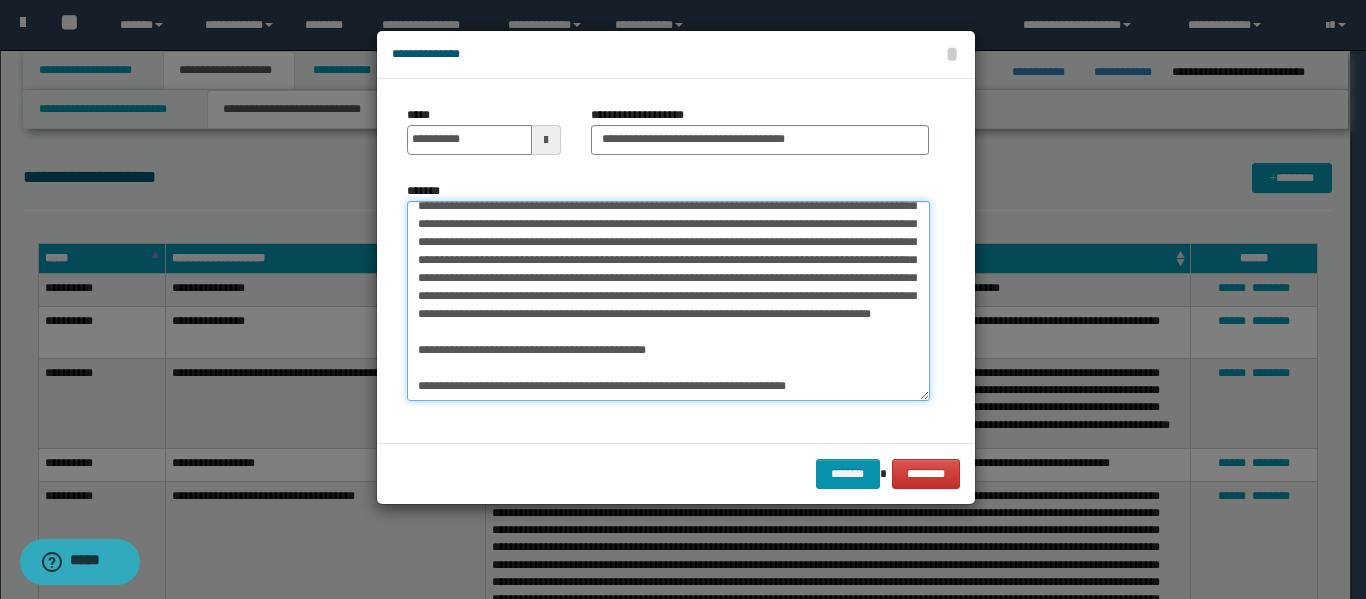 click on "**********" at bounding box center [668, 301] 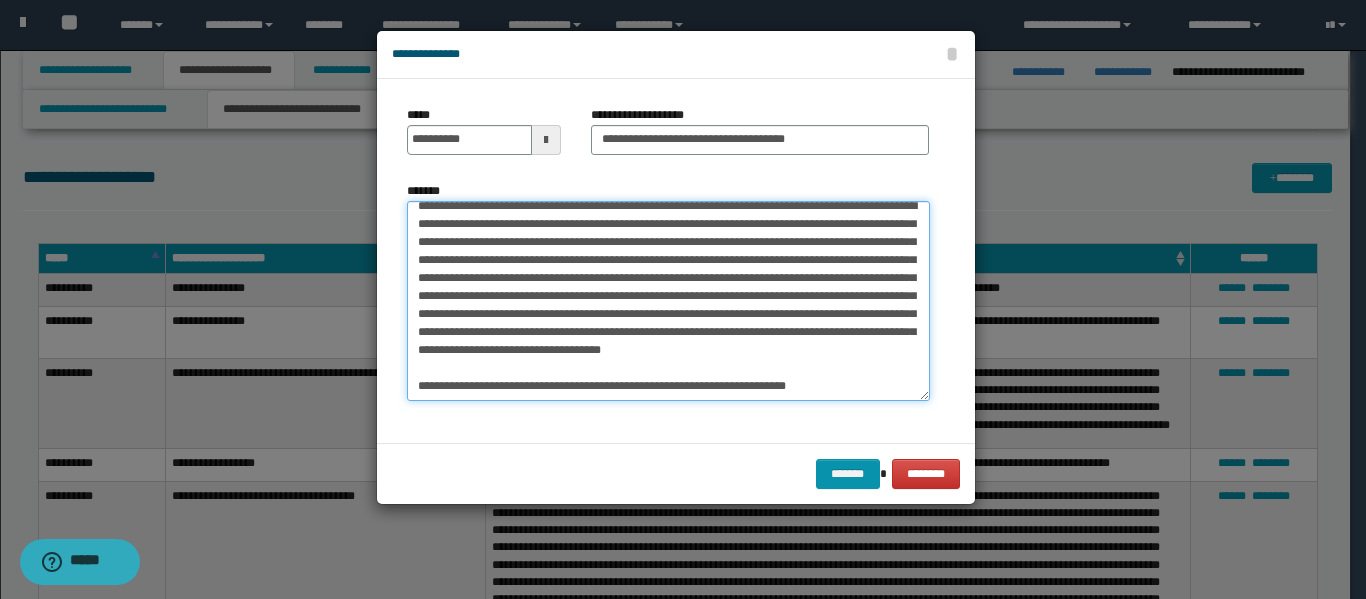 scroll, scrollTop: 4, scrollLeft: 0, axis: vertical 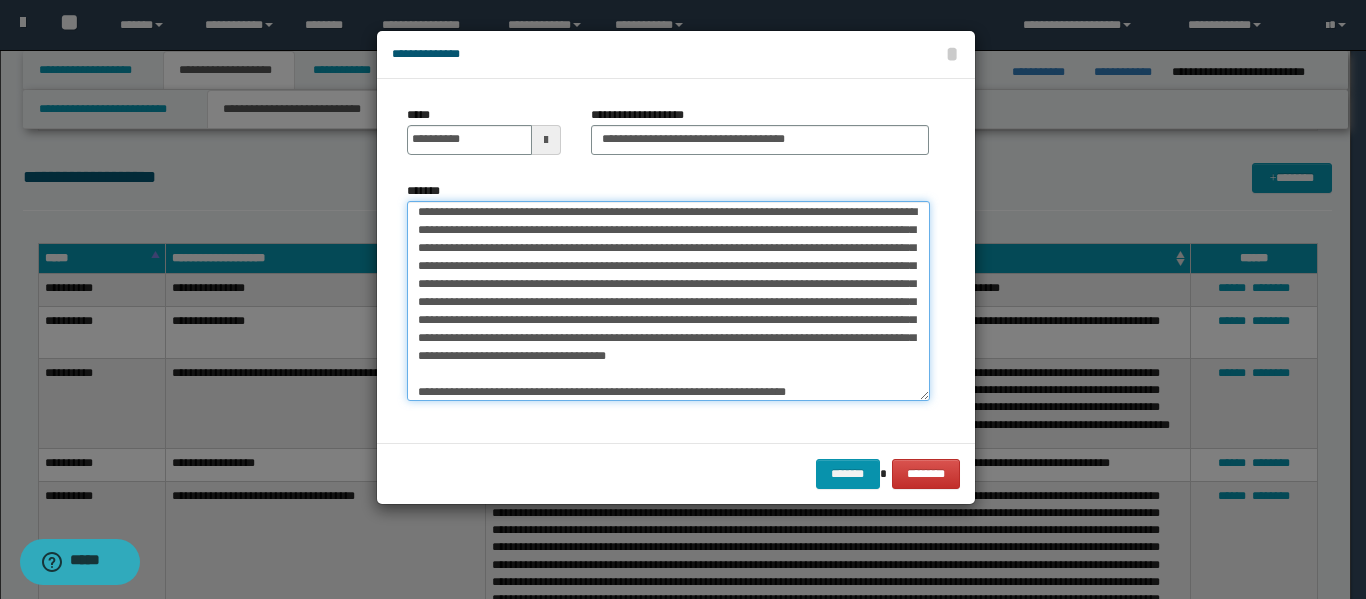 click on "**********" at bounding box center [668, 301] 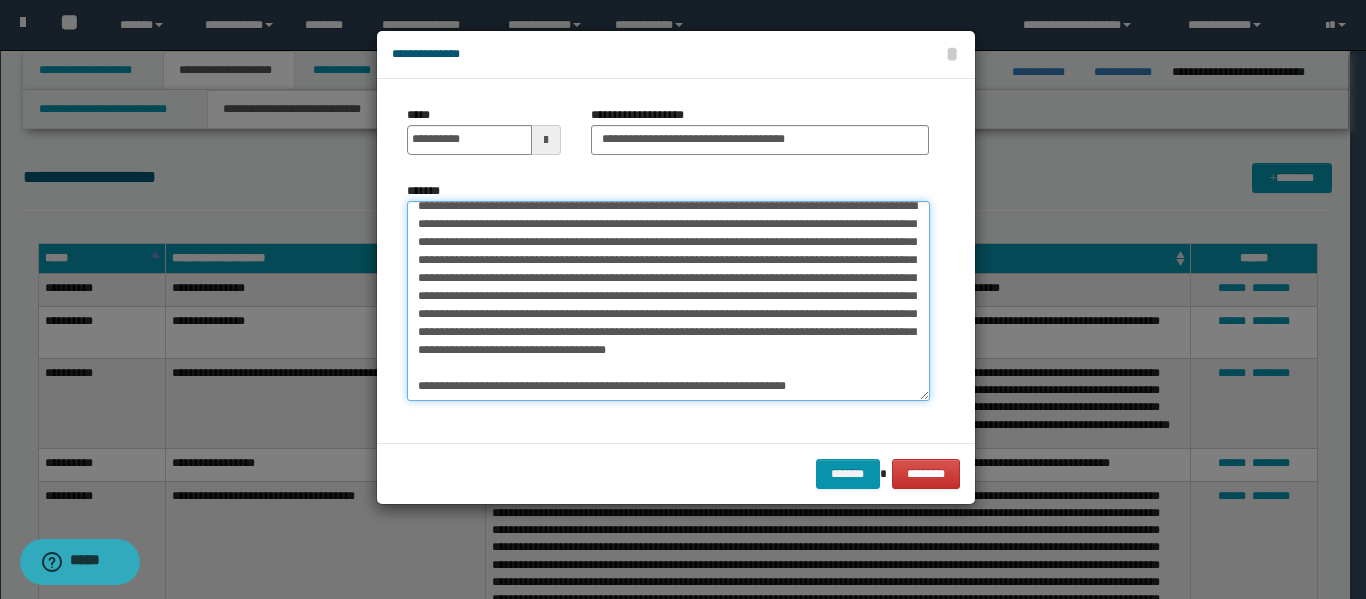 click on "**********" at bounding box center [668, 301] 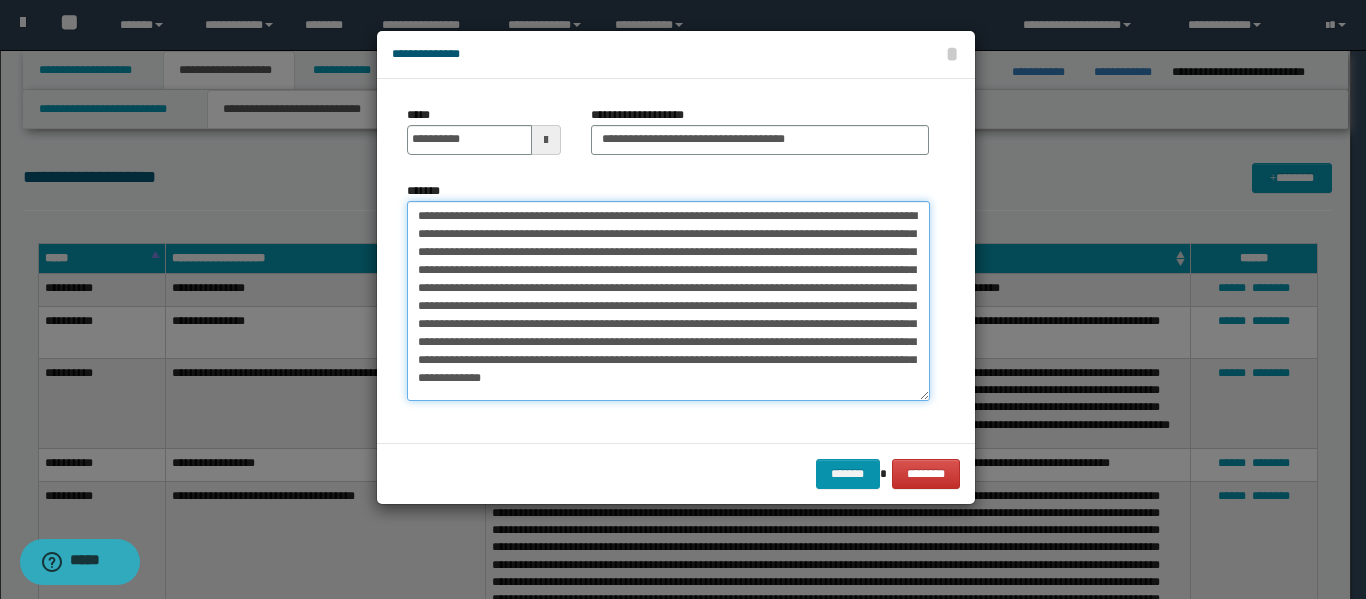 scroll, scrollTop: 0, scrollLeft: 0, axis: both 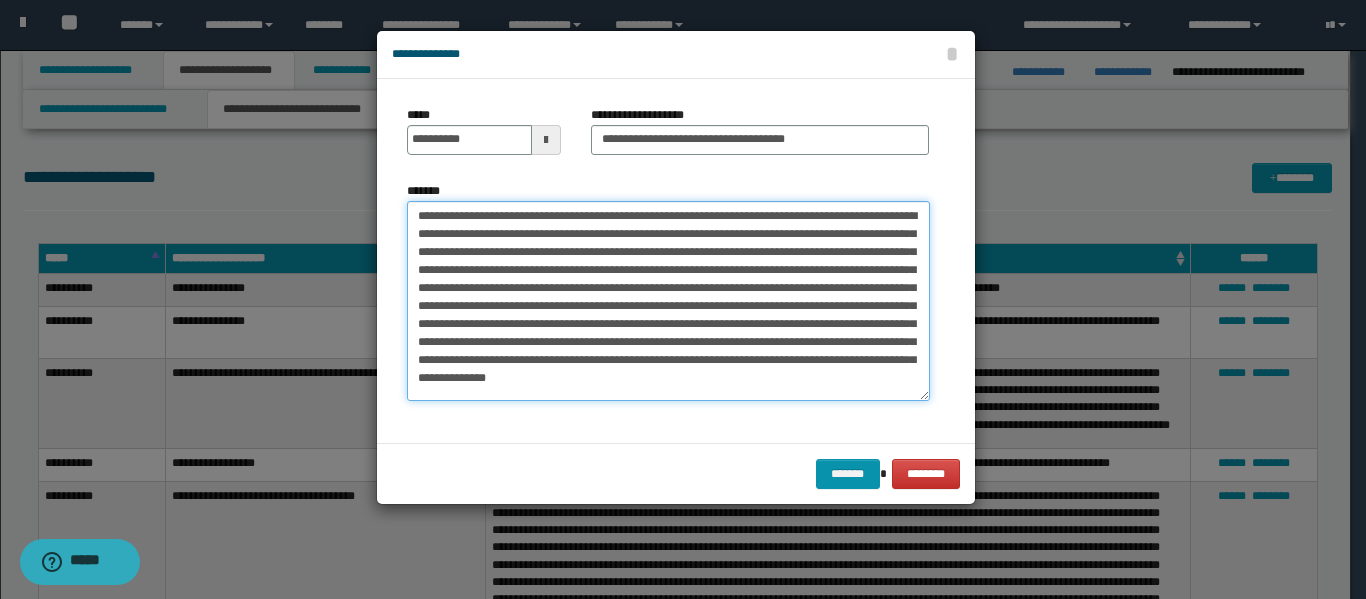 click on "**********" at bounding box center [668, 301] 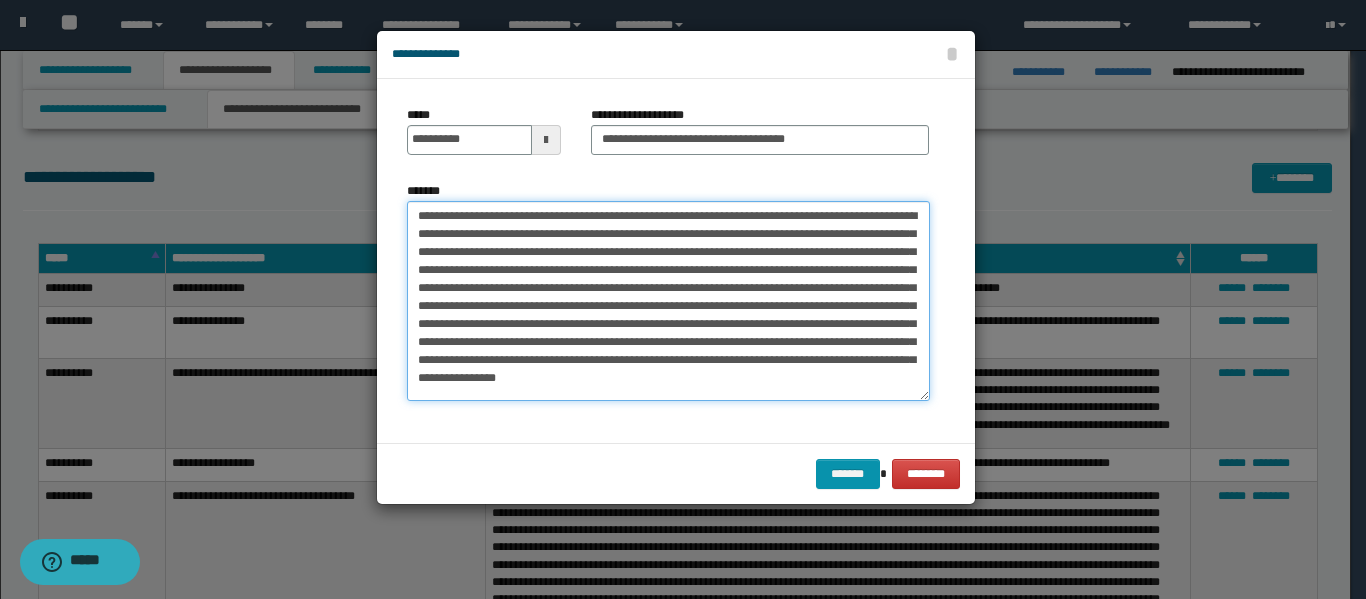 paste on "**********" 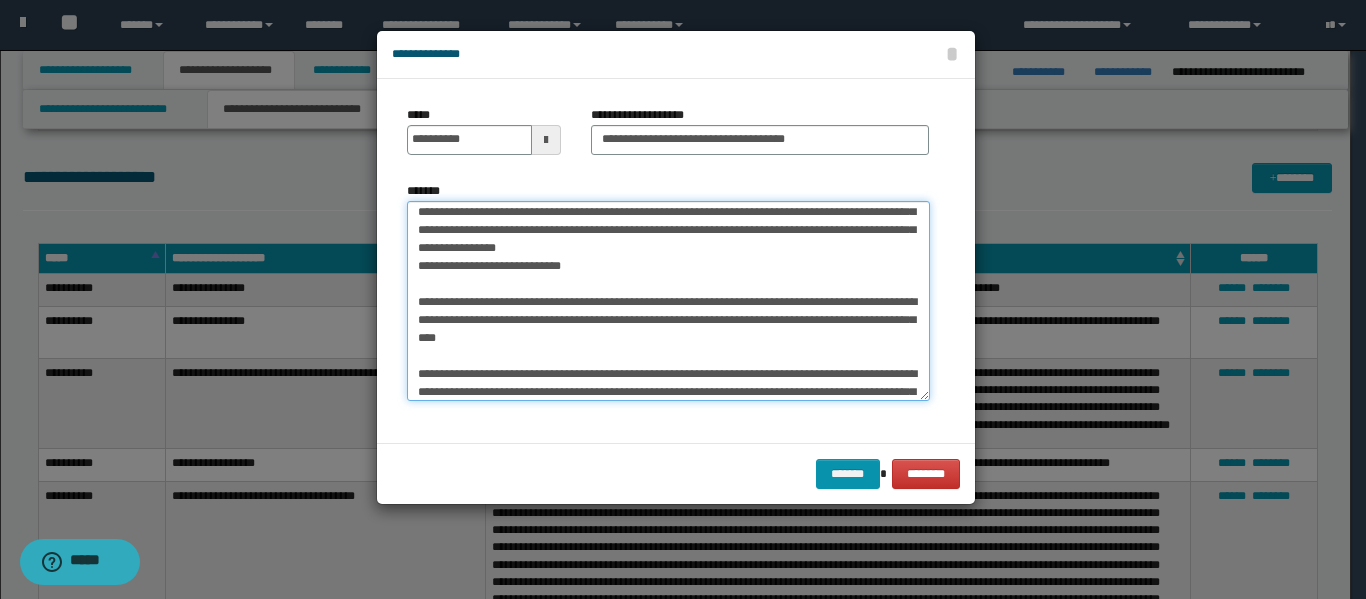 scroll, scrollTop: 128, scrollLeft: 0, axis: vertical 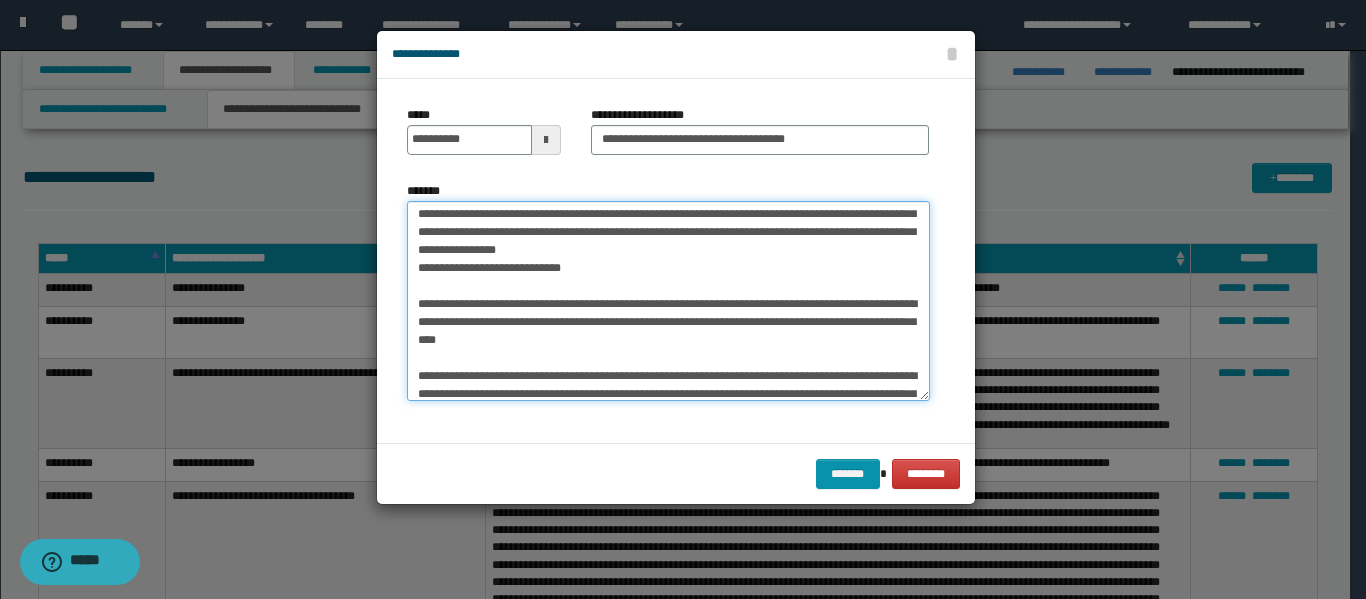 click on "*******" at bounding box center [668, 301] 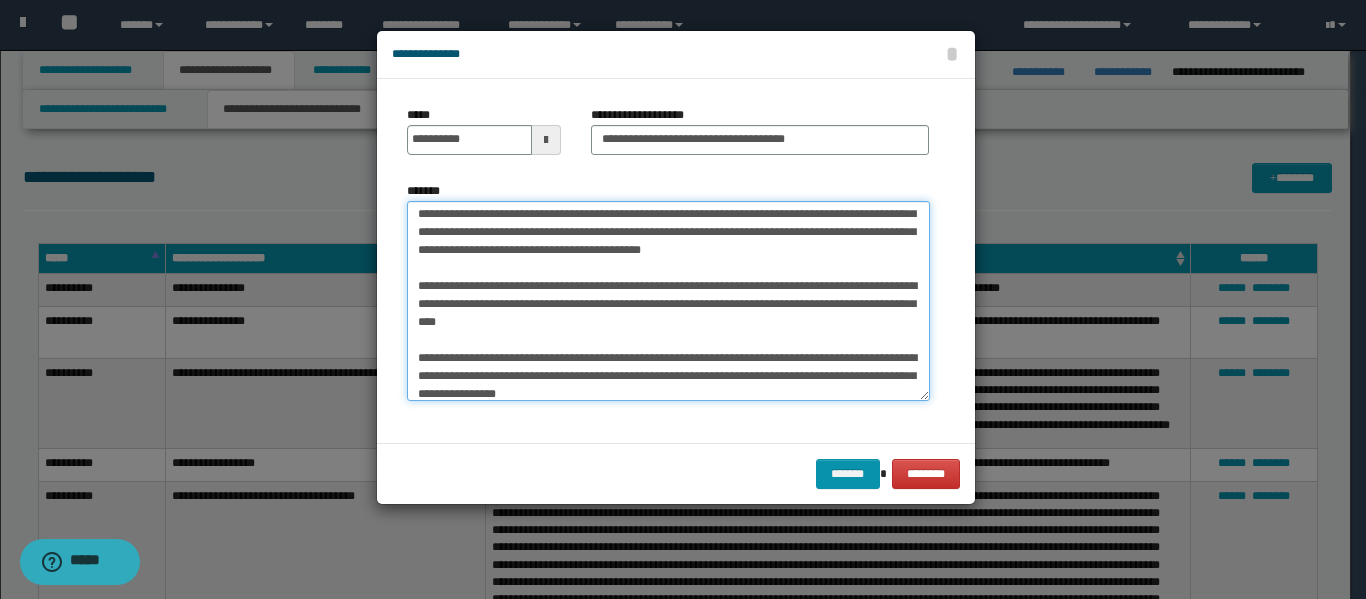 scroll, scrollTop: 110, scrollLeft: 0, axis: vertical 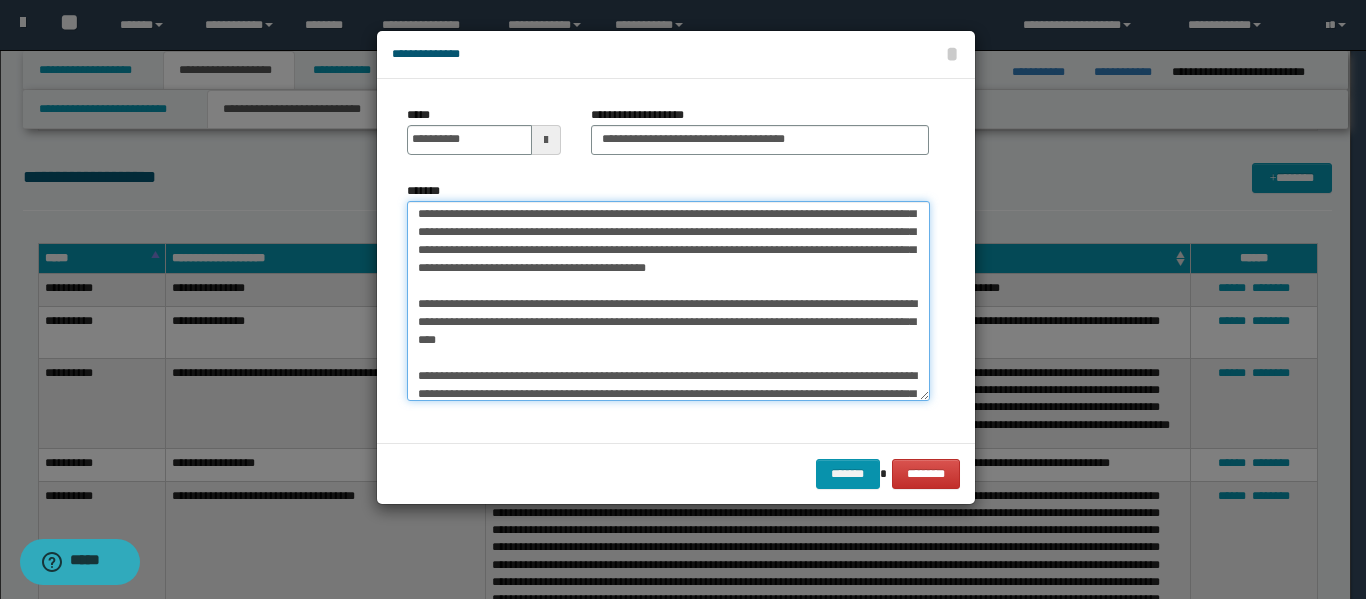click on "*******" at bounding box center (668, 301) 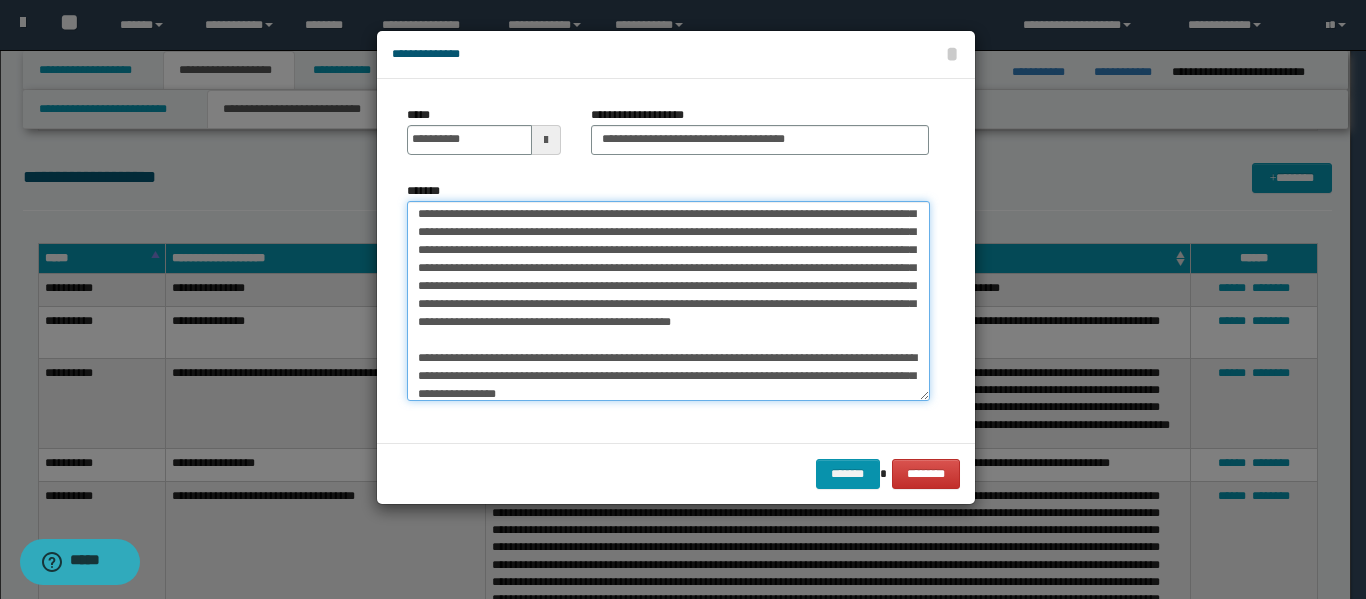 scroll, scrollTop: 74, scrollLeft: 0, axis: vertical 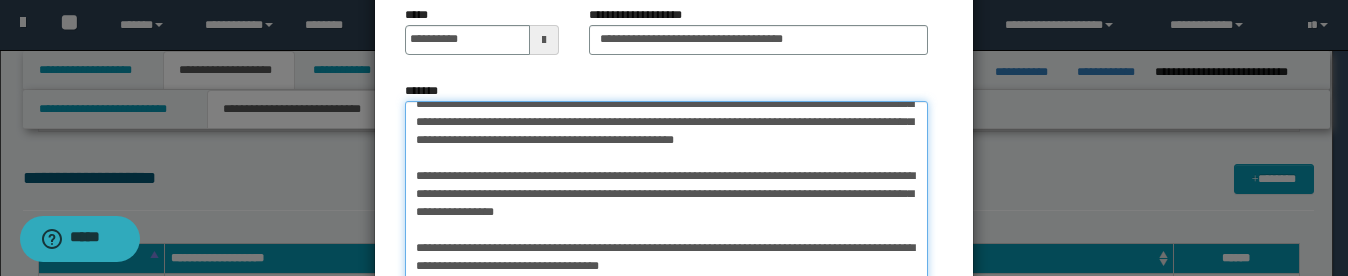 click on "*******" at bounding box center (666, 201) 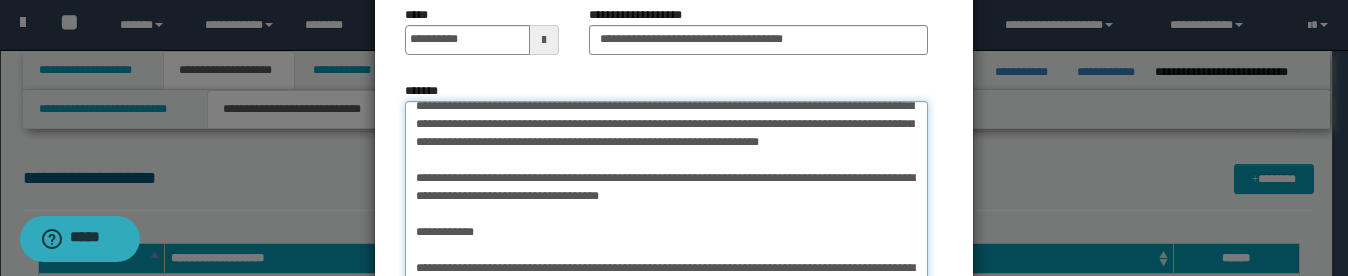 scroll, scrollTop: 262, scrollLeft: 0, axis: vertical 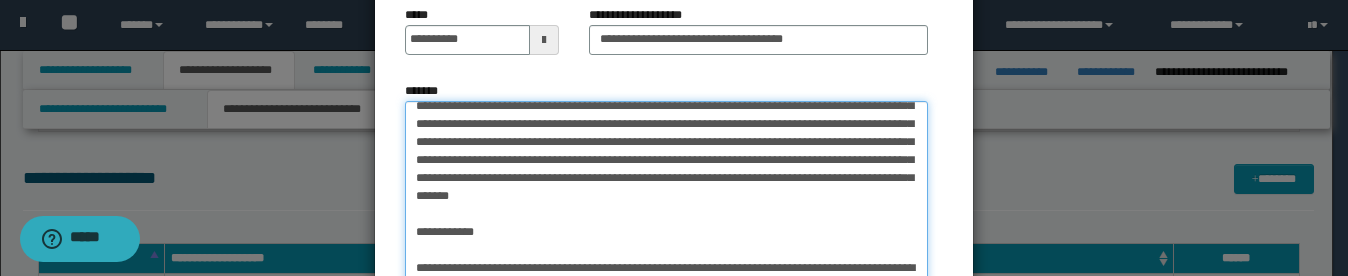 click on "*******" at bounding box center [666, 201] 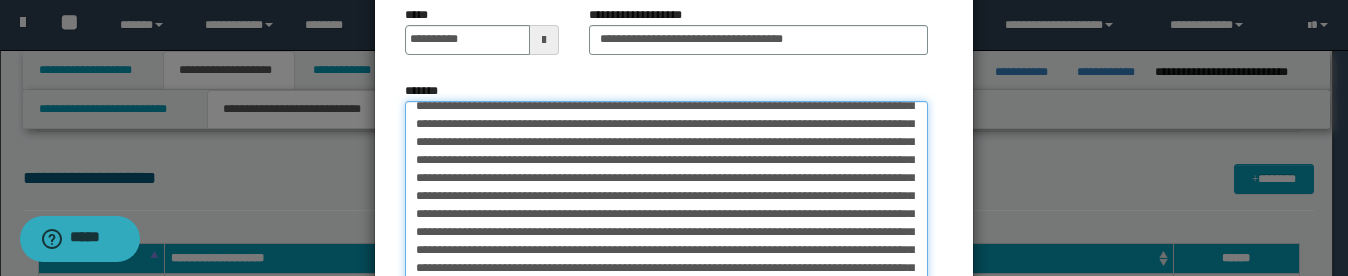 scroll, scrollTop: 154, scrollLeft: 0, axis: vertical 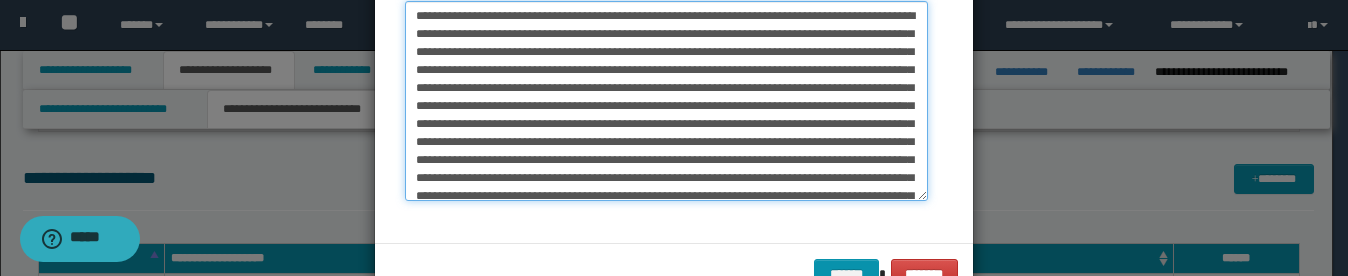 click on "*******" at bounding box center [666, 101] 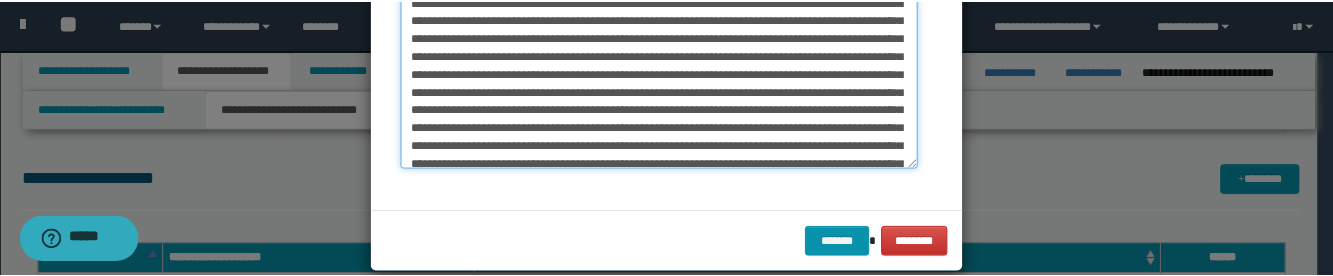 scroll, scrollTop: 259, scrollLeft: 0, axis: vertical 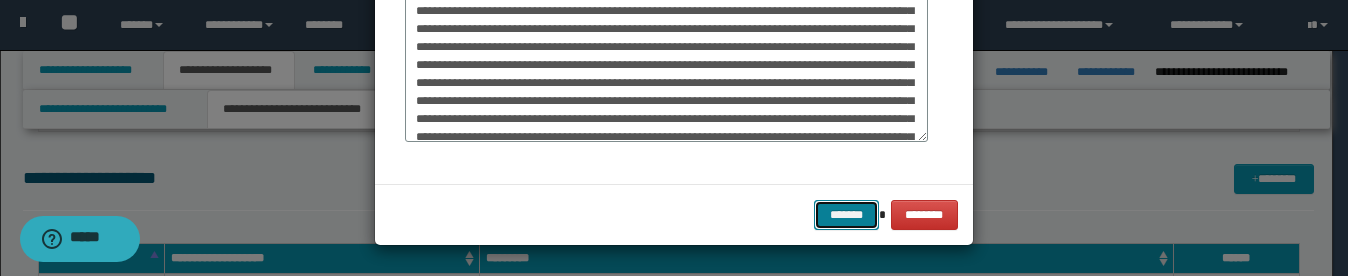 click on "*******" at bounding box center [846, 215] 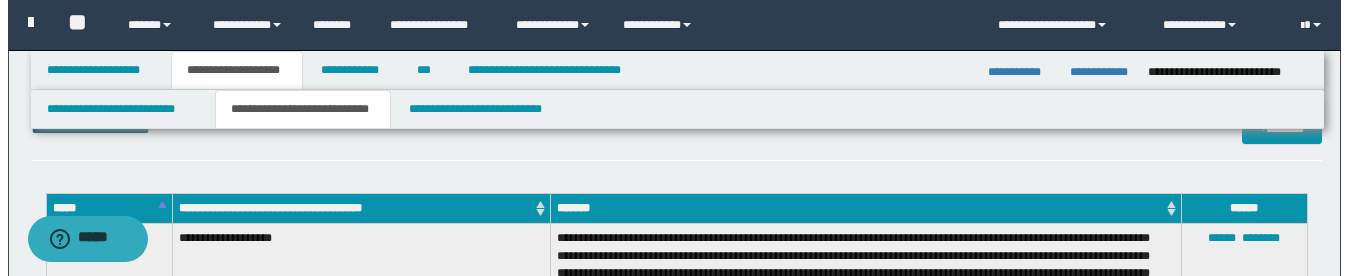 scroll, scrollTop: 0, scrollLeft: 0, axis: both 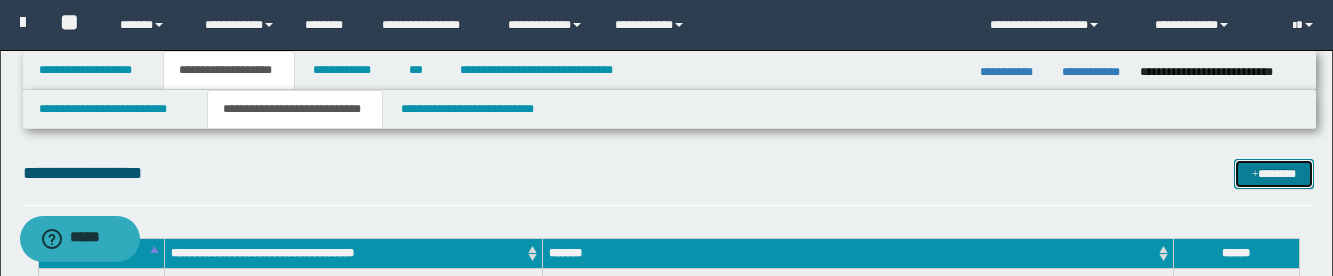 click at bounding box center (1255, 175) 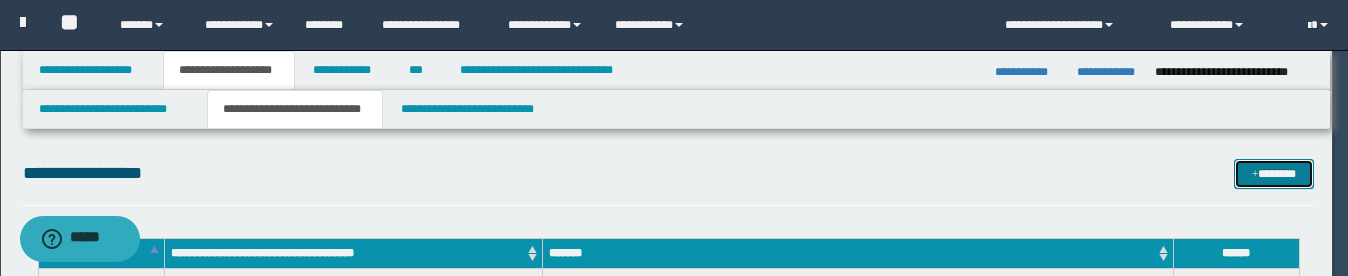 scroll, scrollTop: 0, scrollLeft: 0, axis: both 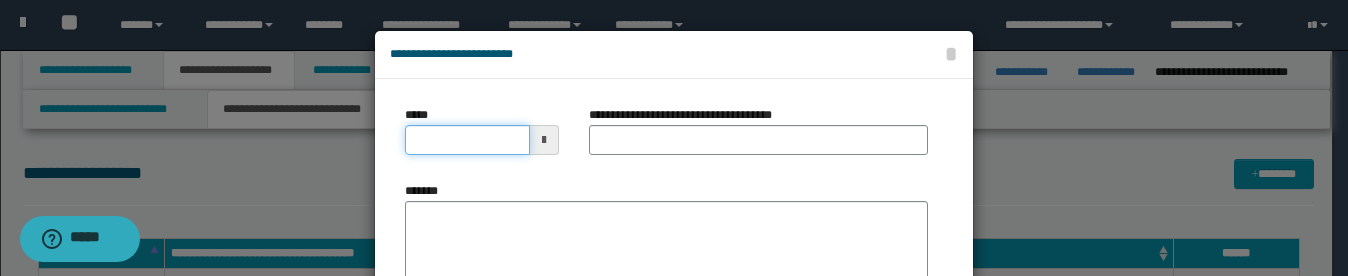 click on "*****" at bounding box center [467, 140] 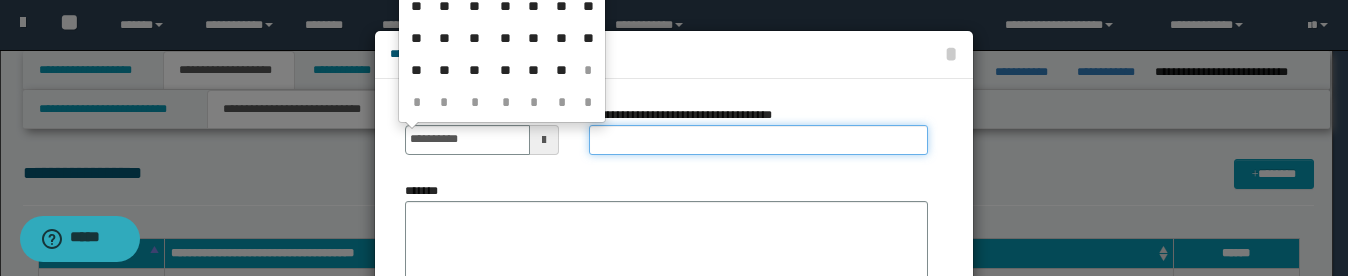 type on "**********" 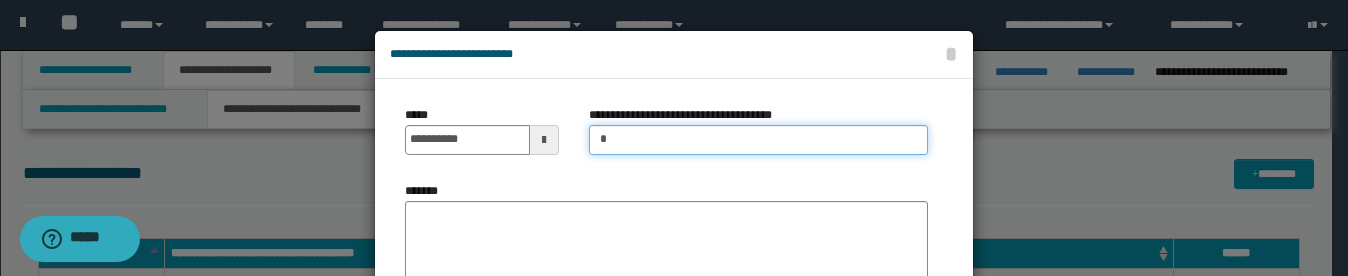 type on "**********" 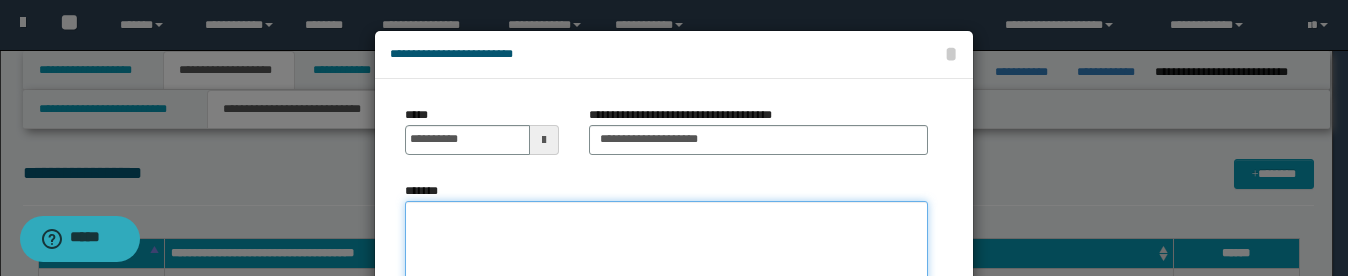 click on "*******" at bounding box center [666, 316] 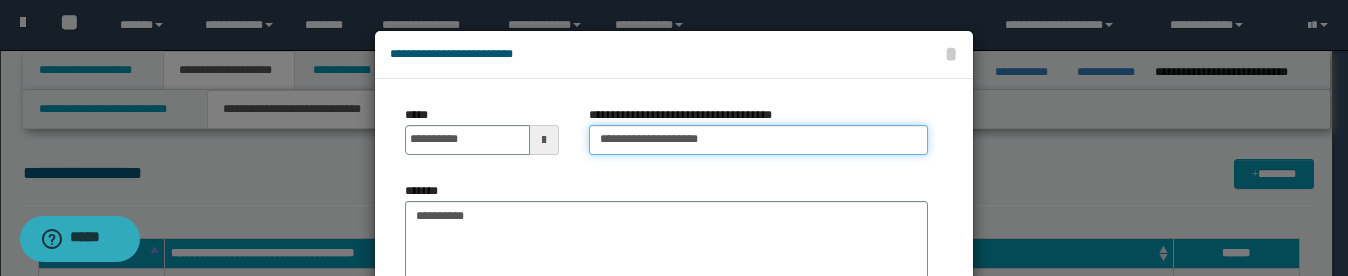 drag, startPoint x: 795, startPoint y: 147, endPoint x: 545, endPoint y: 147, distance: 250 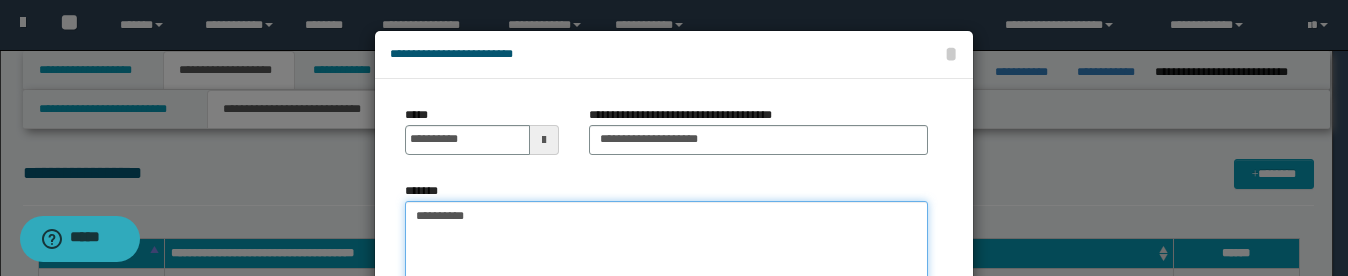 click on "**********" at bounding box center (666, 316) 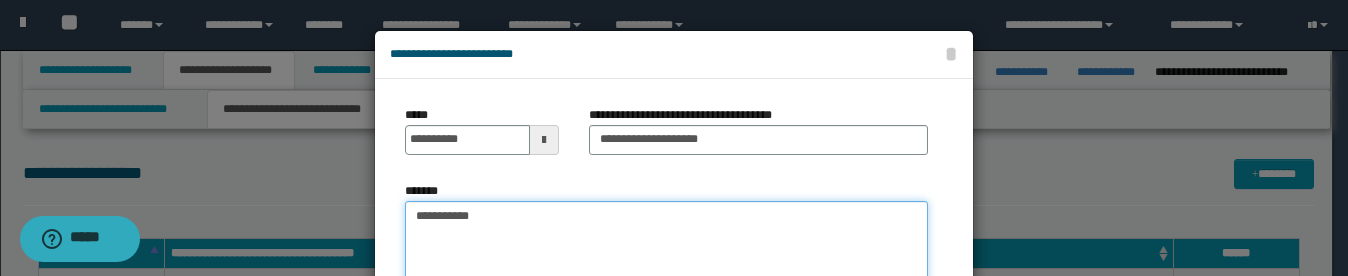 paste on "**********" 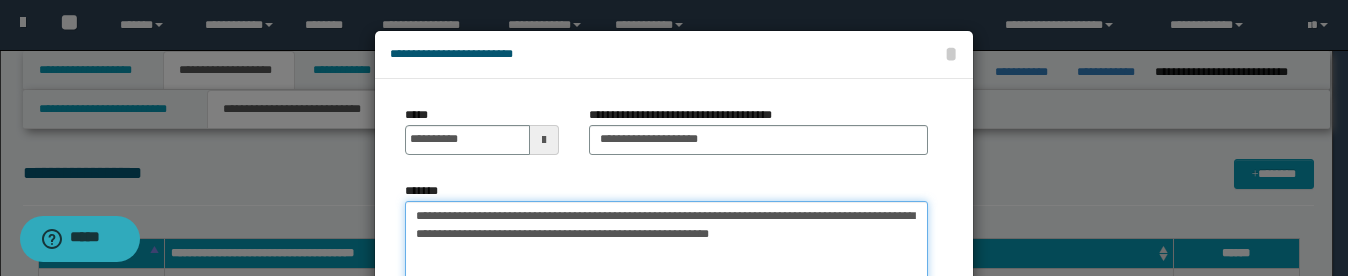 click on "**********" at bounding box center [666, 316] 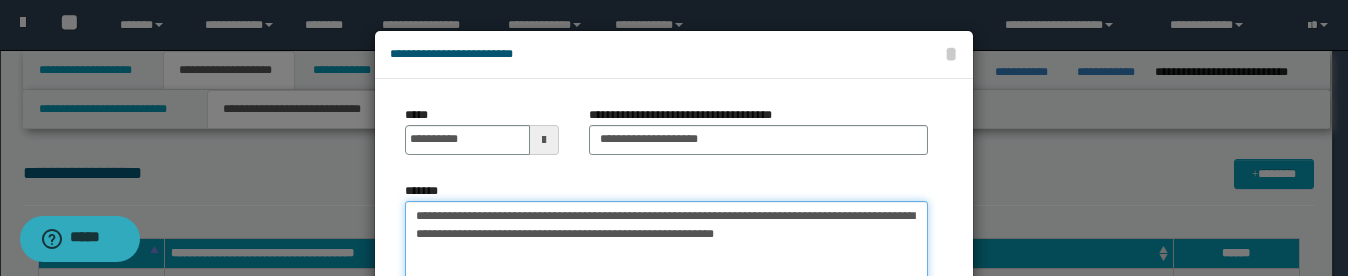 click on "**********" at bounding box center (666, 316) 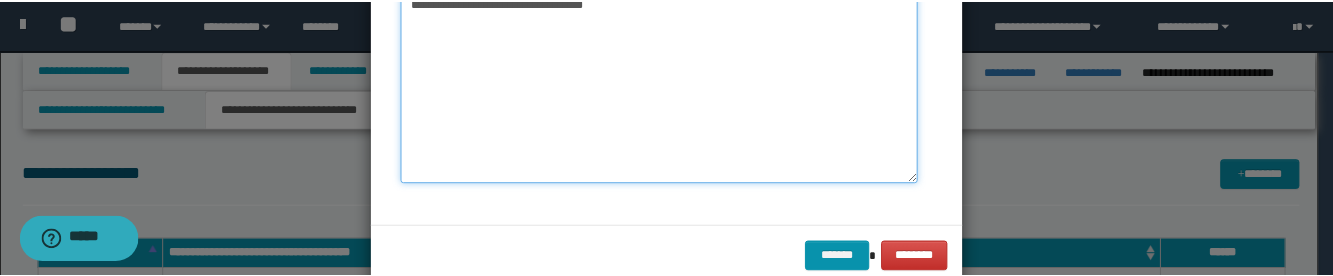 scroll, scrollTop: 290, scrollLeft: 0, axis: vertical 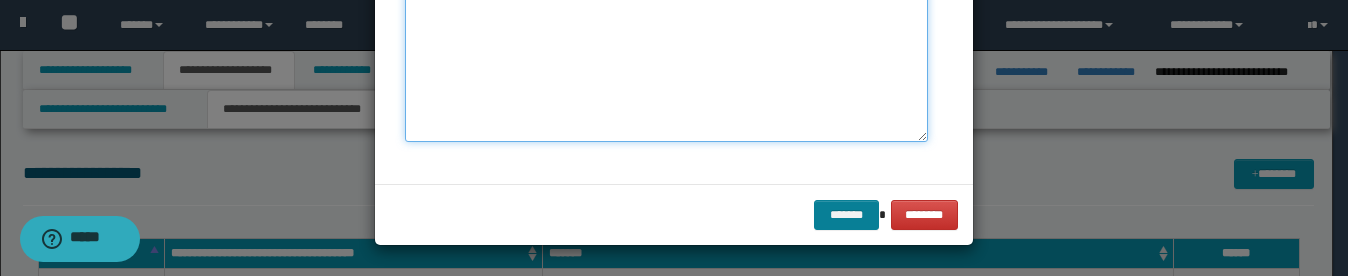 type on "**********" 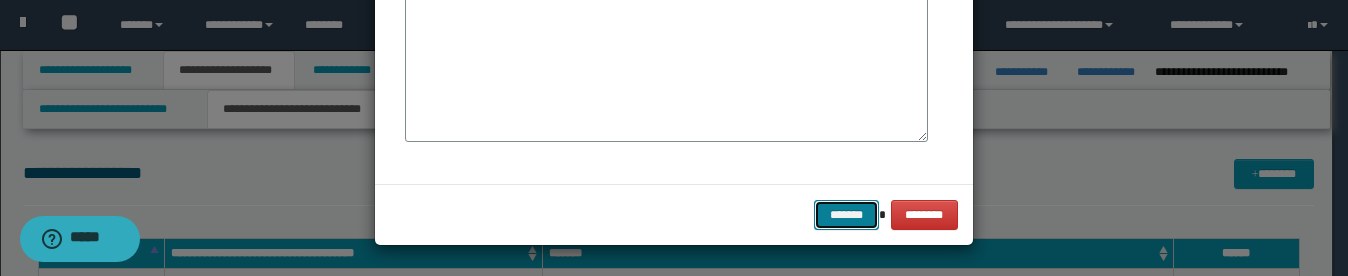 click on "*******" at bounding box center [846, 215] 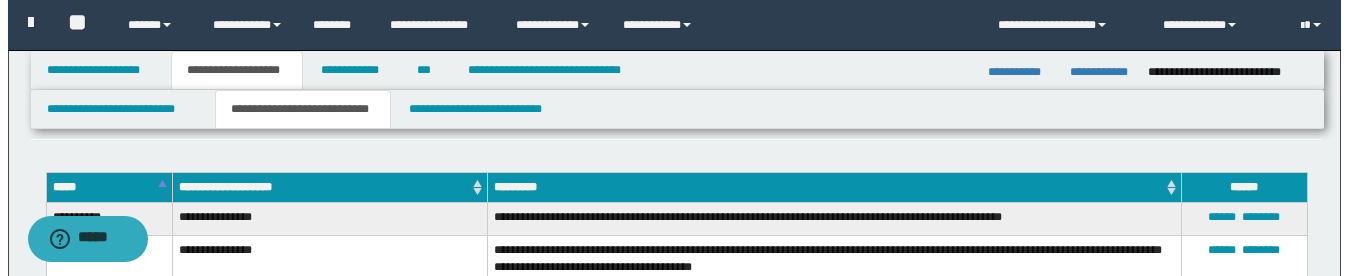 scroll, scrollTop: 1200, scrollLeft: 0, axis: vertical 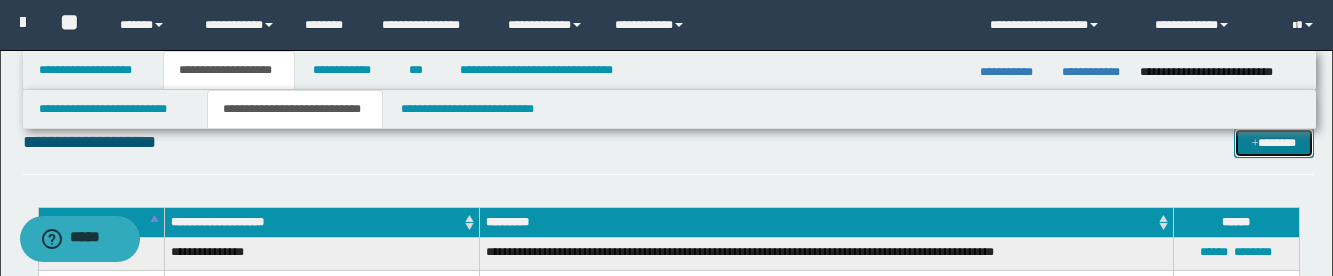 click at bounding box center (1255, 144) 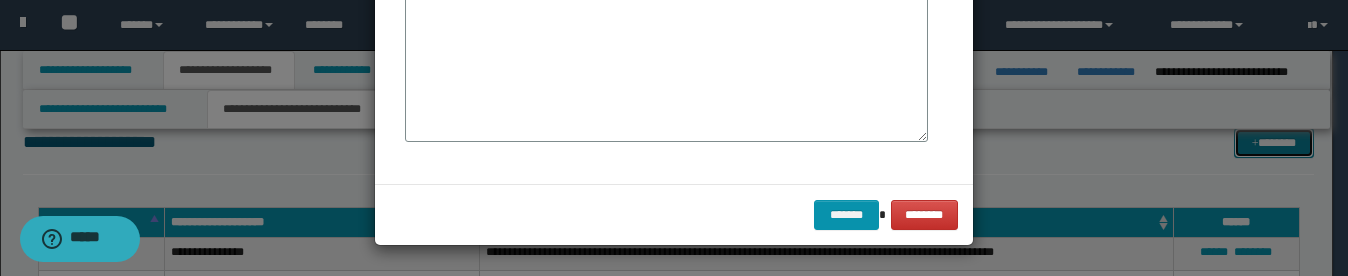 scroll, scrollTop: 0, scrollLeft: 0, axis: both 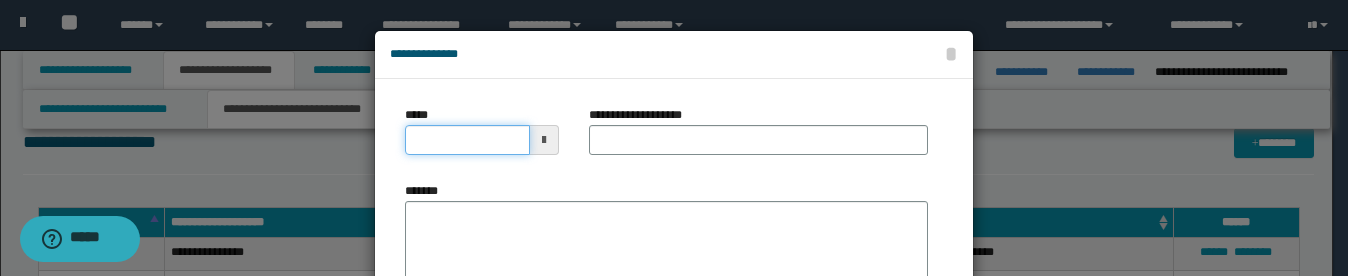 click on "*****" at bounding box center (467, 140) 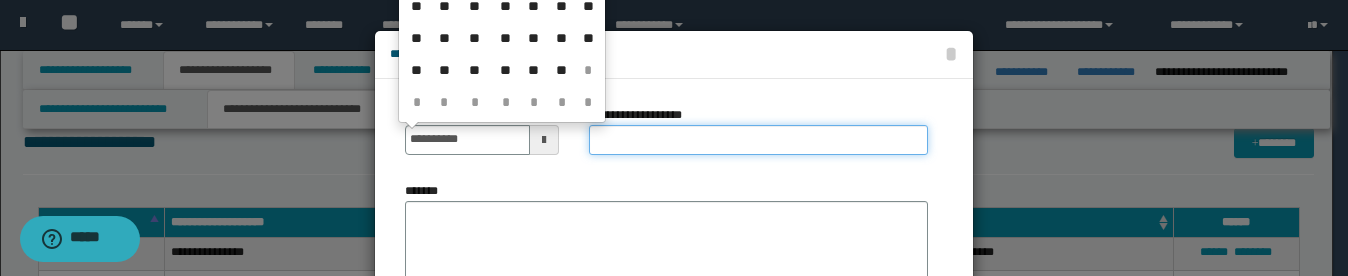 type on "**********" 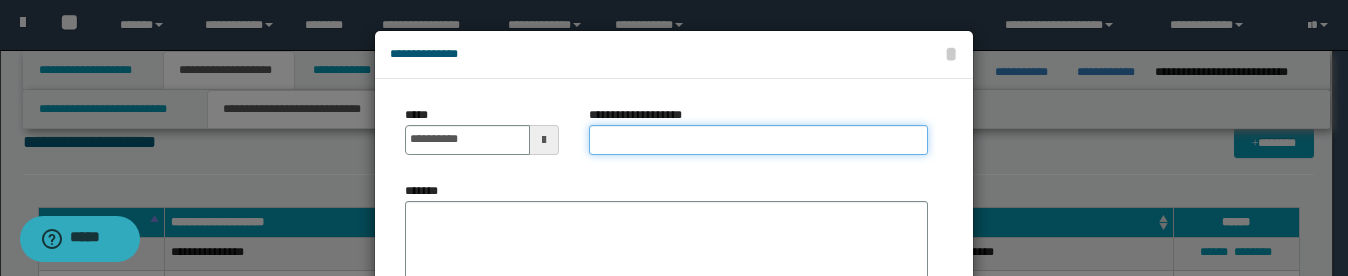 click on "**********" at bounding box center [758, 140] 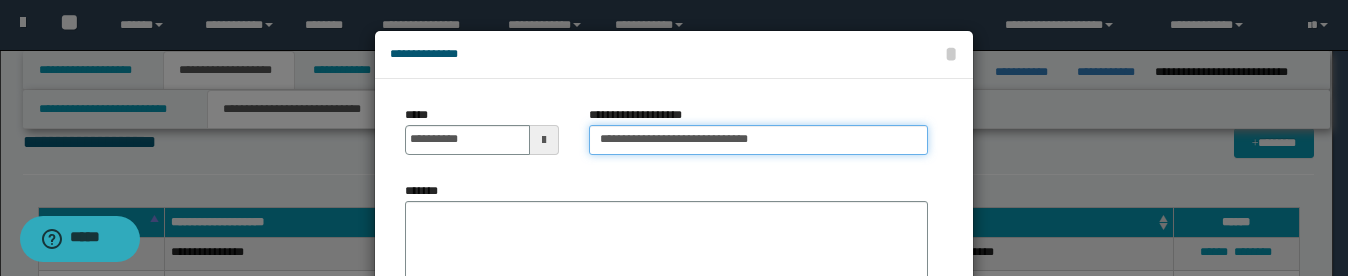 type on "**********" 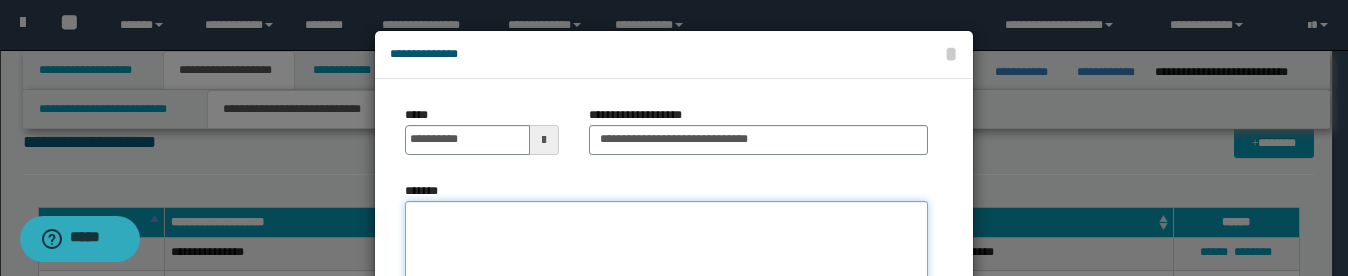 click on "*******" at bounding box center (666, 301) 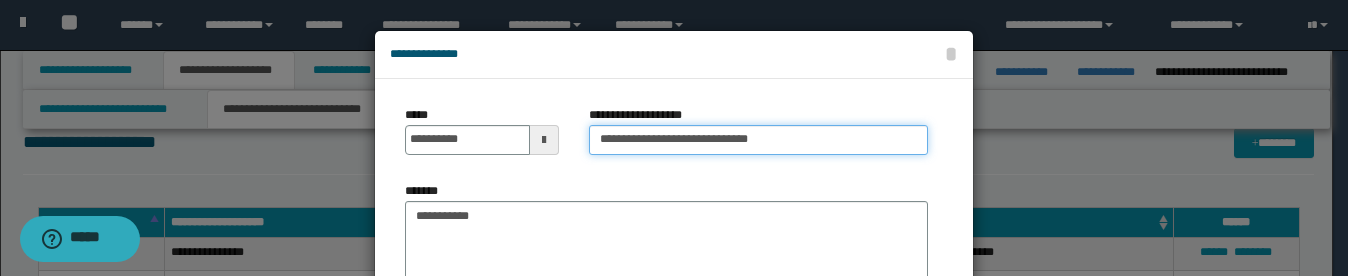 drag, startPoint x: 778, startPoint y: 142, endPoint x: 579, endPoint y: 141, distance: 199.00252 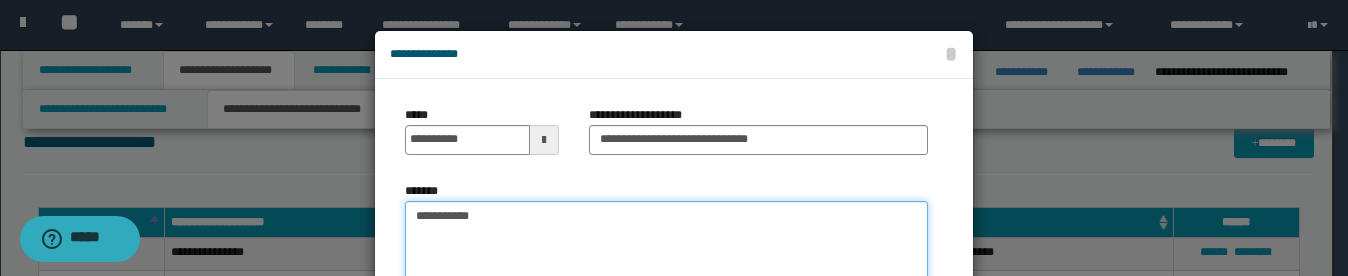 click on "**********" at bounding box center [666, 301] 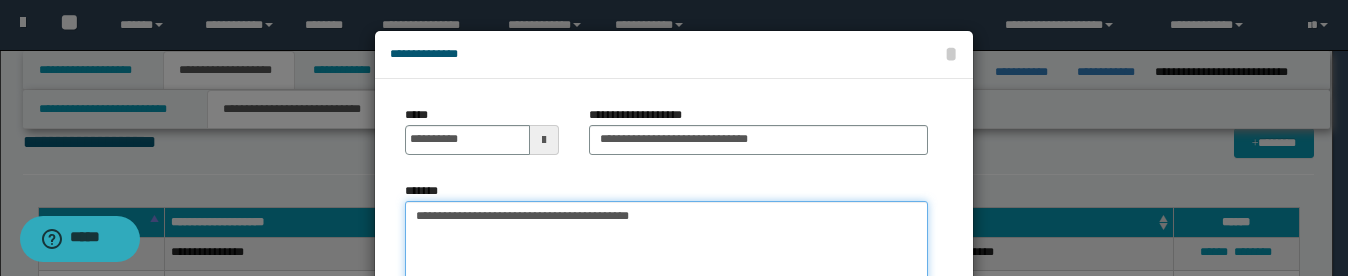 click on "**********" at bounding box center (666, 301) 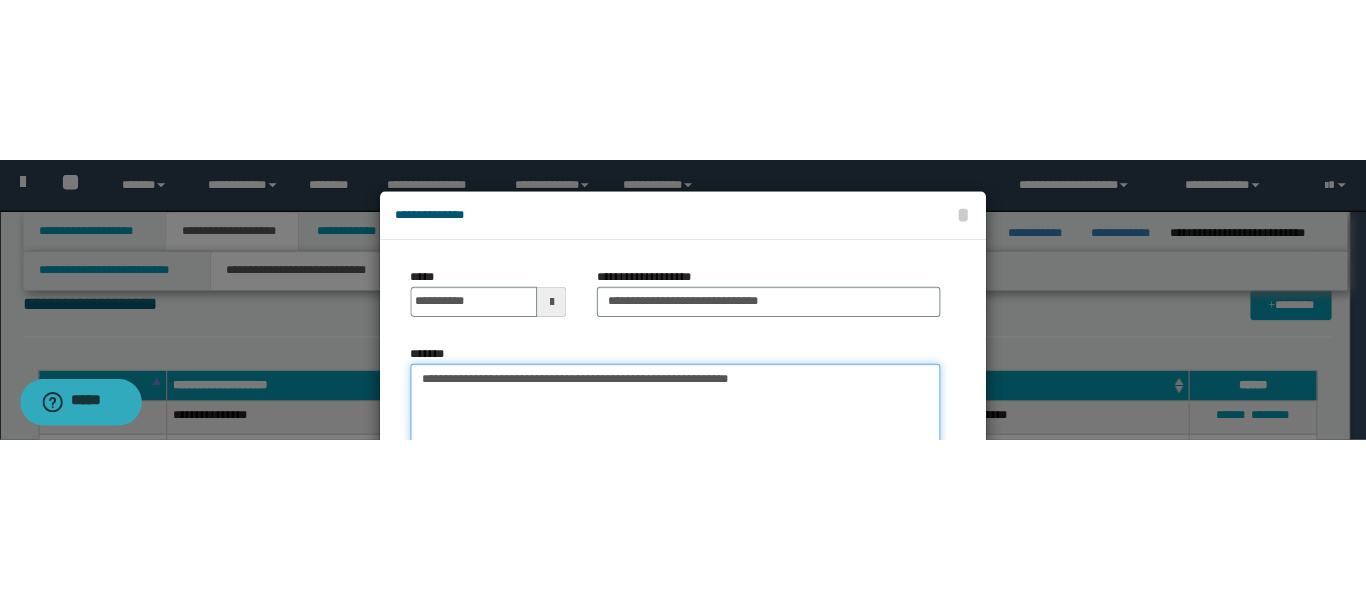 scroll, scrollTop: 1183, scrollLeft: 0, axis: vertical 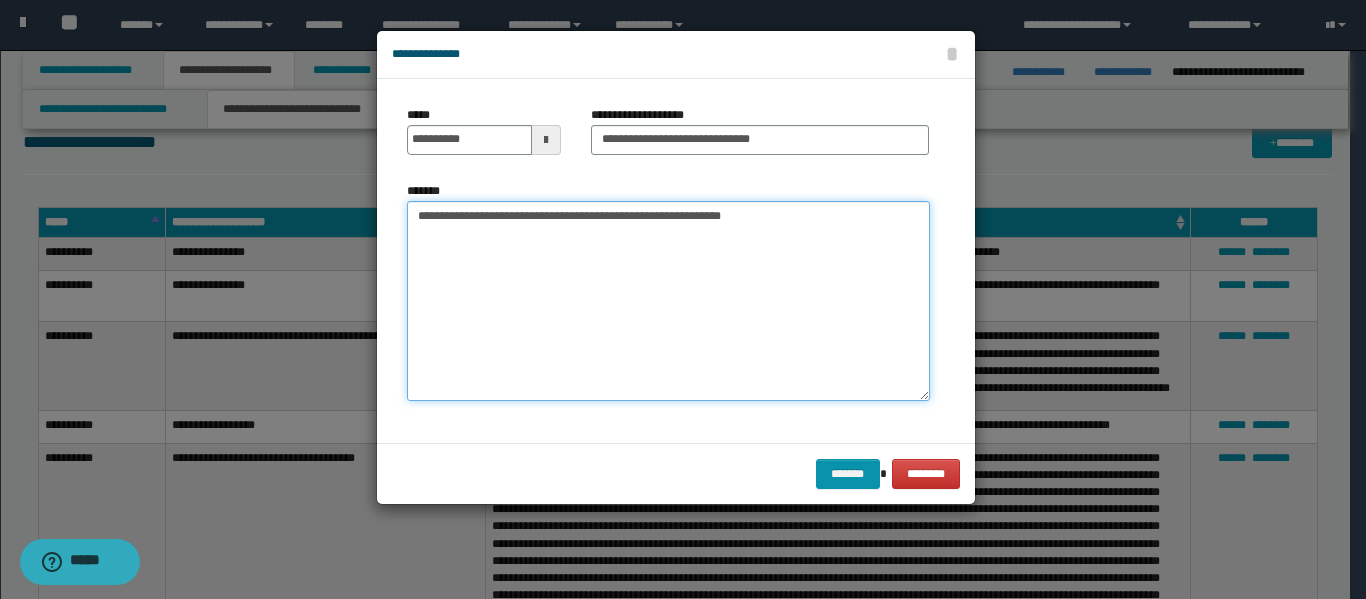 click on "**********" at bounding box center (668, 301) 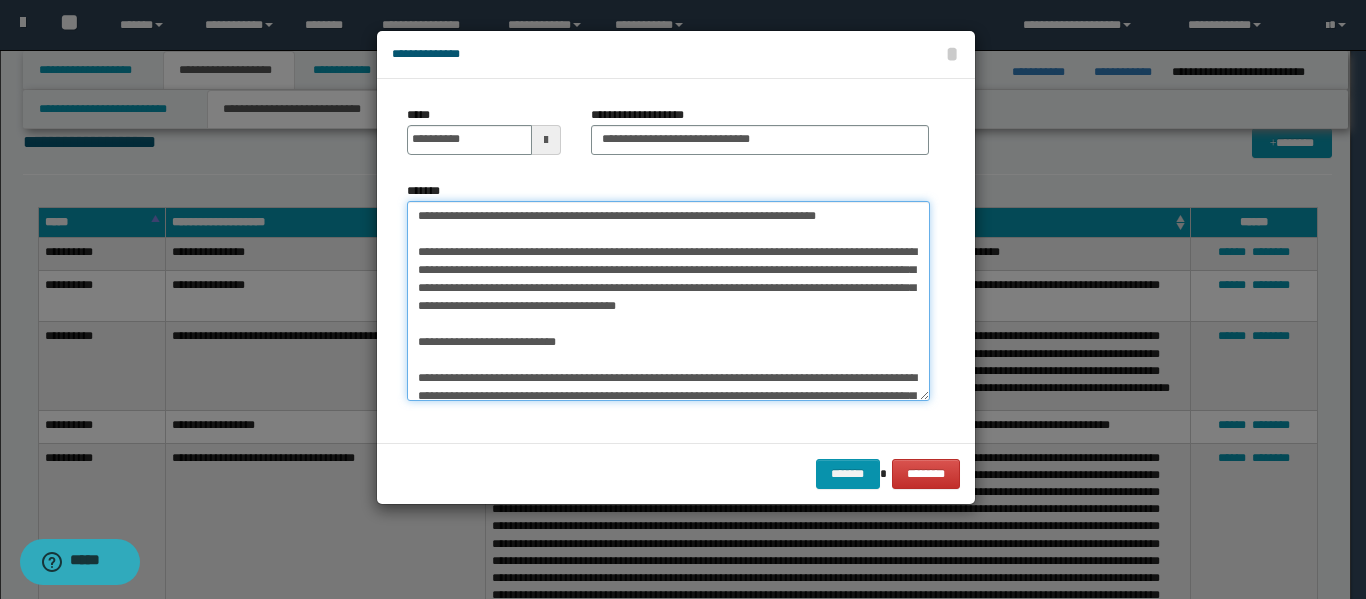 scroll, scrollTop: 58, scrollLeft: 0, axis: vertical 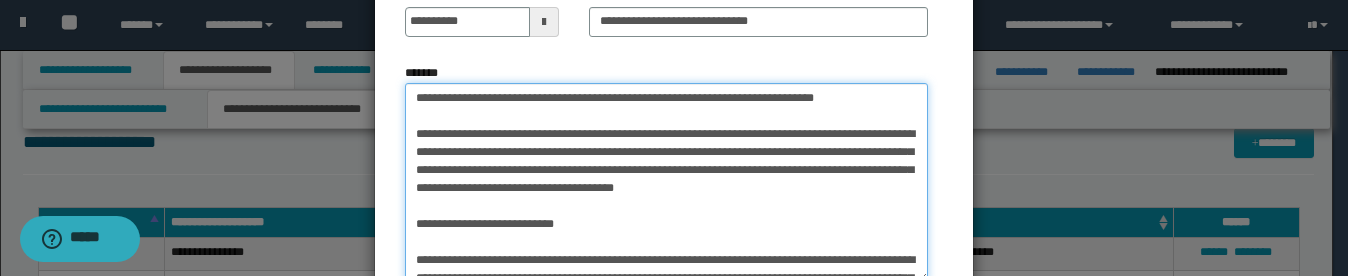 drag, startPoint x: 406, startPoint y: 135, endPoint x: 480, endPoint y: 188, distance: 91.02197 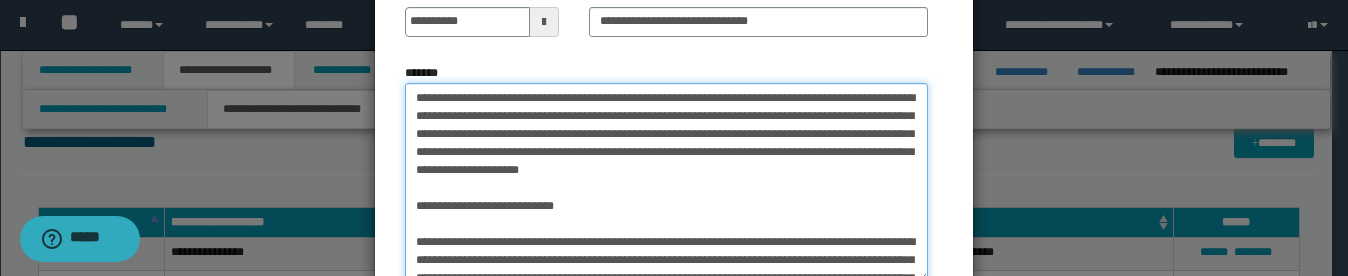click on "**********" at bounding box center [666, 183] 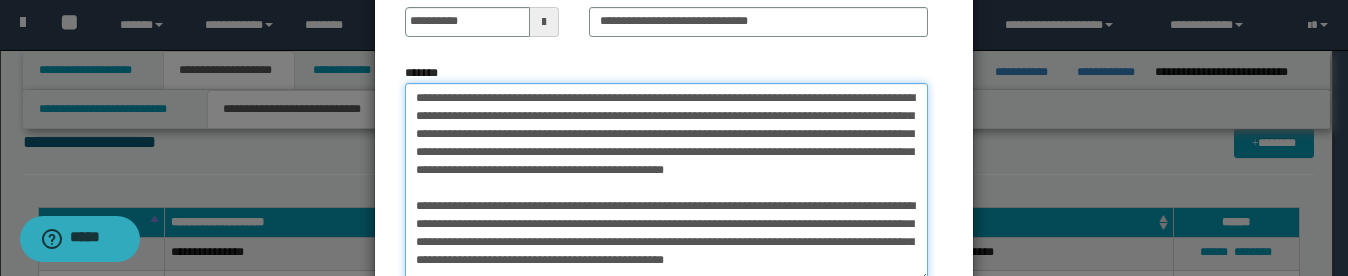 click on "**********" at bounding box center (666, 183) 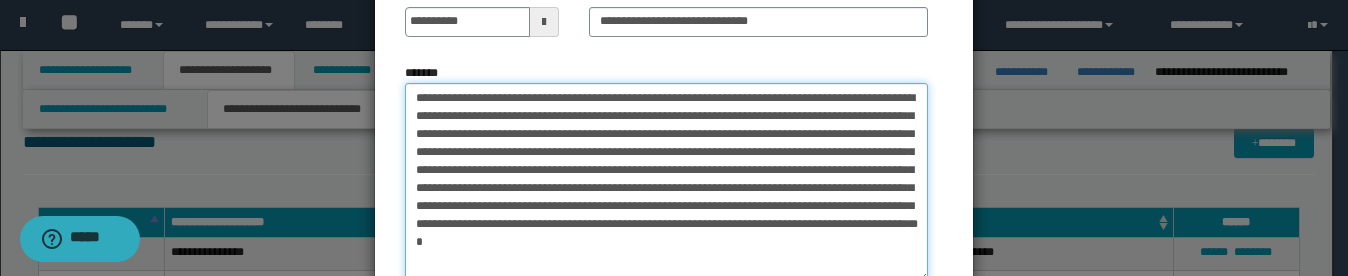 click on "**********" at bounding box center [666, 183] 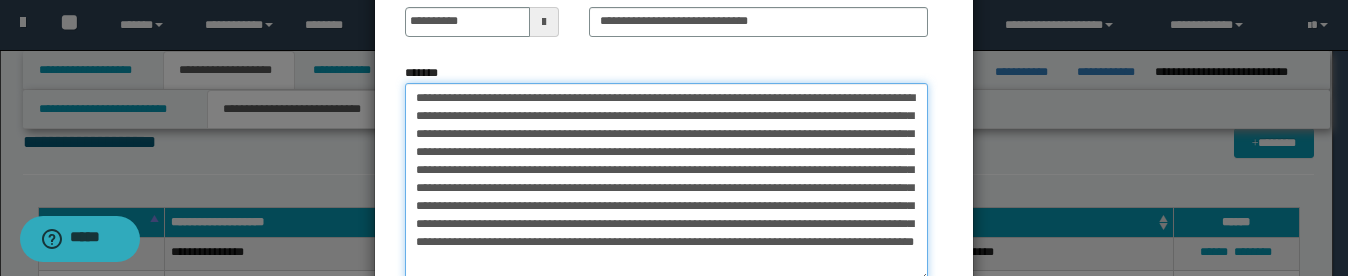 scroll, scrollTop: 4, scrollLeft: 0, axis: vertical 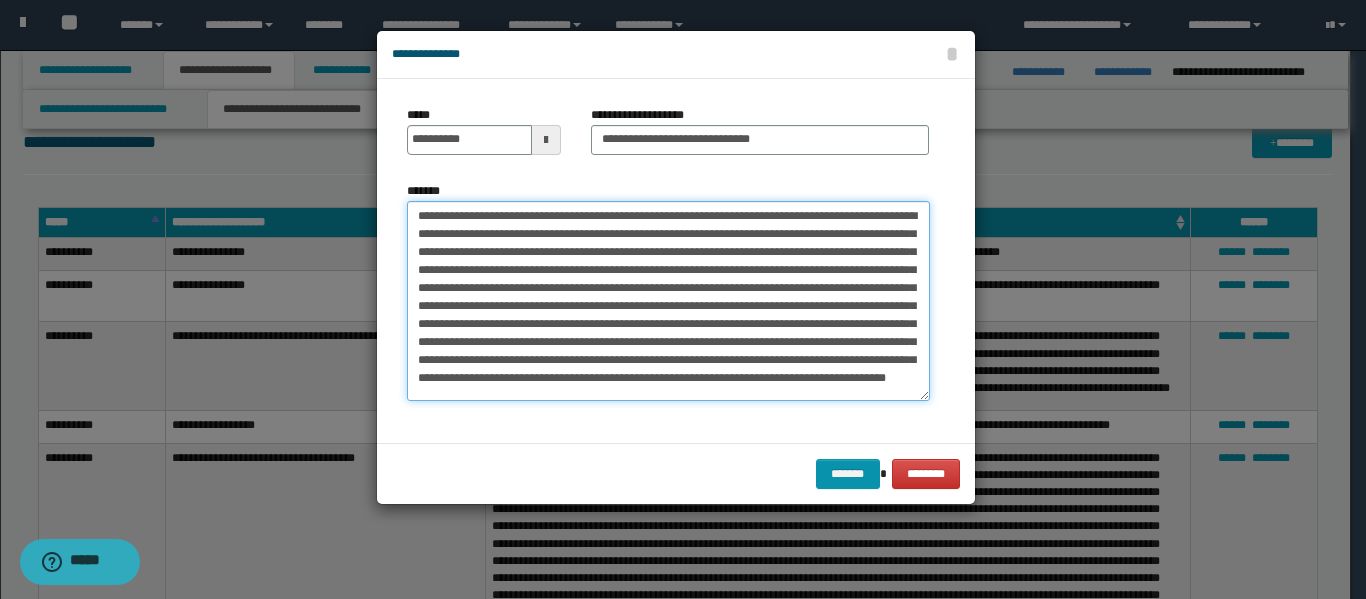 paste on "**********" 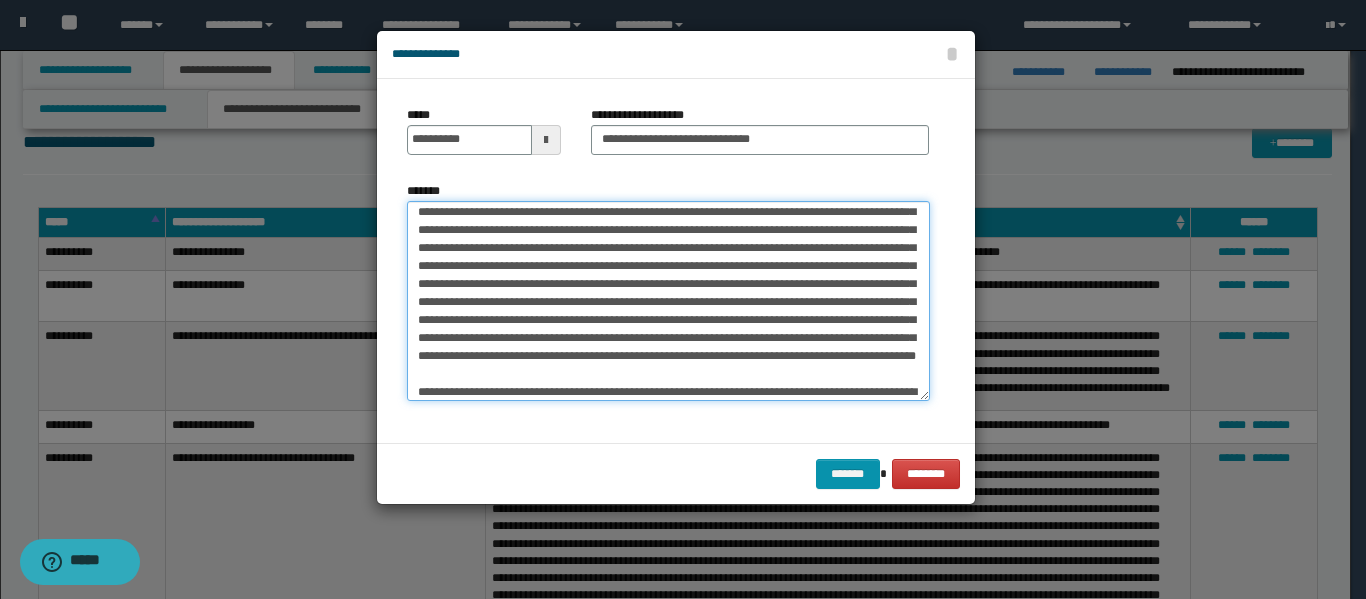 scroll, scrollTop: 328, scrollLeft: 0, axis: vertical 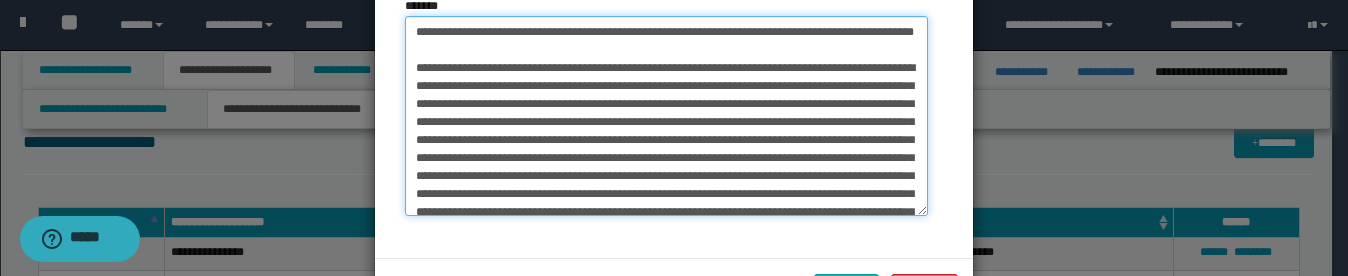 click on "*******" at bounding box center [666, 116] 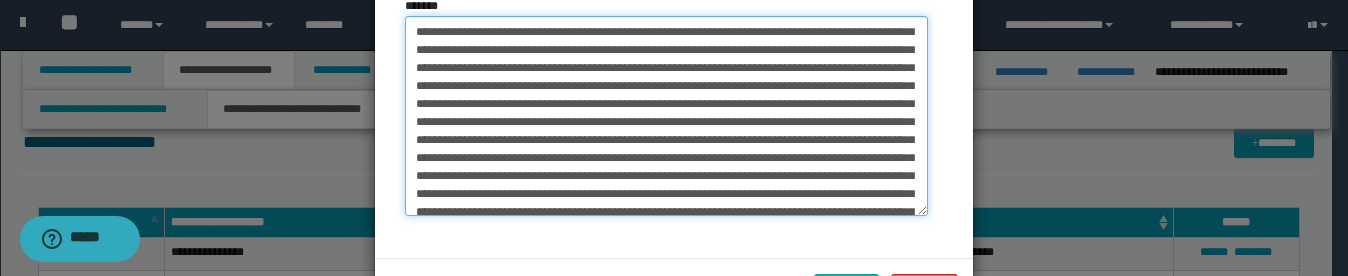 scroll, scrollTop: 125, scrollLeft: 0, axis: vertical 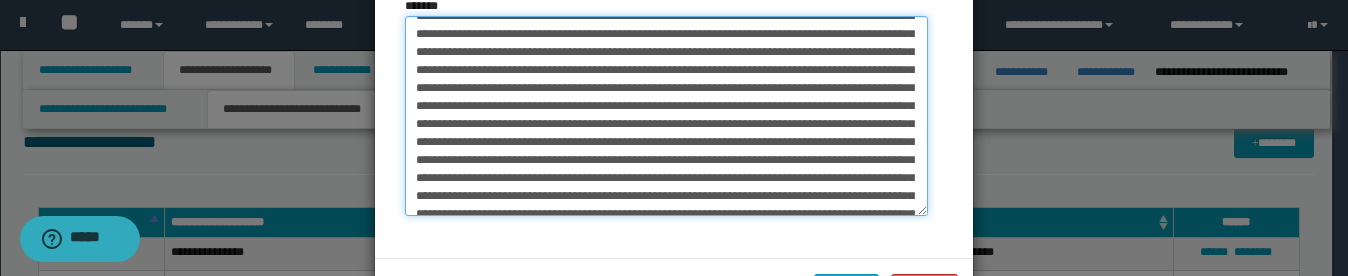 click on "*******" at bounding box center [666, 116] 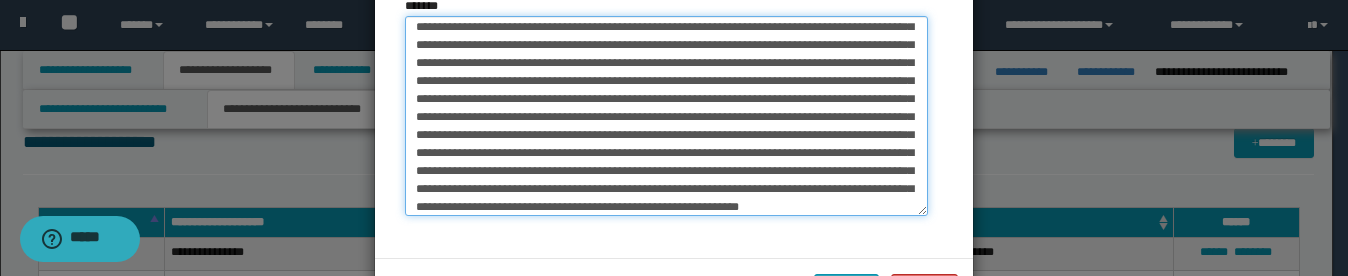 scroll, scrollTop: 238, scrollLeft: 0, axis: vertical 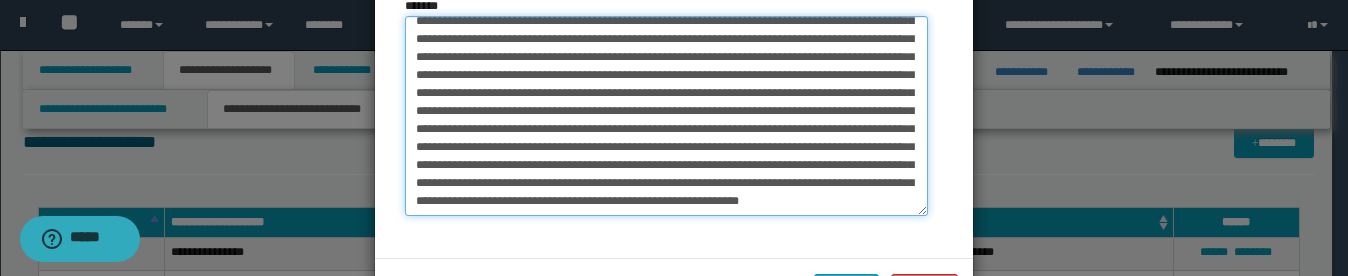 click on "*******" at bounding box center [666, 116] 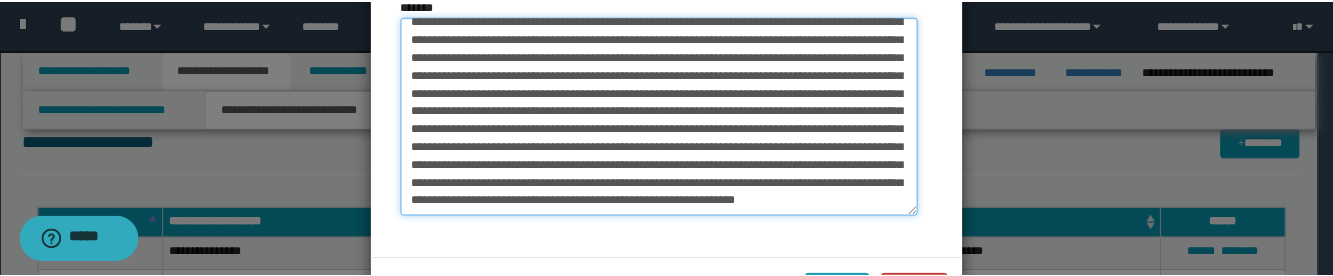 scroll, scrollTop: 259, scrollLeft: 0, axis: vertical 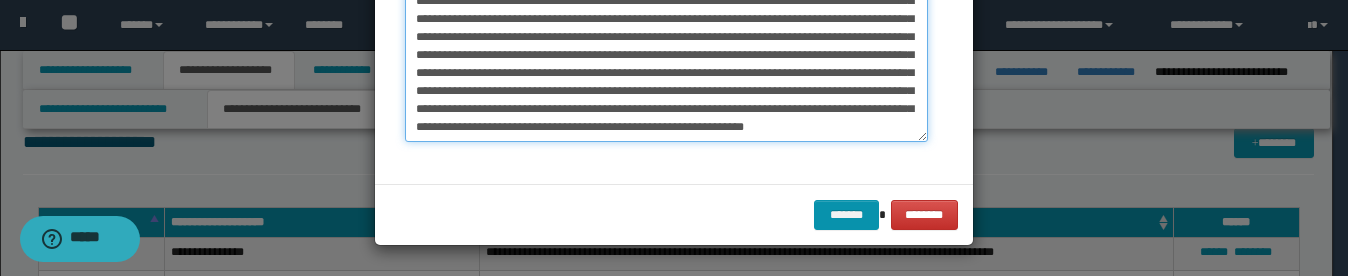type on "**********" 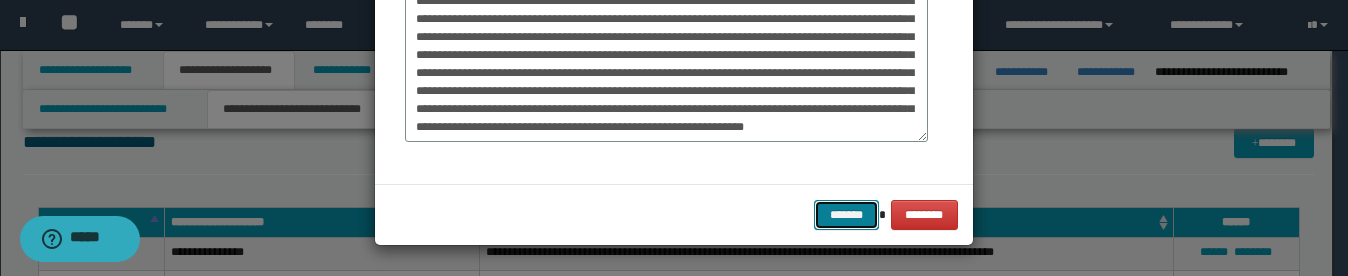 click on "*******" at bounding box center (846, 215) 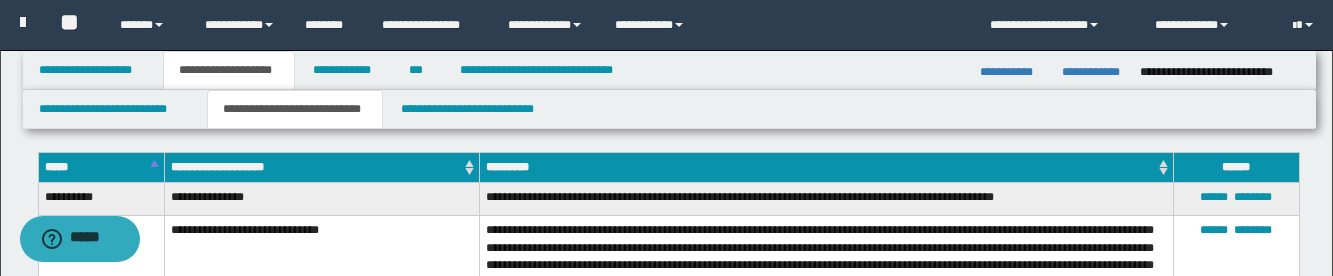 scroll, scrollTop: 1300, scrollLeft: 0, axis: vertical 